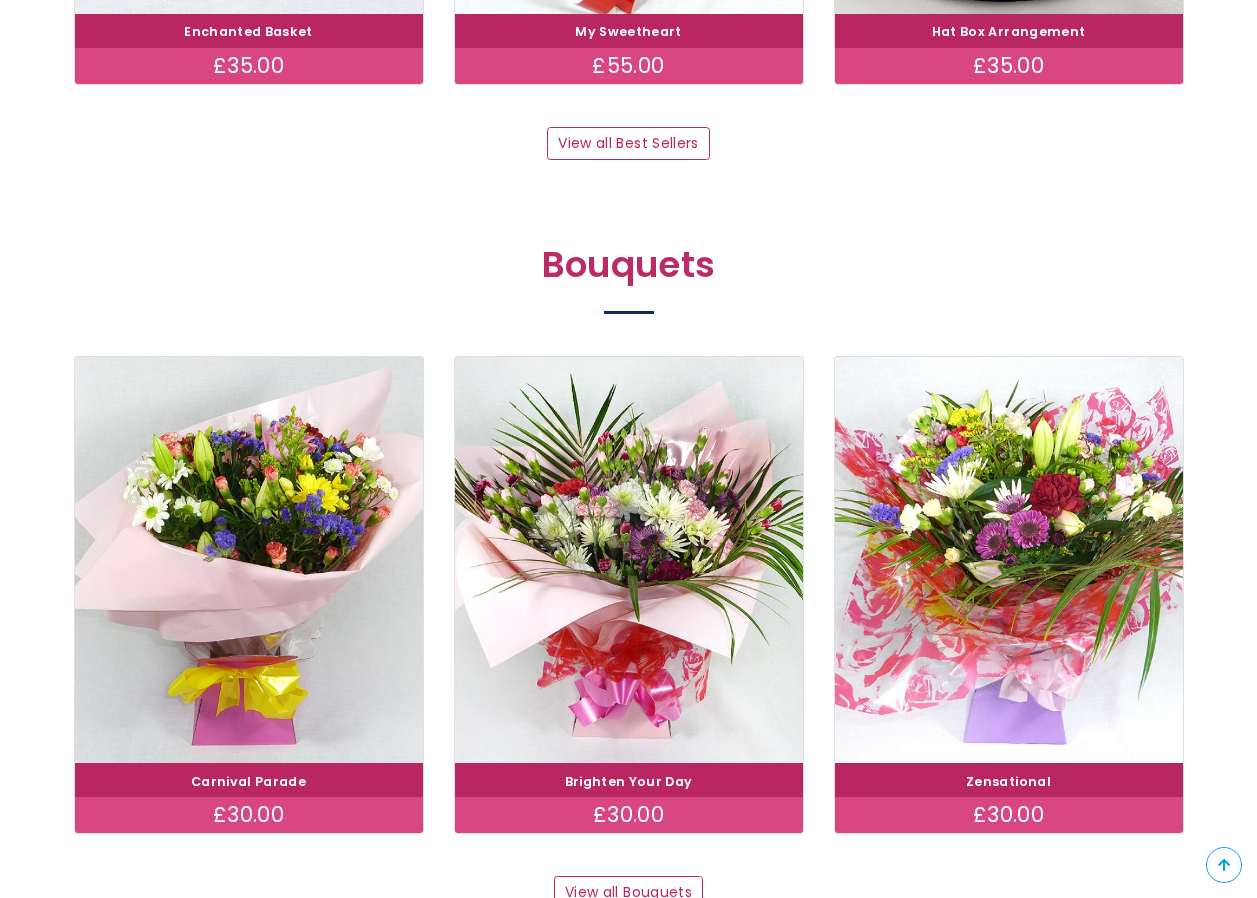 scroll, scrollTop: 1700, scrollLeft: 0, axis: vertical 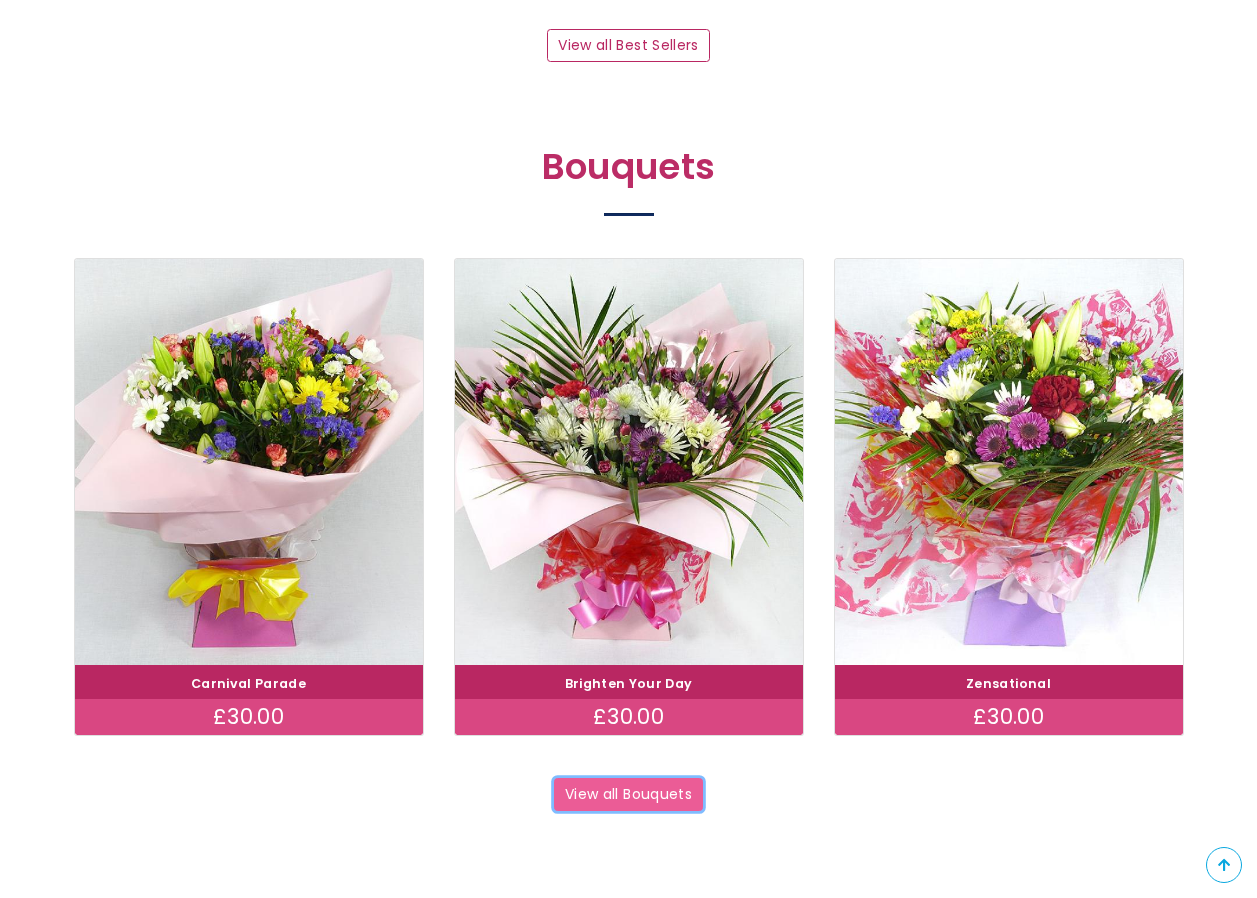 click on "View all Bouquets" at bounding box center [629, 795] 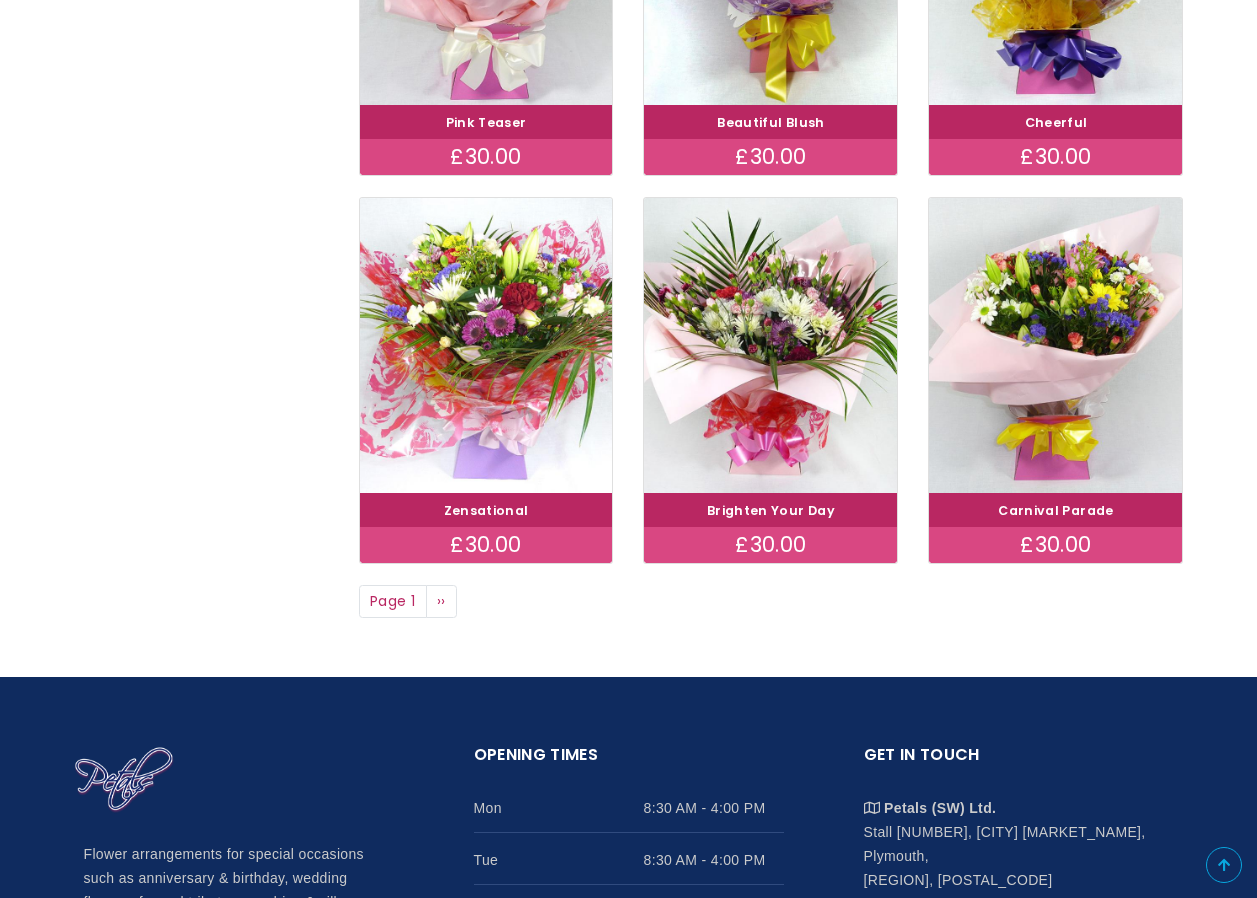 scroll, scrollTop: 1500, scrollLeft: 0, axis: vertical 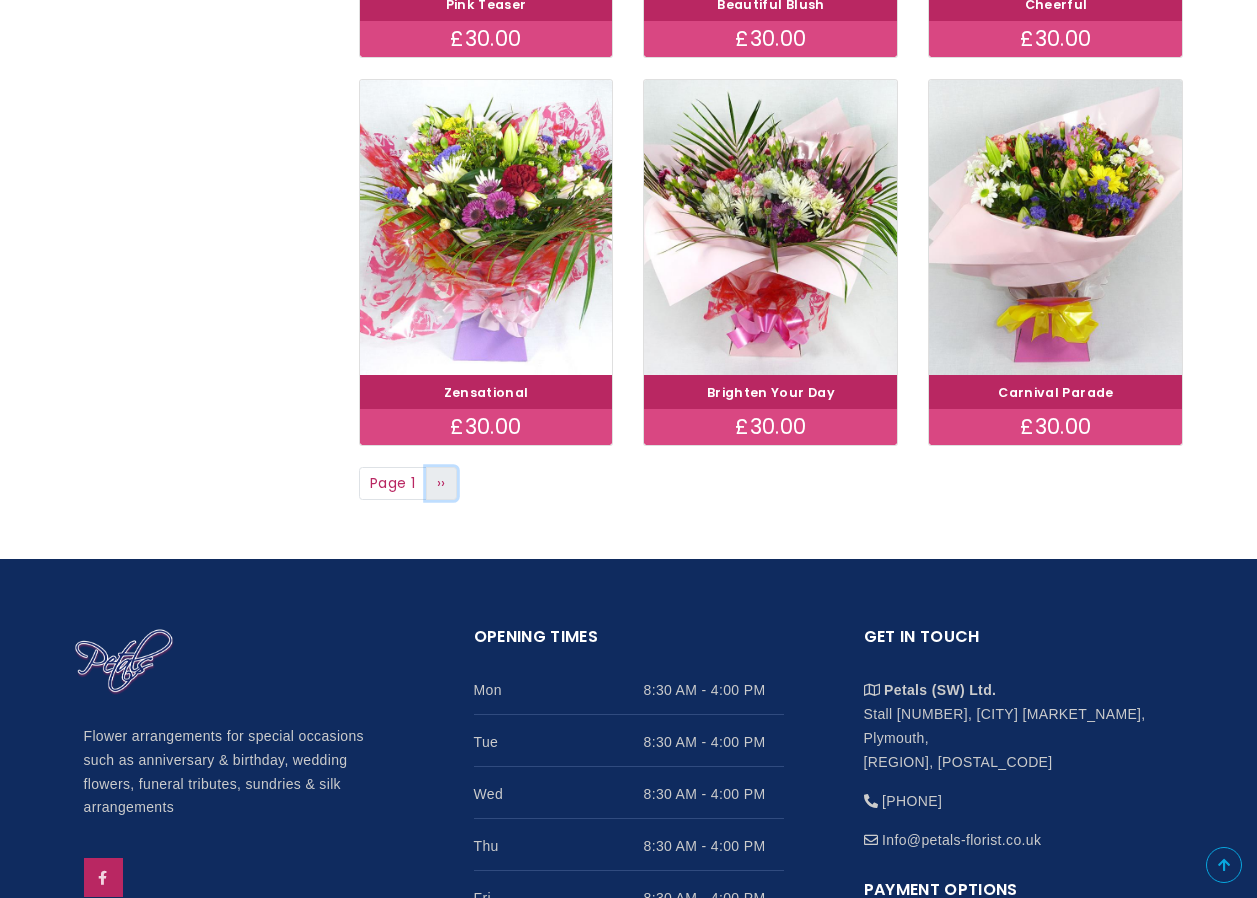 click on "››" at bounding box center [441, 483] 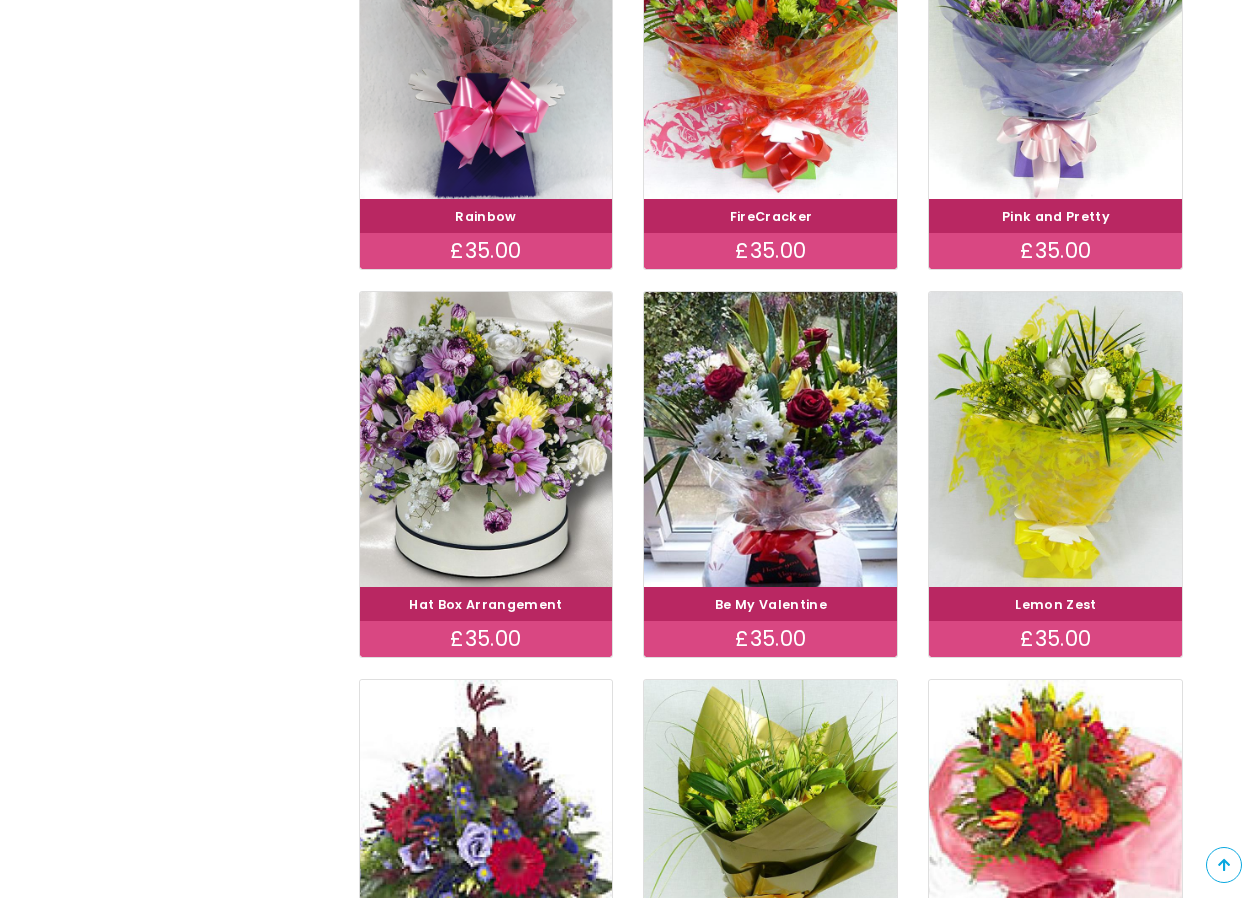 scroll, scrollTop: 1500, scrollLeft: 0, axis: vertical 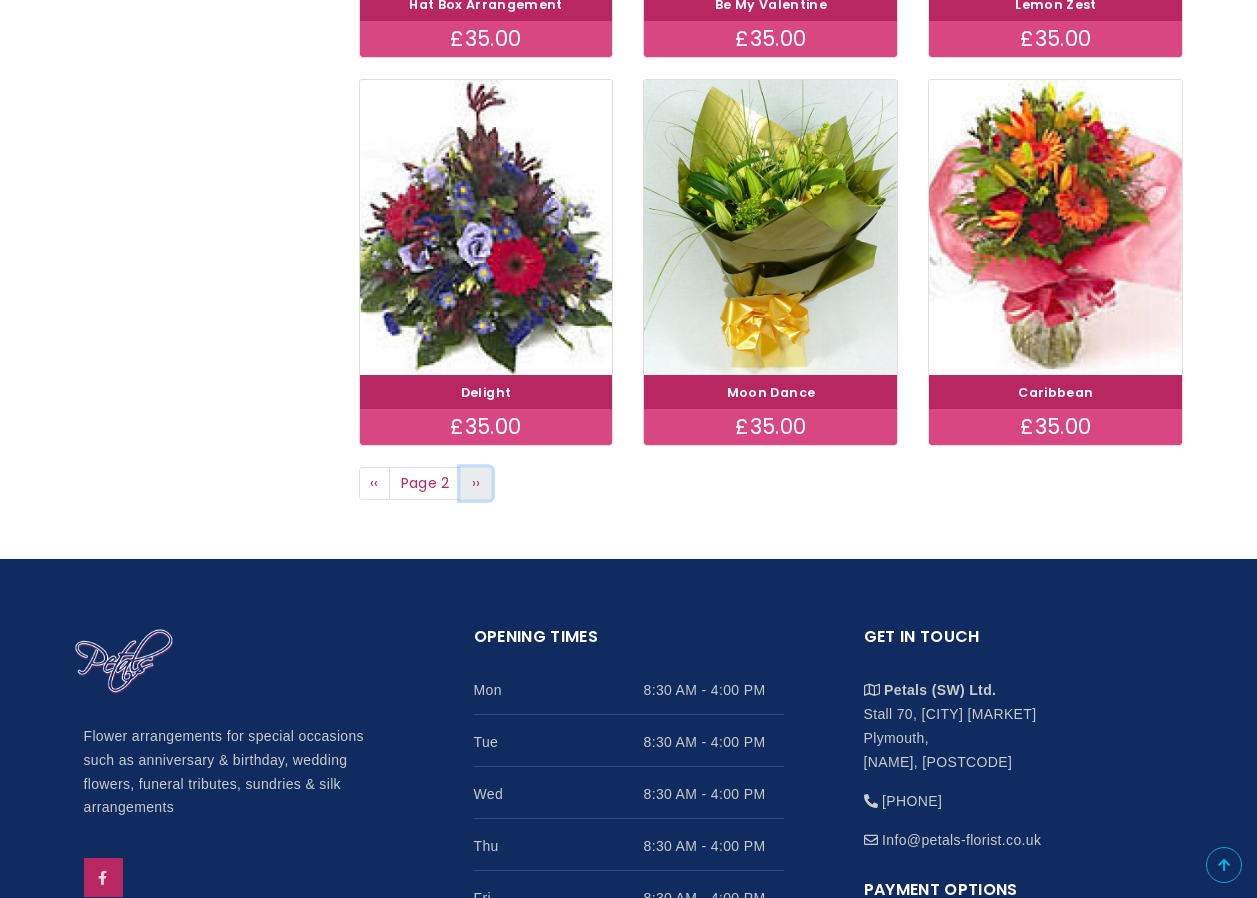 click on "Next page
››" at bounding box center (476, 484) 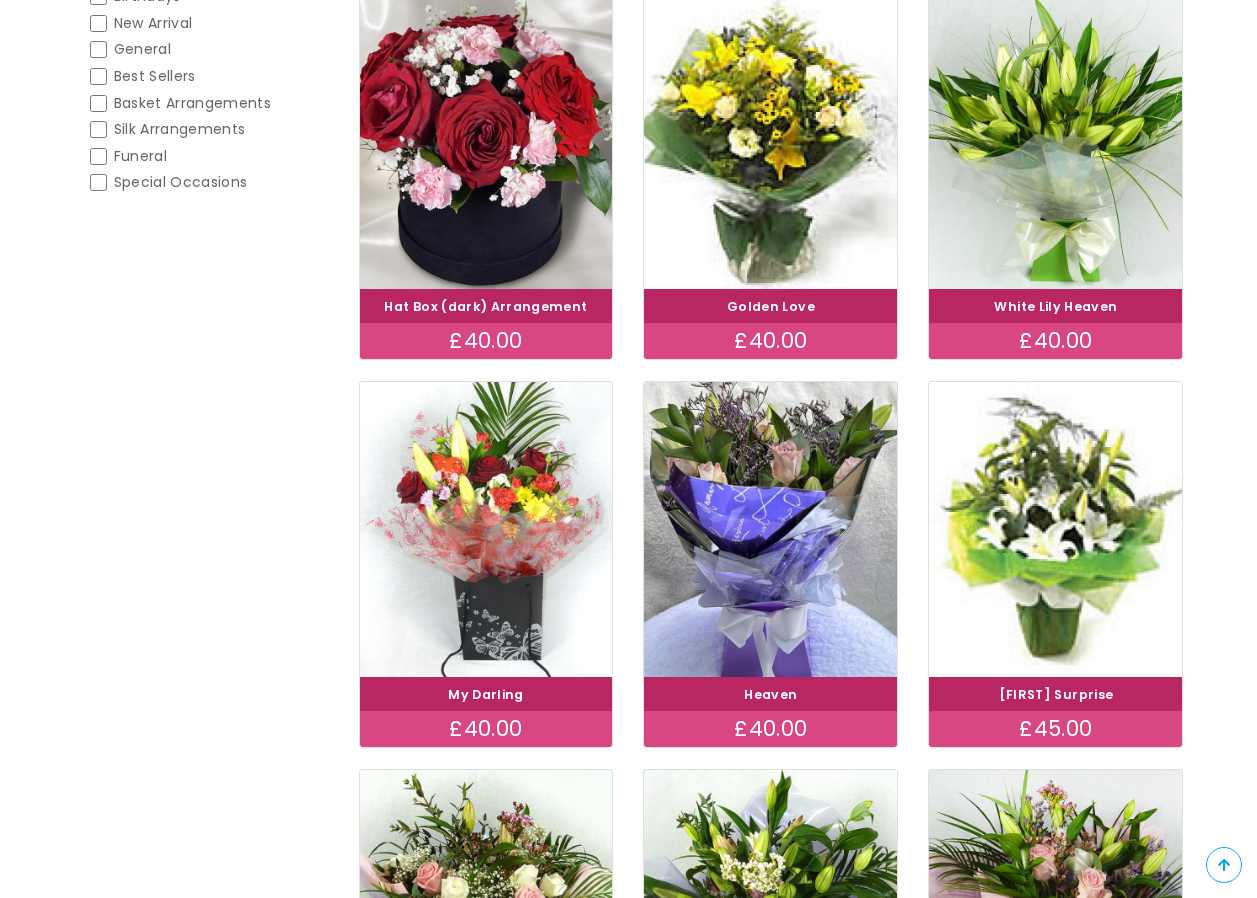 scroll, scrollTop: 400, scrollLeft: 0, axis: vertical 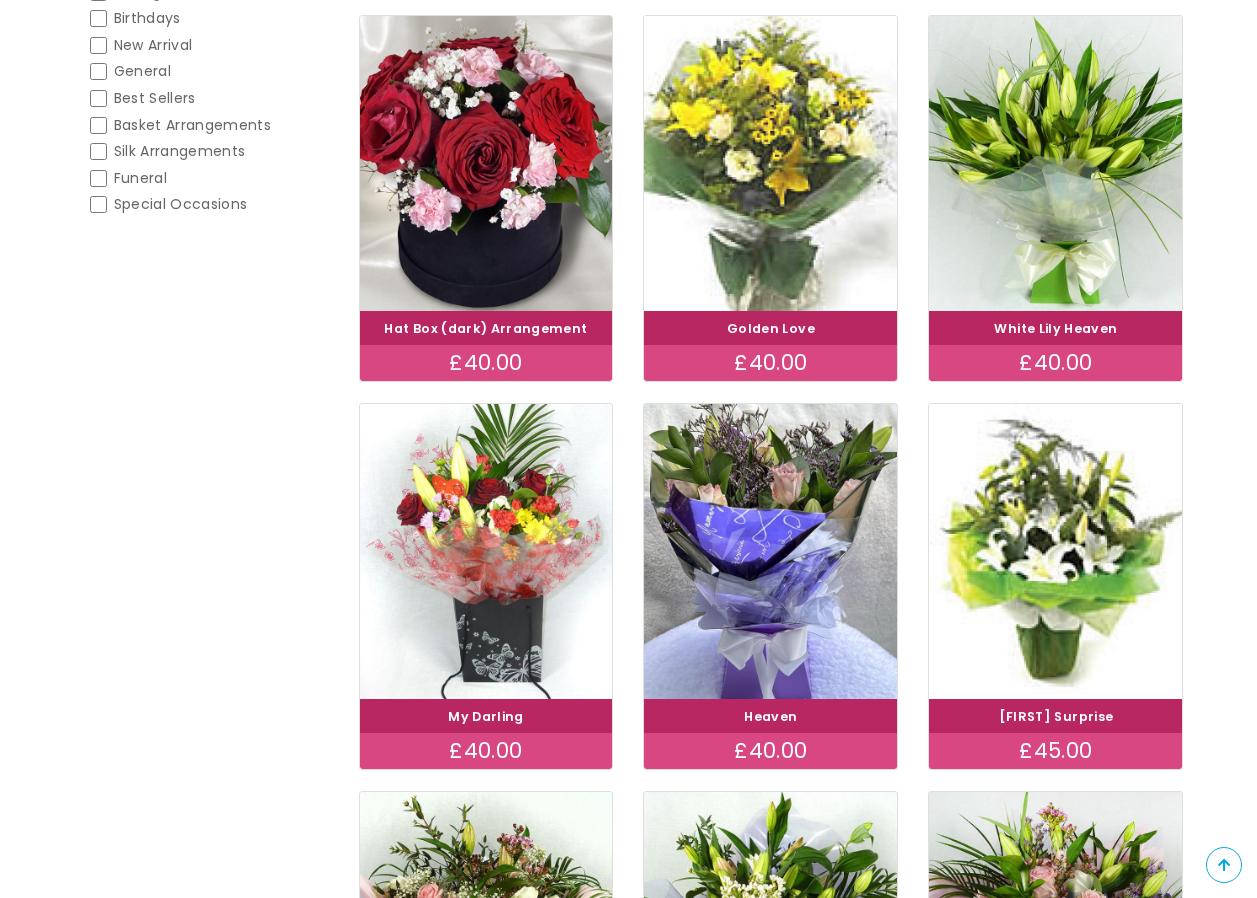 click at bounding box center (771, 163) 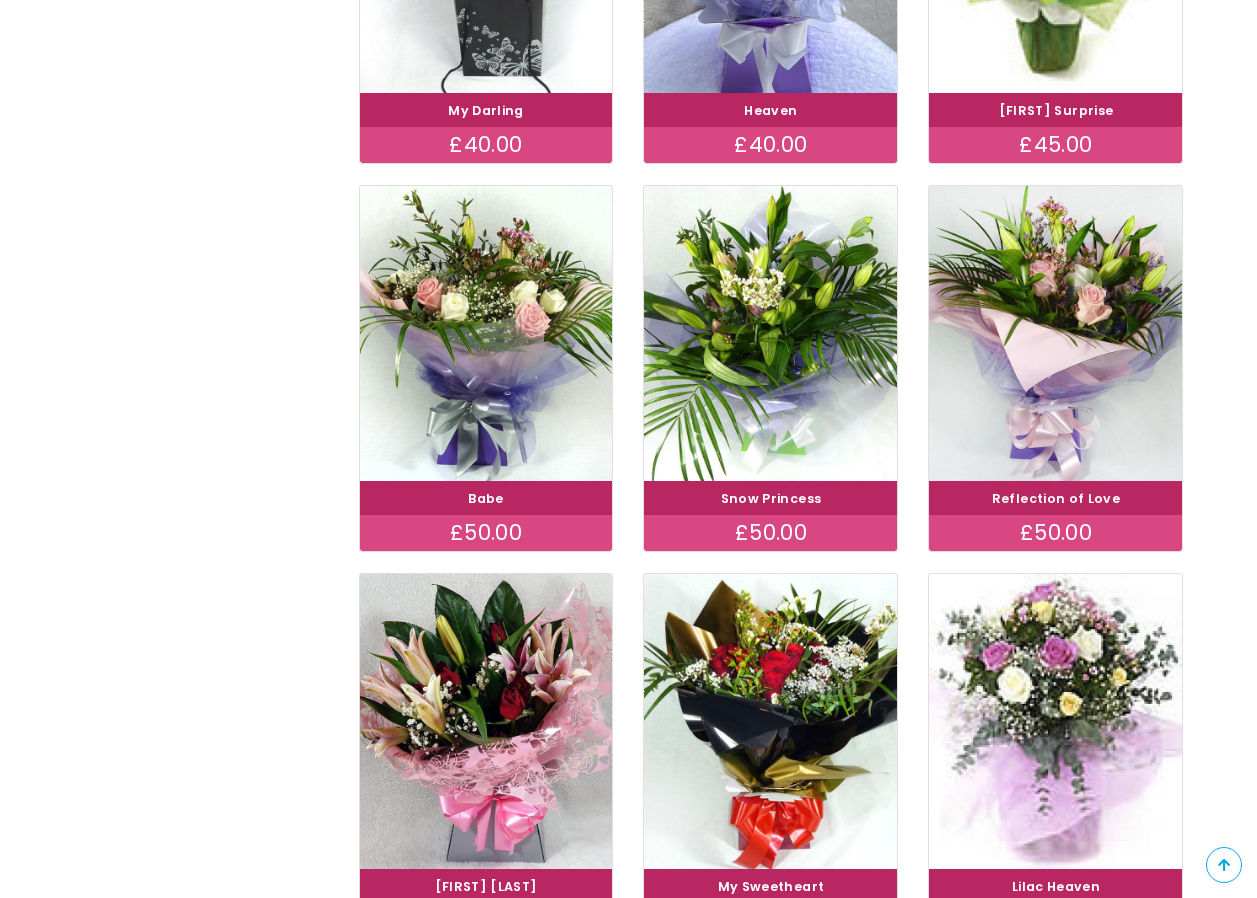 scroll, scrollTop: 1600, scrollLeft: 0, axis: vertical 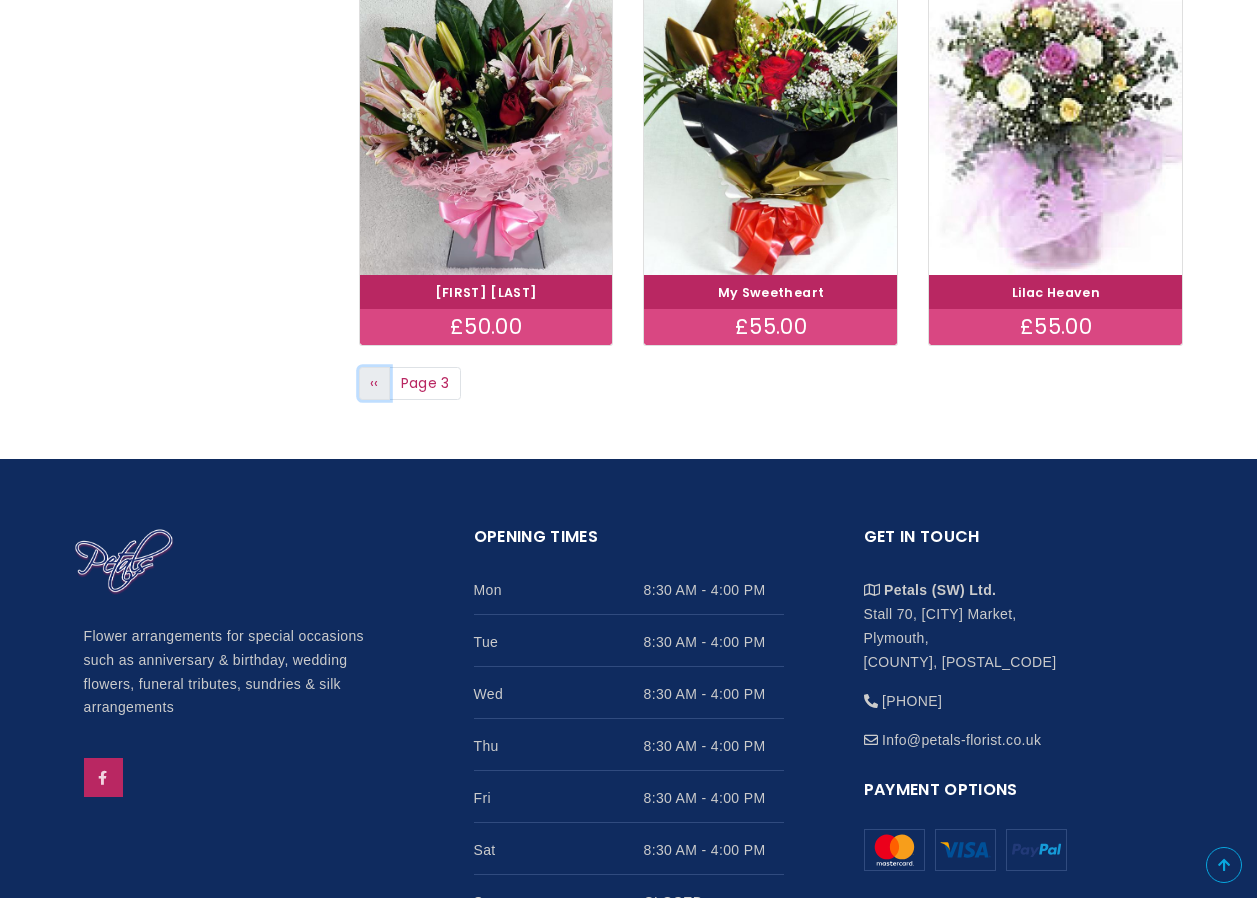 click on "‹‹" at bounding box center [374, 383] 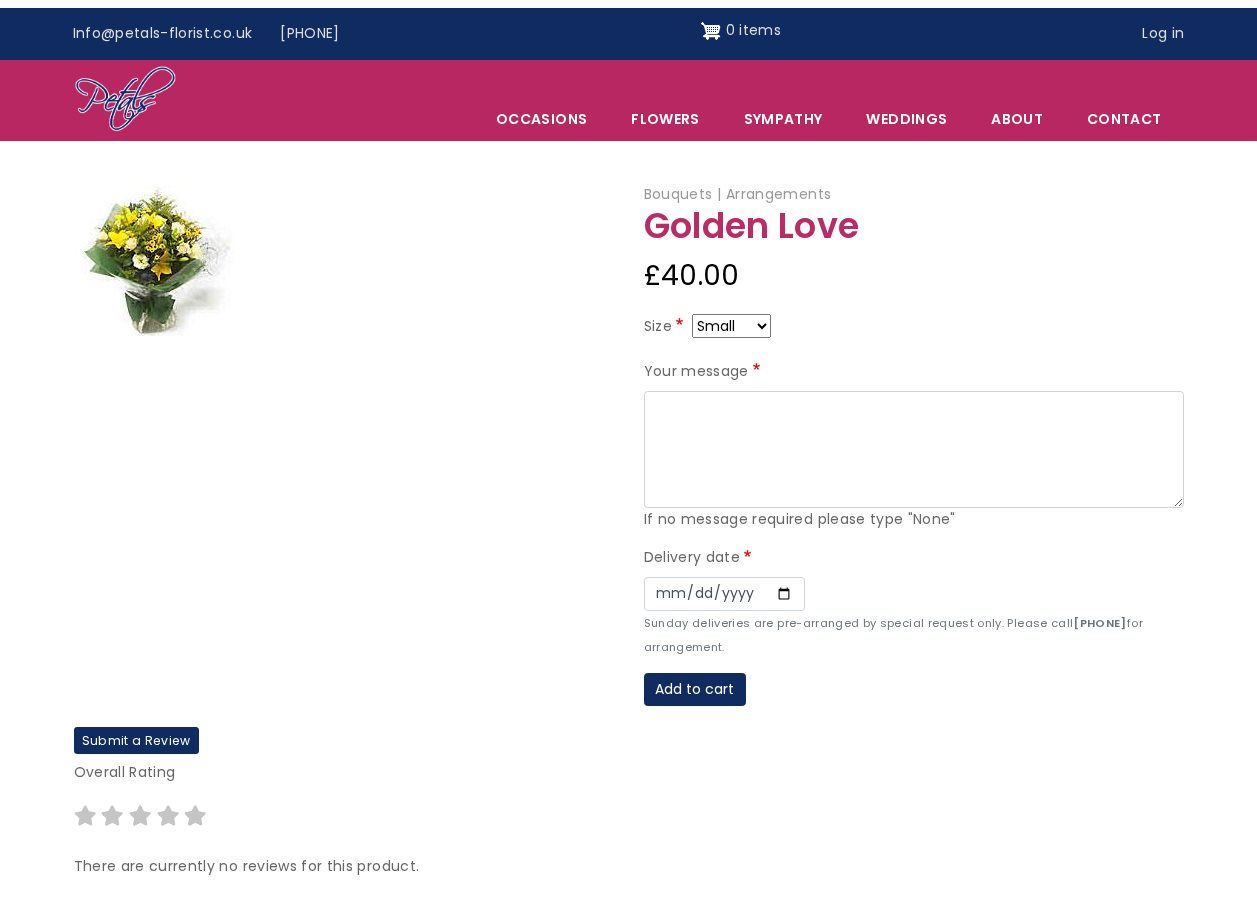 scroll, scrollTop: 0, scrollLeft: 0, axis: both 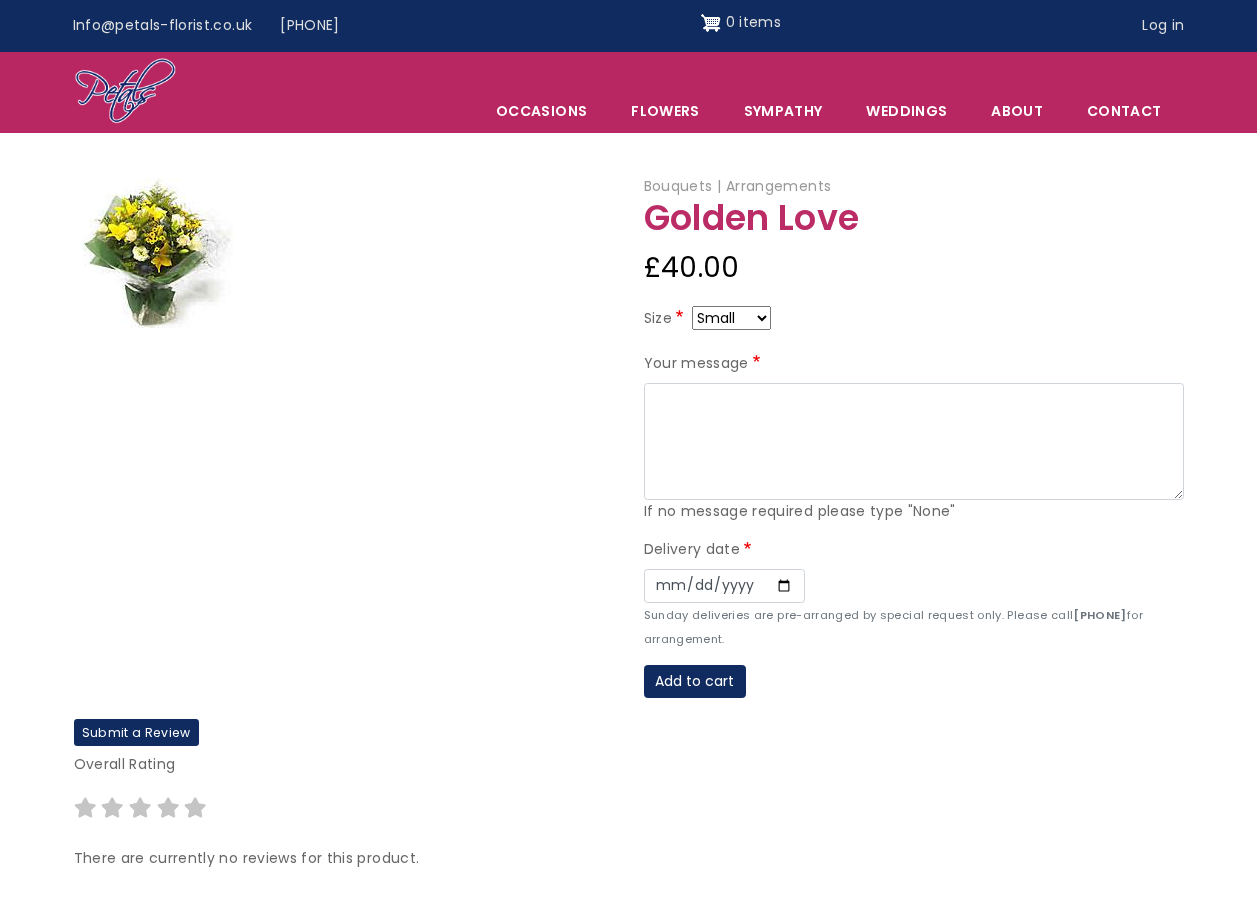 click on "Small Medium Large" at bounding box center (731, 318) 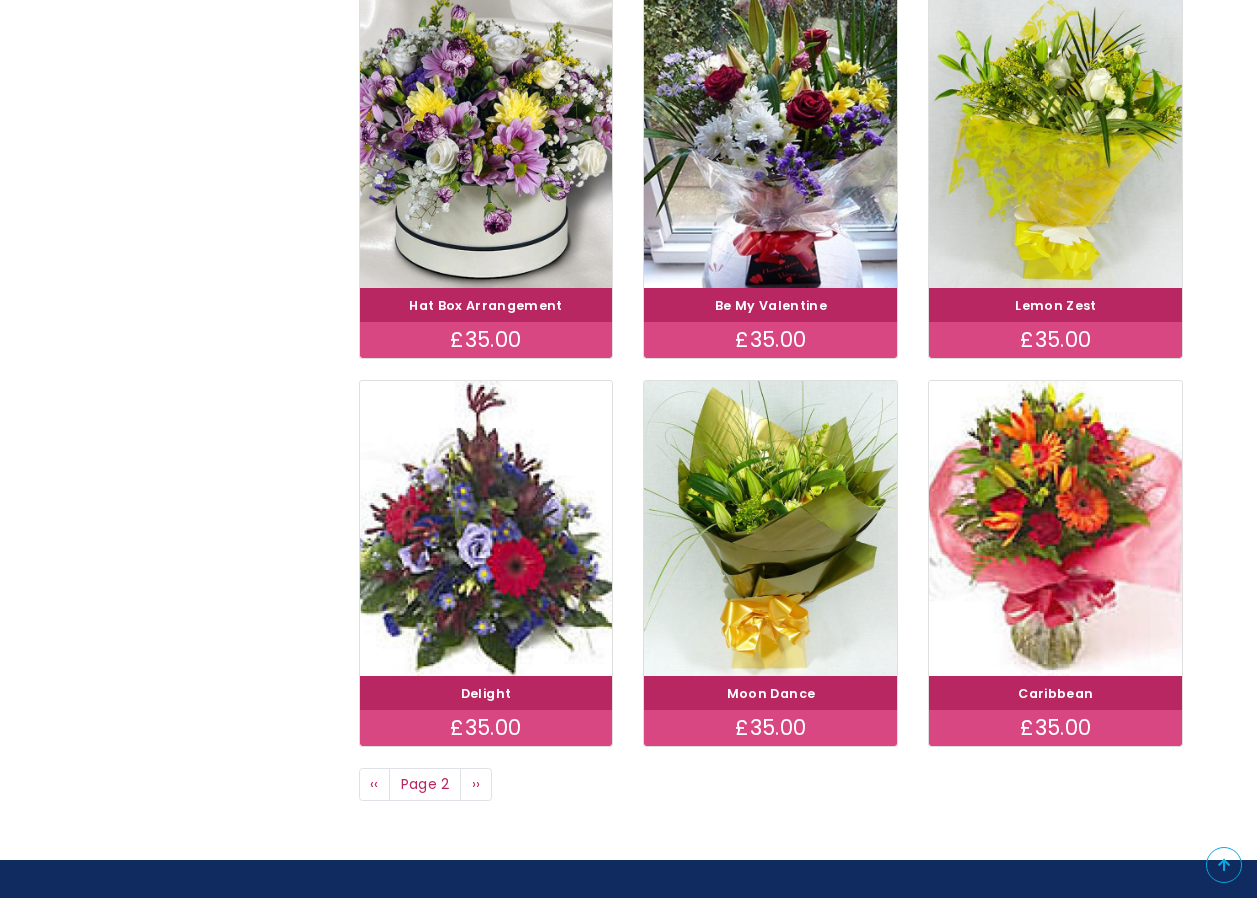 scroll, scrollTop: 1200, scrollLeft: 0, axis: vertical 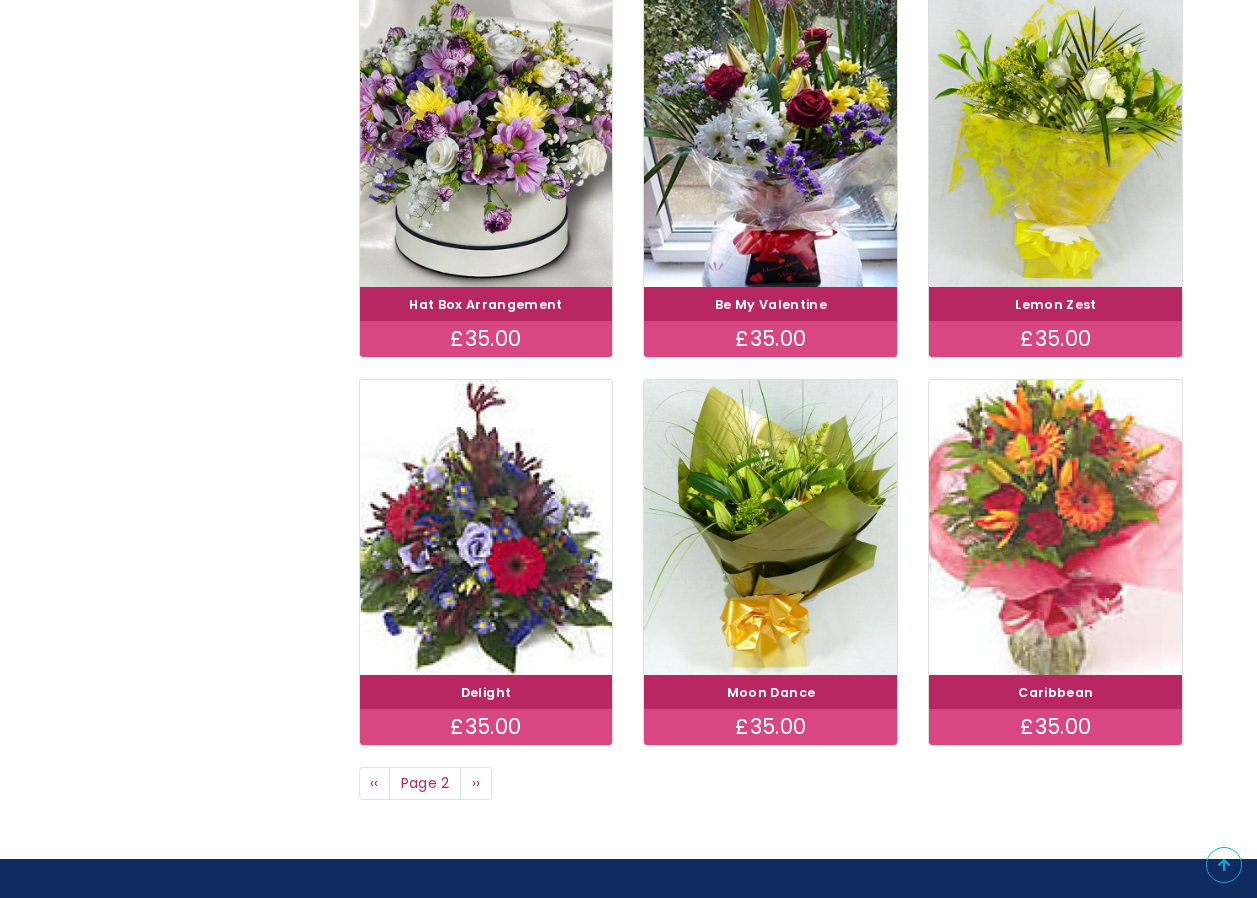 click at bounding box center [1056, 526] 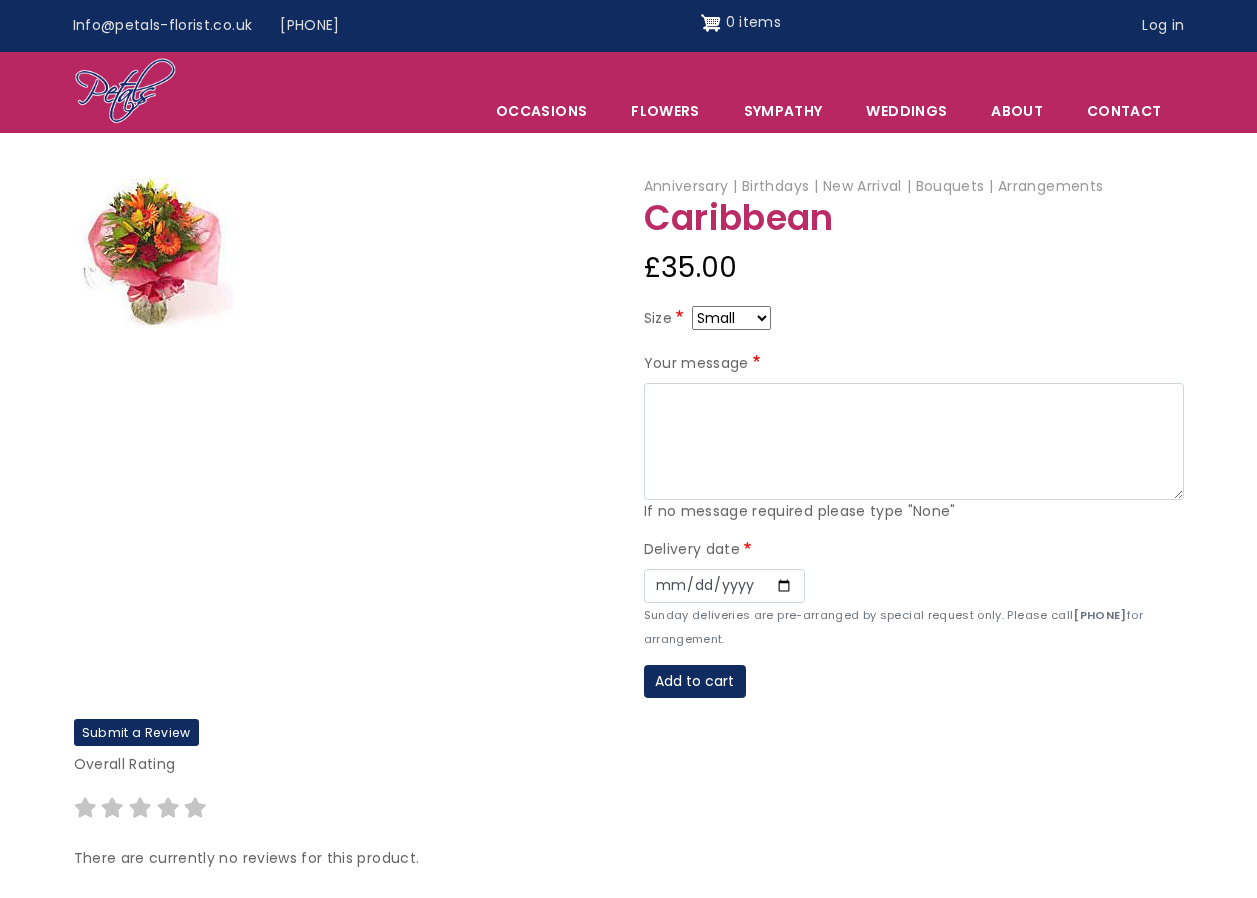 scroll, scrollTop: 0, scrollLeft: 0, axis: both 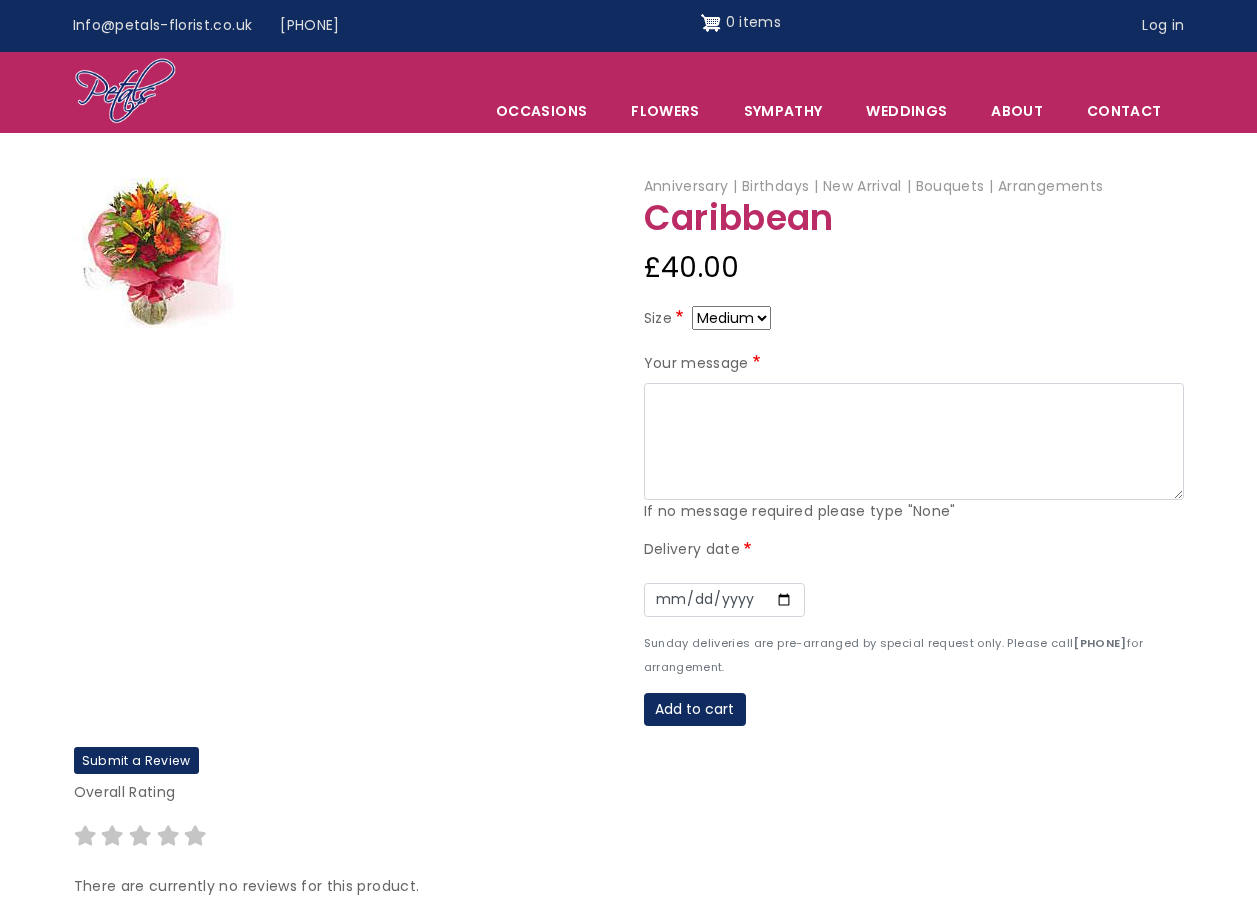 click on "Small Medium Large" at bounding box center (731, 318) 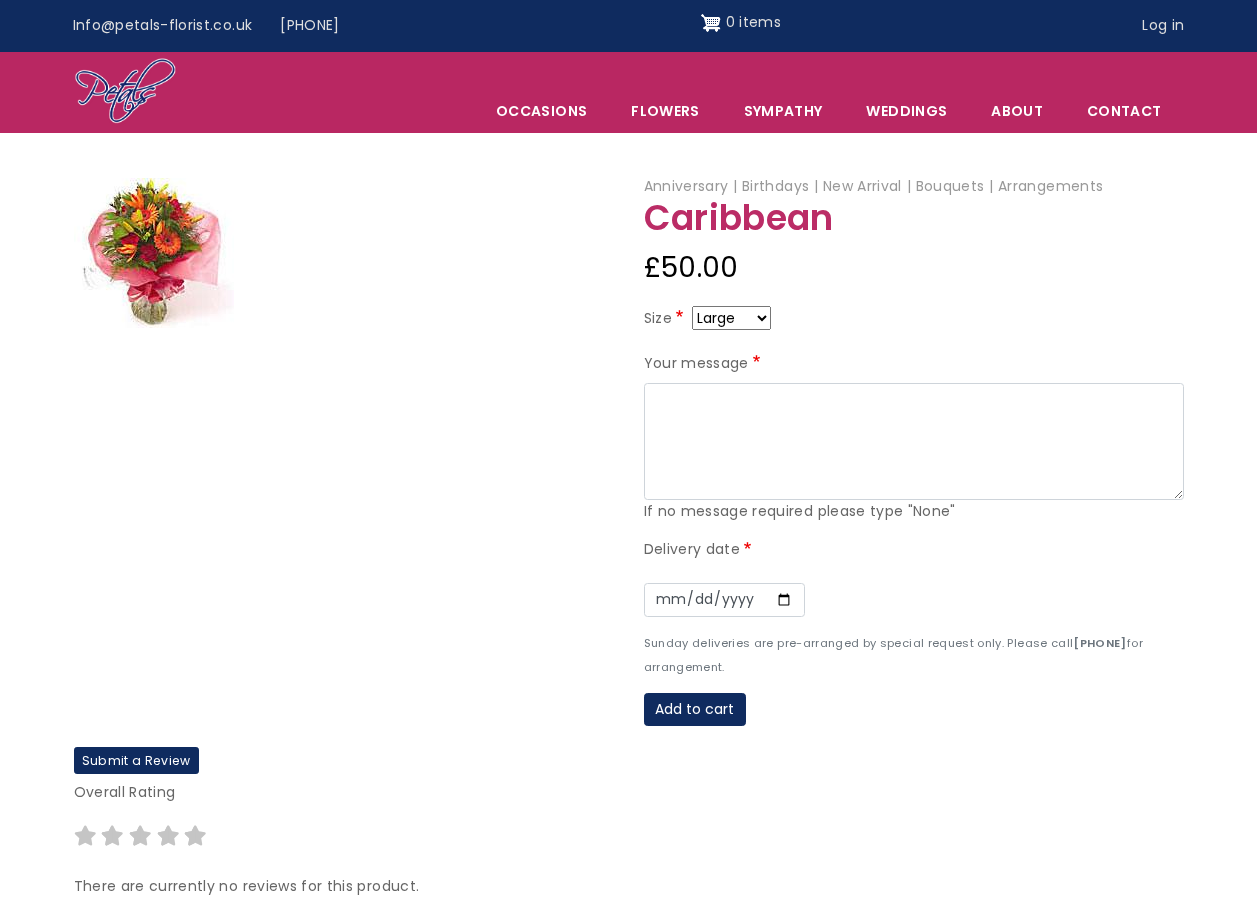 click on "Small Medium Large" at bounding box center (731, 318) 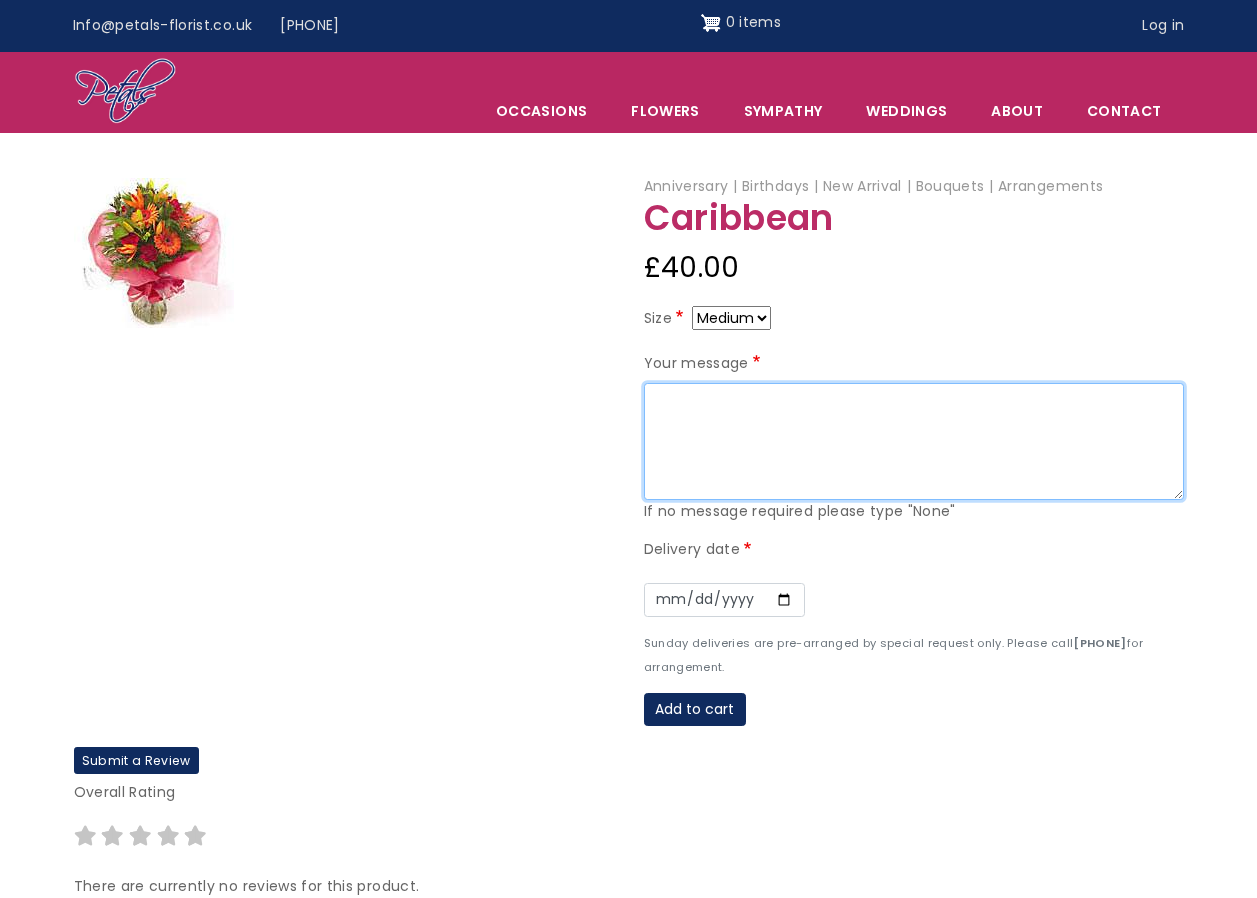 click on "Your message" at bounding box center [914, 442] 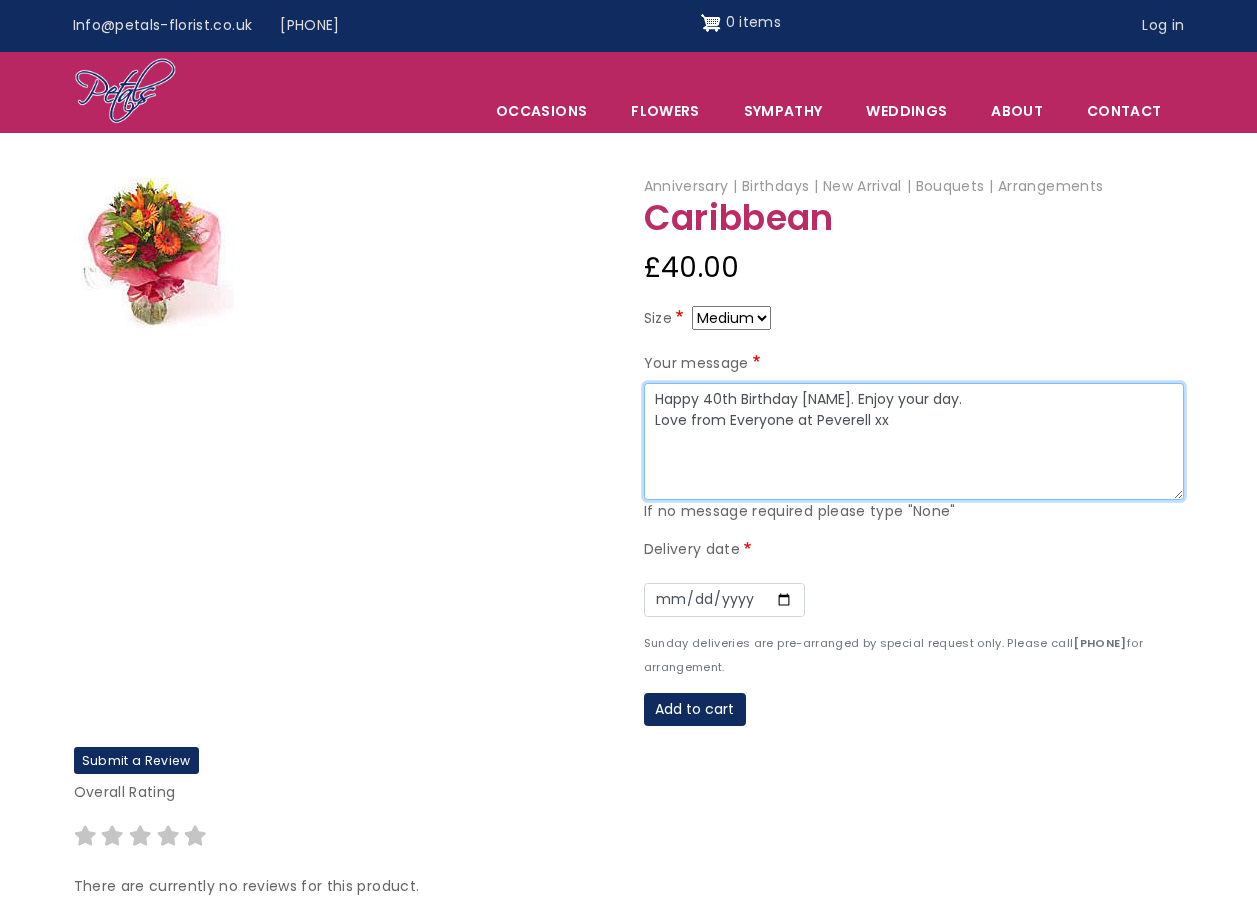 type on "Happy 40th Birthday Alice. Enjoy your day.
Love from Everyone at Peverell xx" 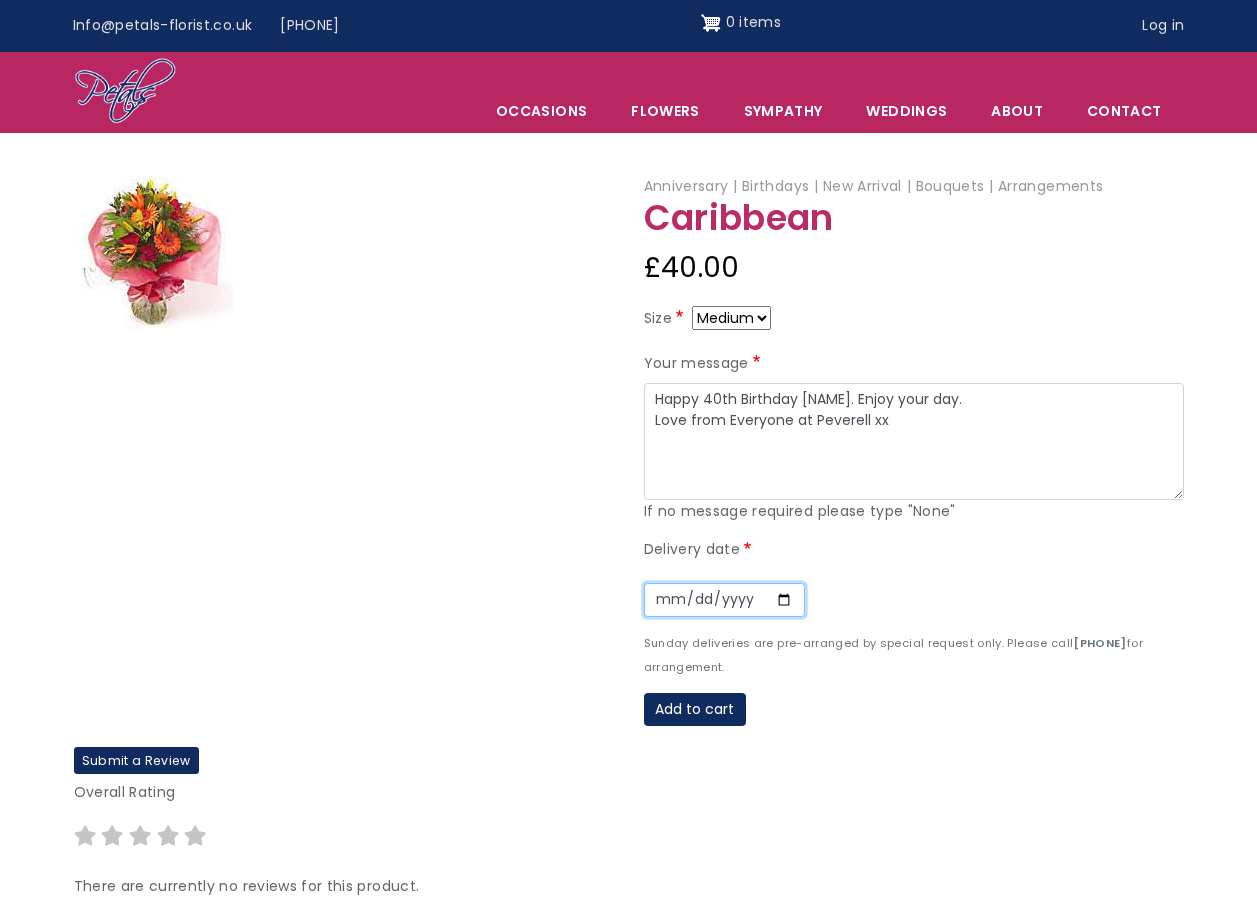 click on "Date" at bounding box center [724, 600] 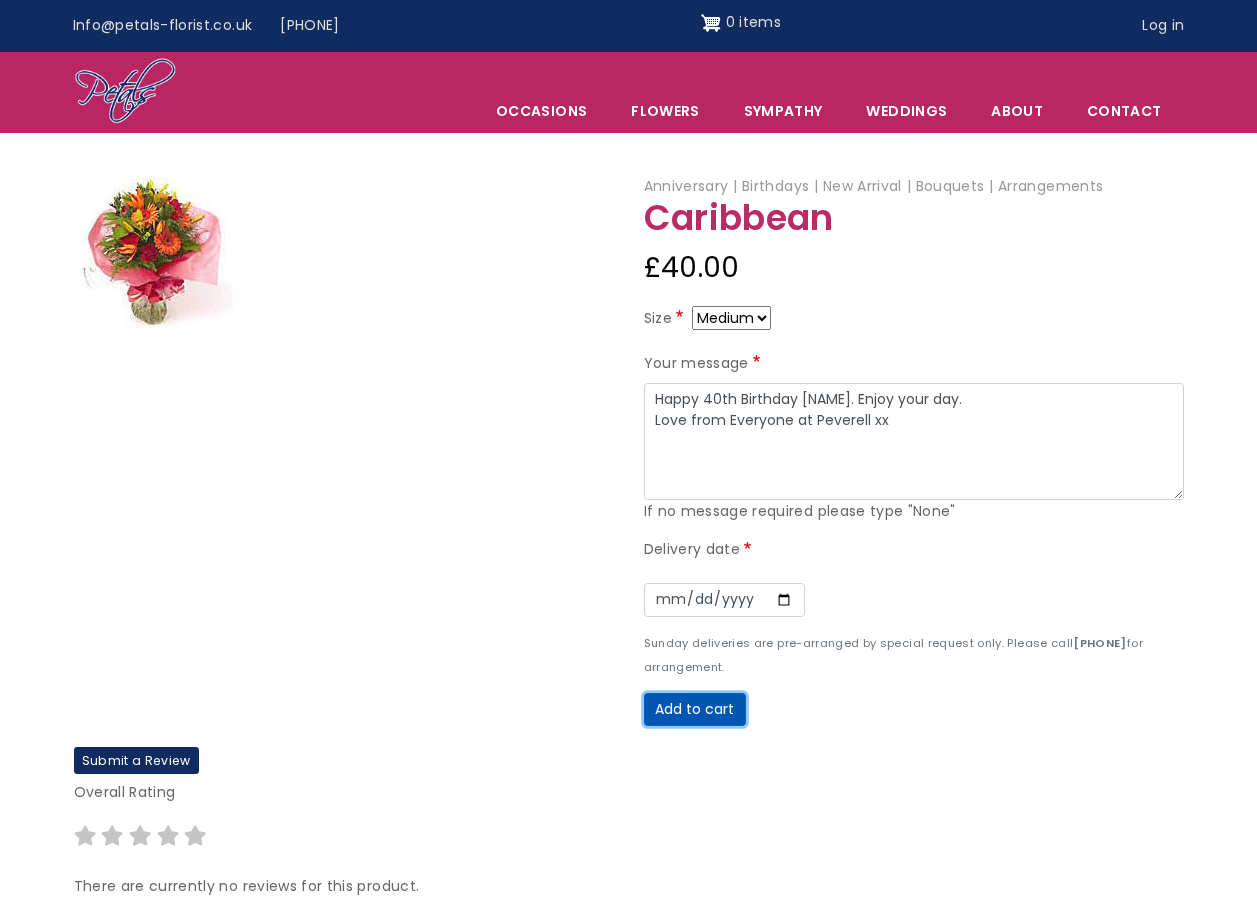 click on "Add to cart" at bounding box center (695, 710) 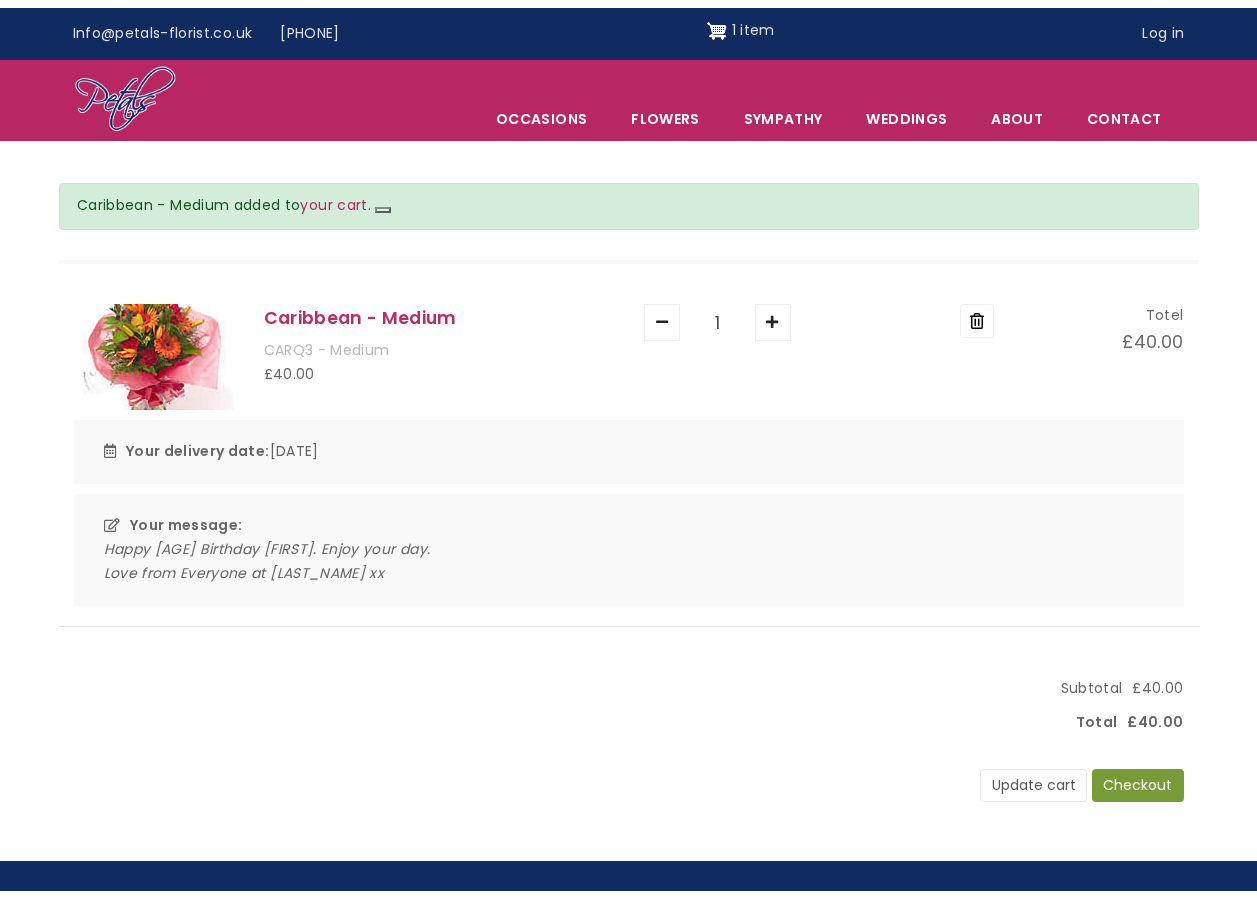 scroll, scrollTop: 0, scrollLeft: 0, axis: both 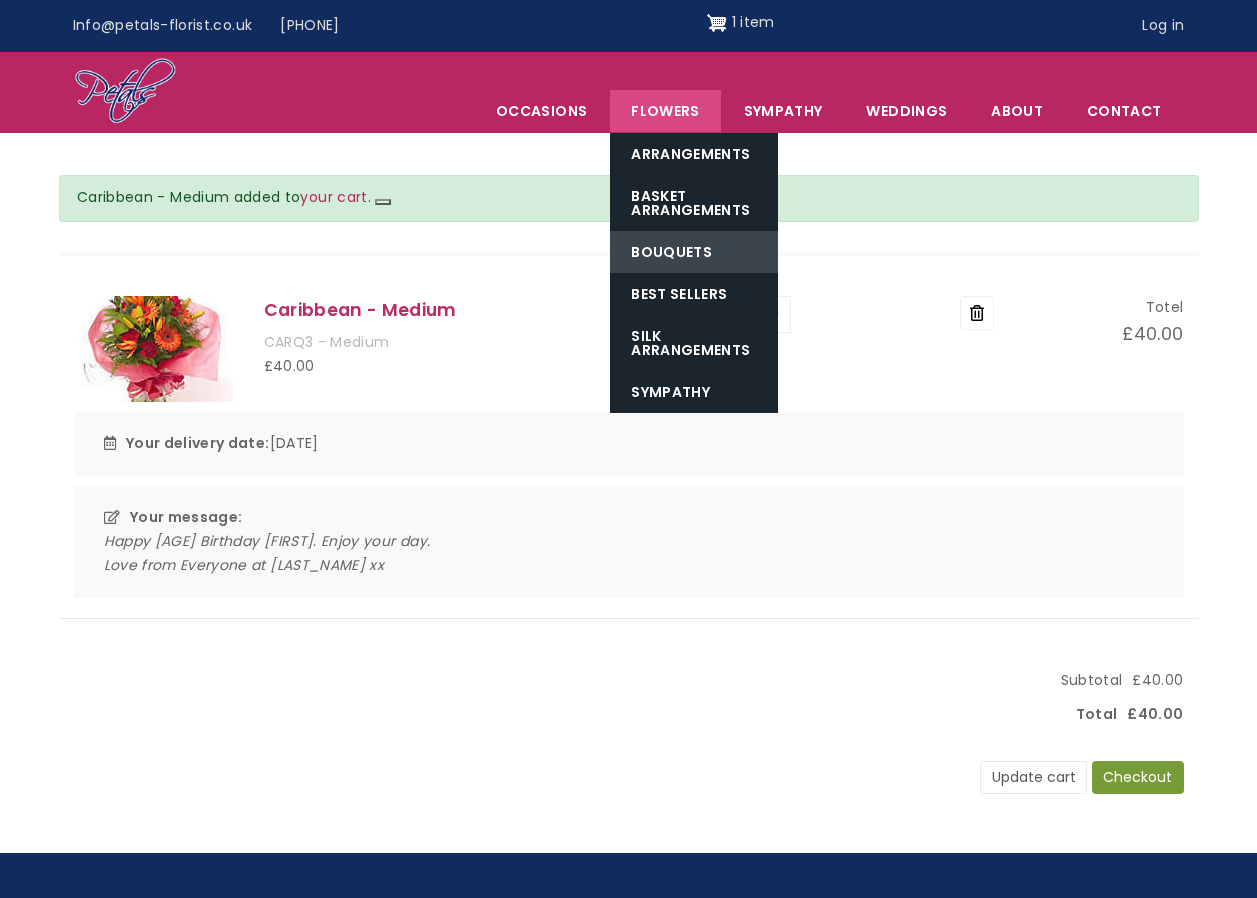 click on "Bouquets" at bounding box center [694, 252] 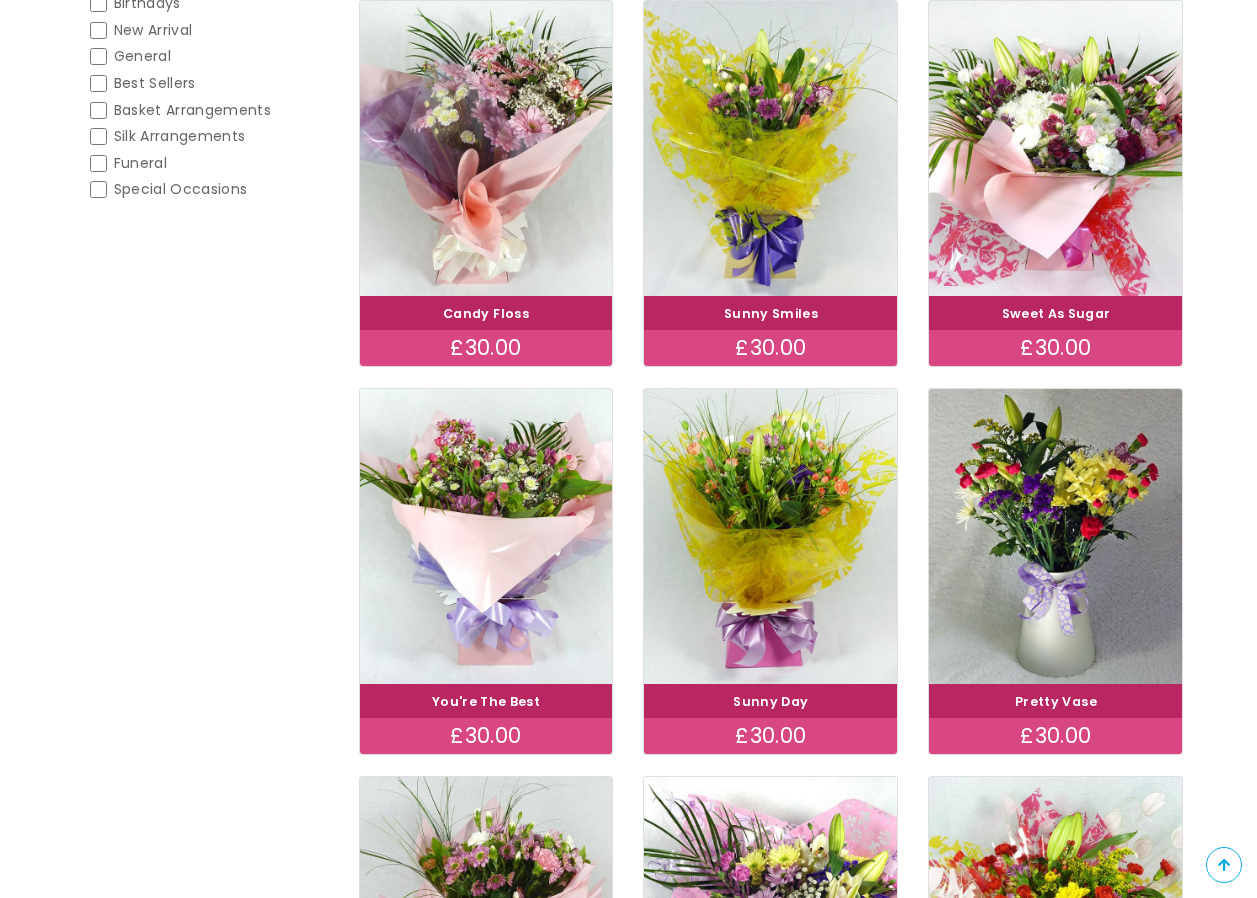 scroll, scrollTop: 200, scrollLeft: 0, axis: vertical 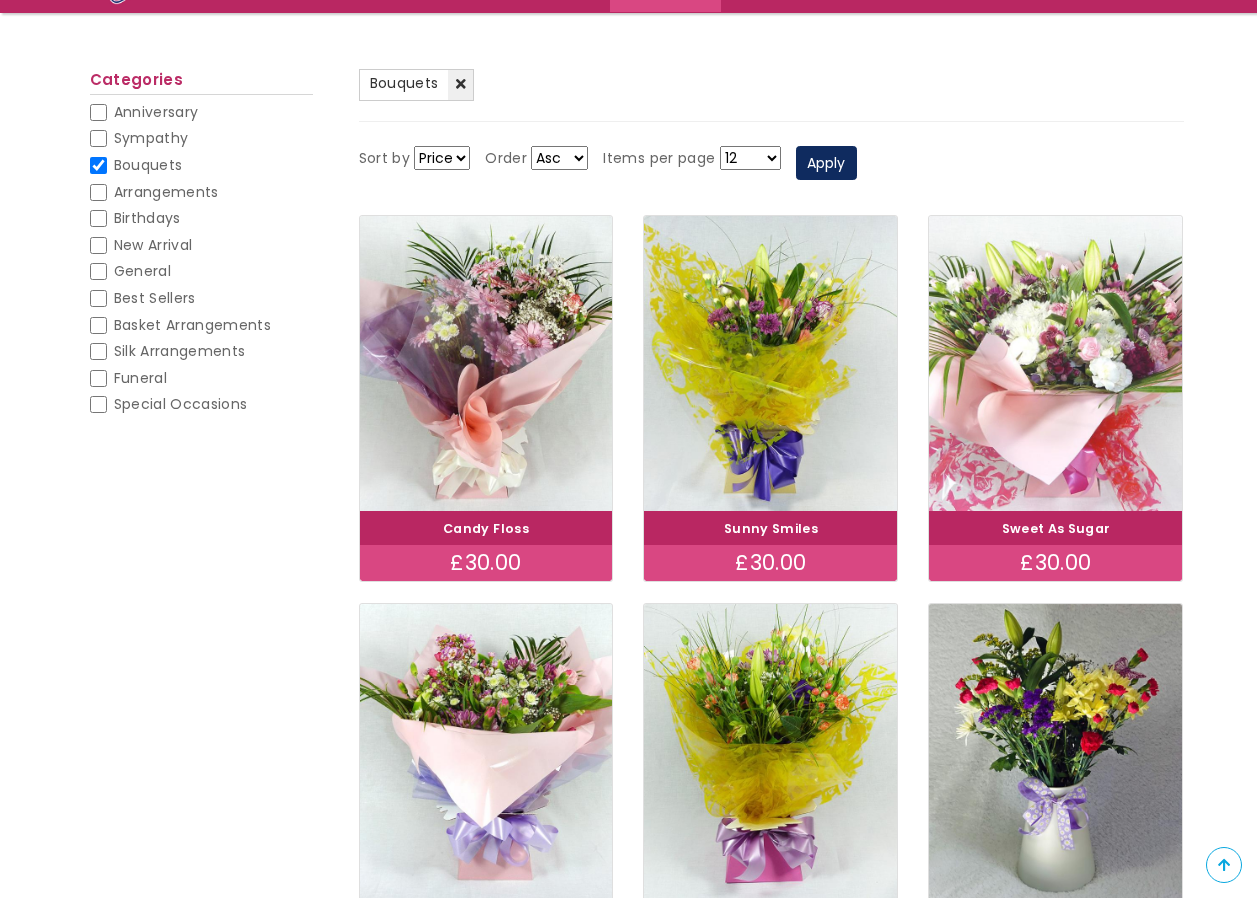 click at bounding box center (1056, 363) 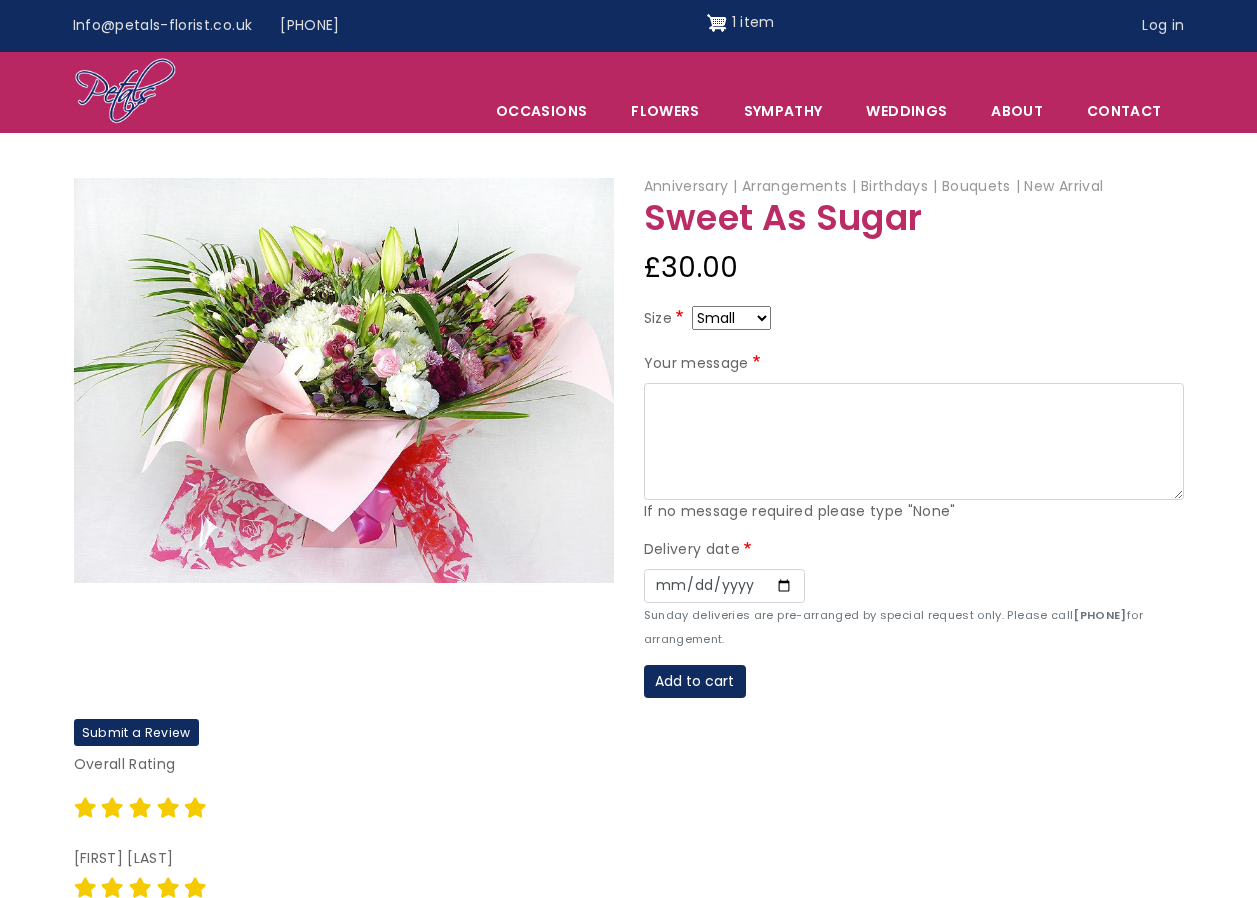 scroll, scrollTop: 0, scrollLeft: 0, axis: both 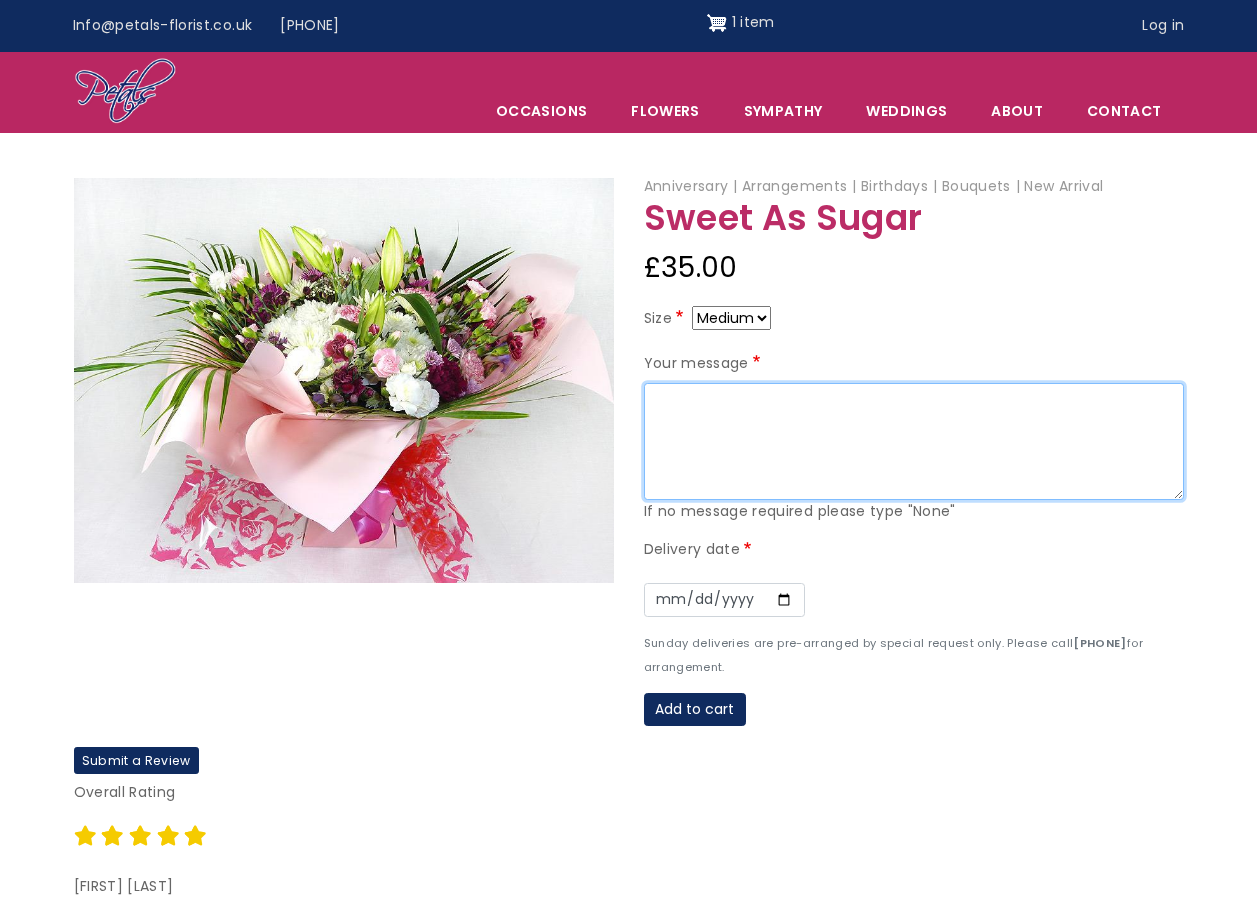click on "Your message" at bounding box center [914, 442] 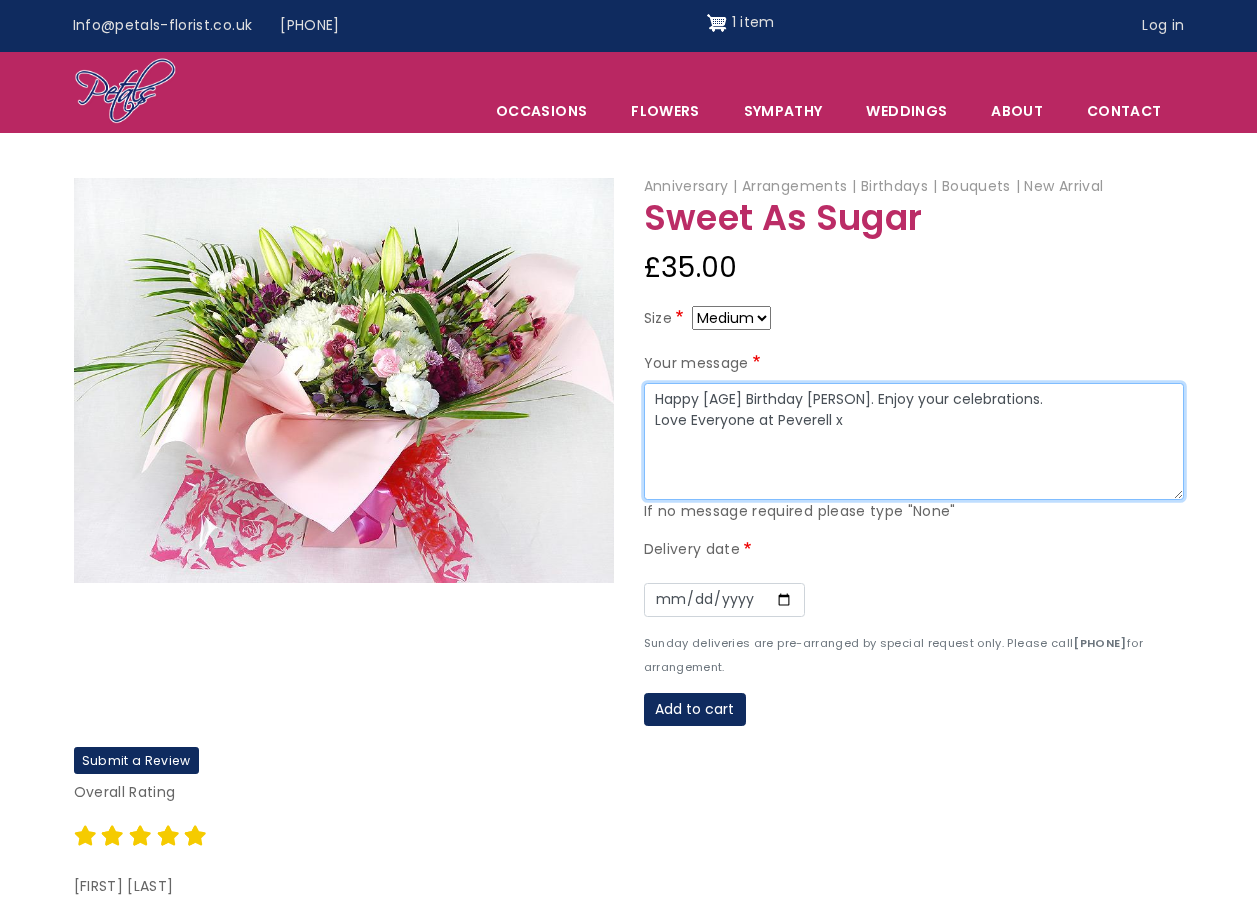type on "Happy 40th Birthday Cei. Enjoy your celebrations.
Love Everyone at Peverell x" 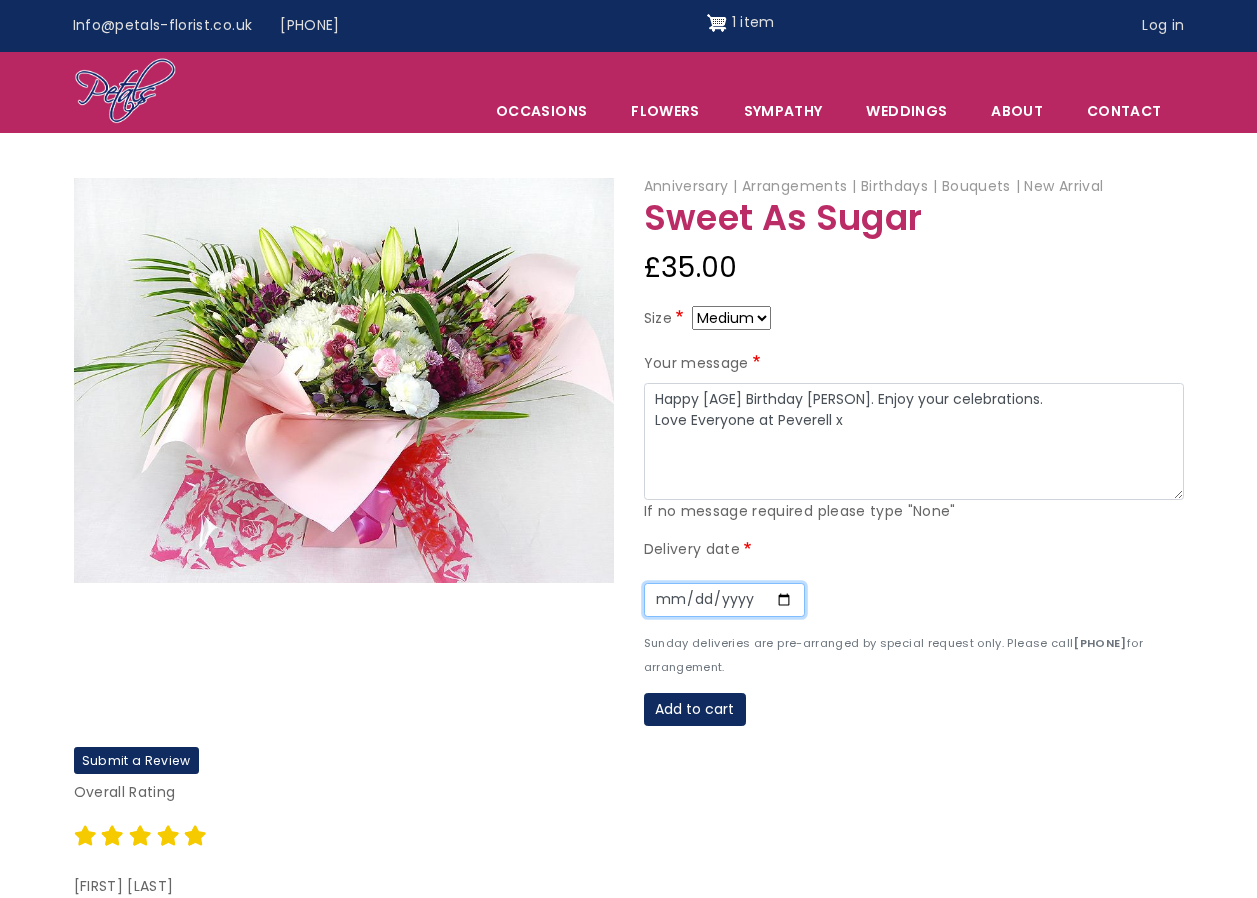 click on "Date" at bounding box center [724, 600] 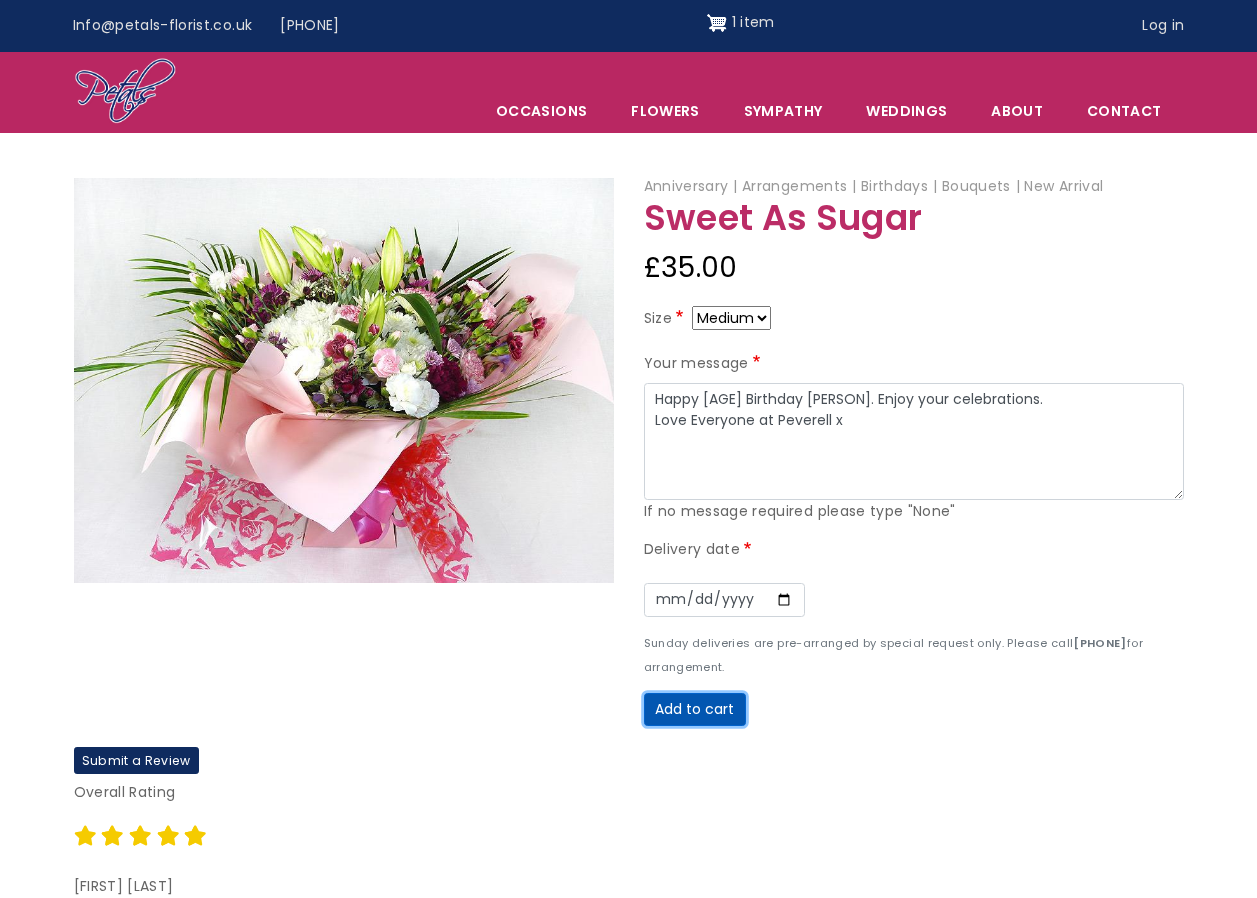 click on "Add to cart" at bounding box center (695, 710) 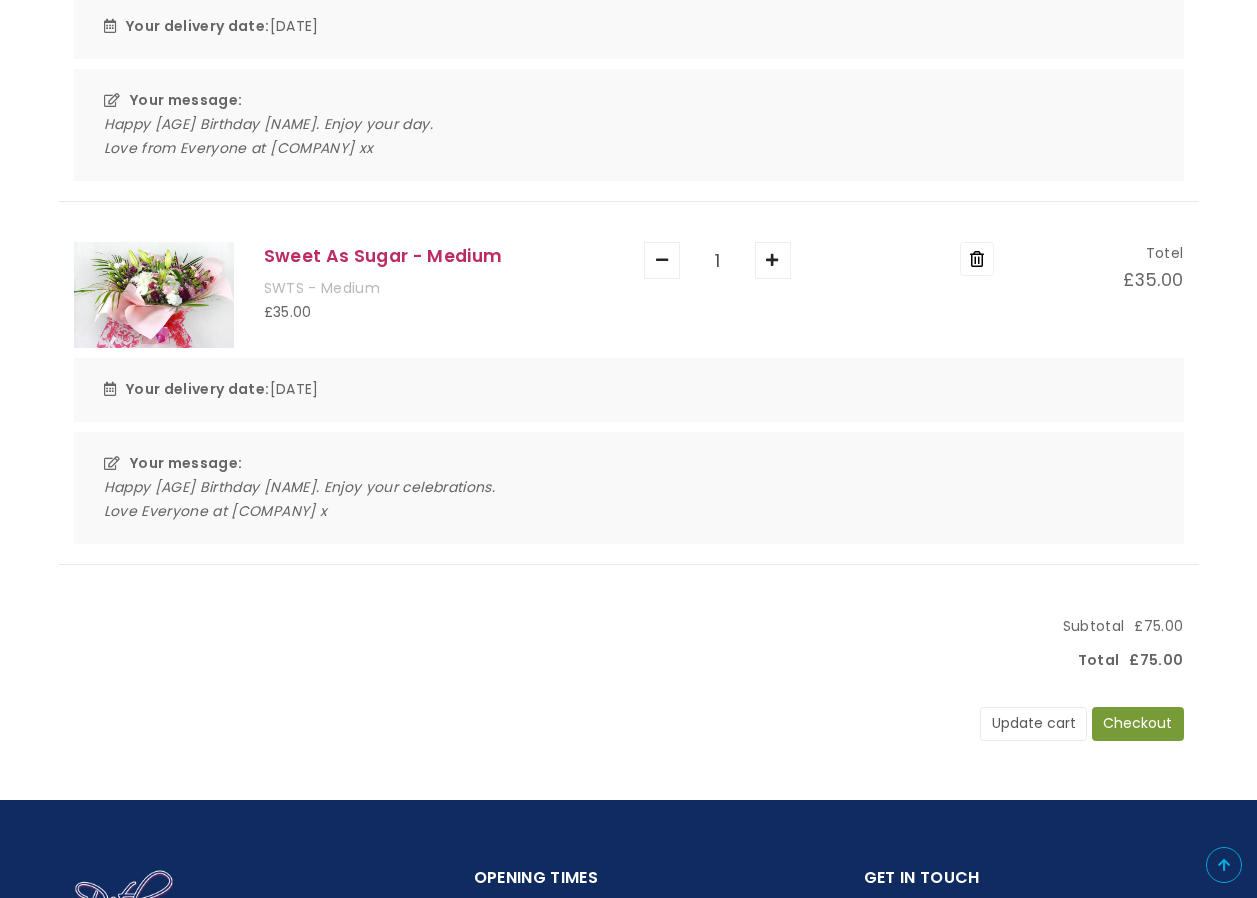 scroll, scrollTop: 500, scrollLeft: 0, axis: vertical 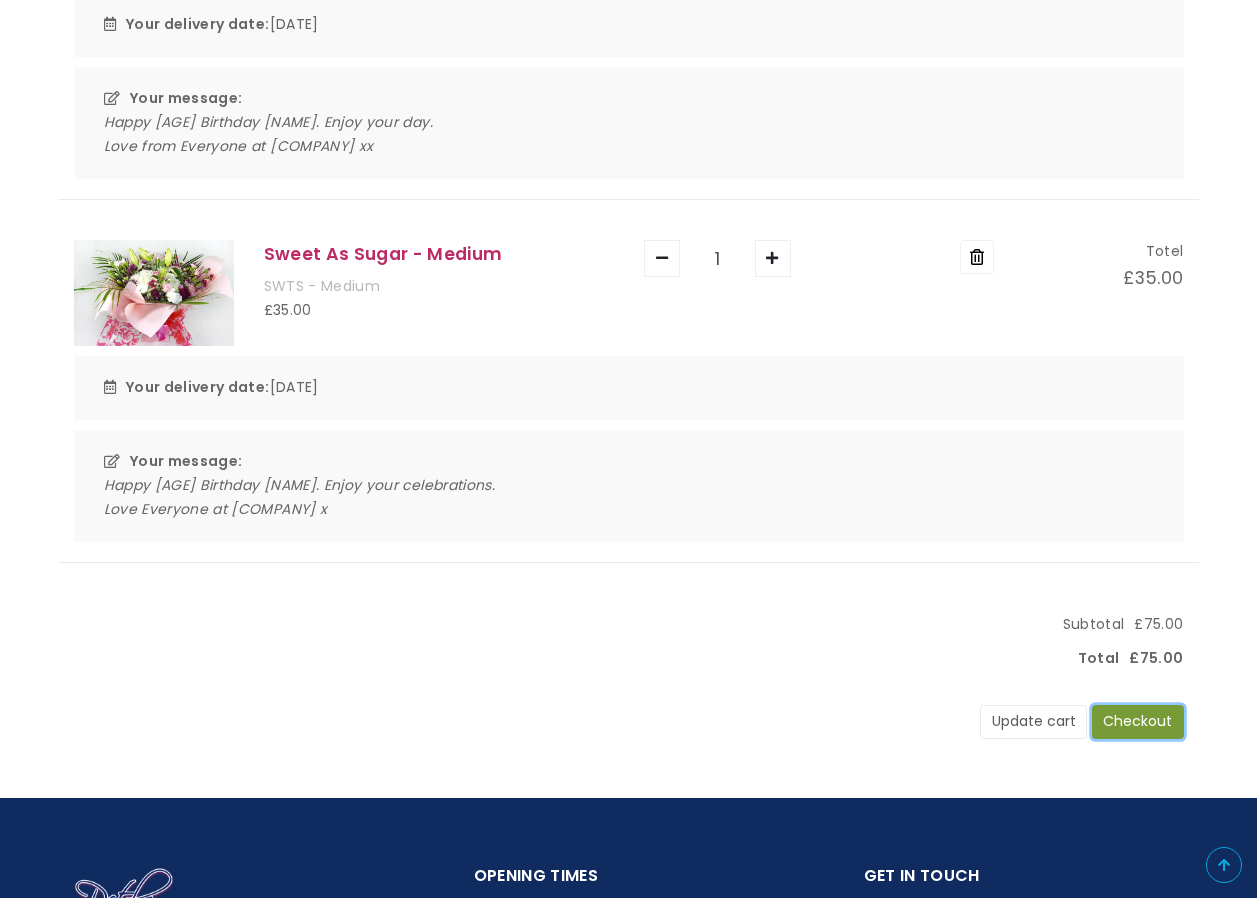 click on "Checkout" at bounding box center [1138, 722] 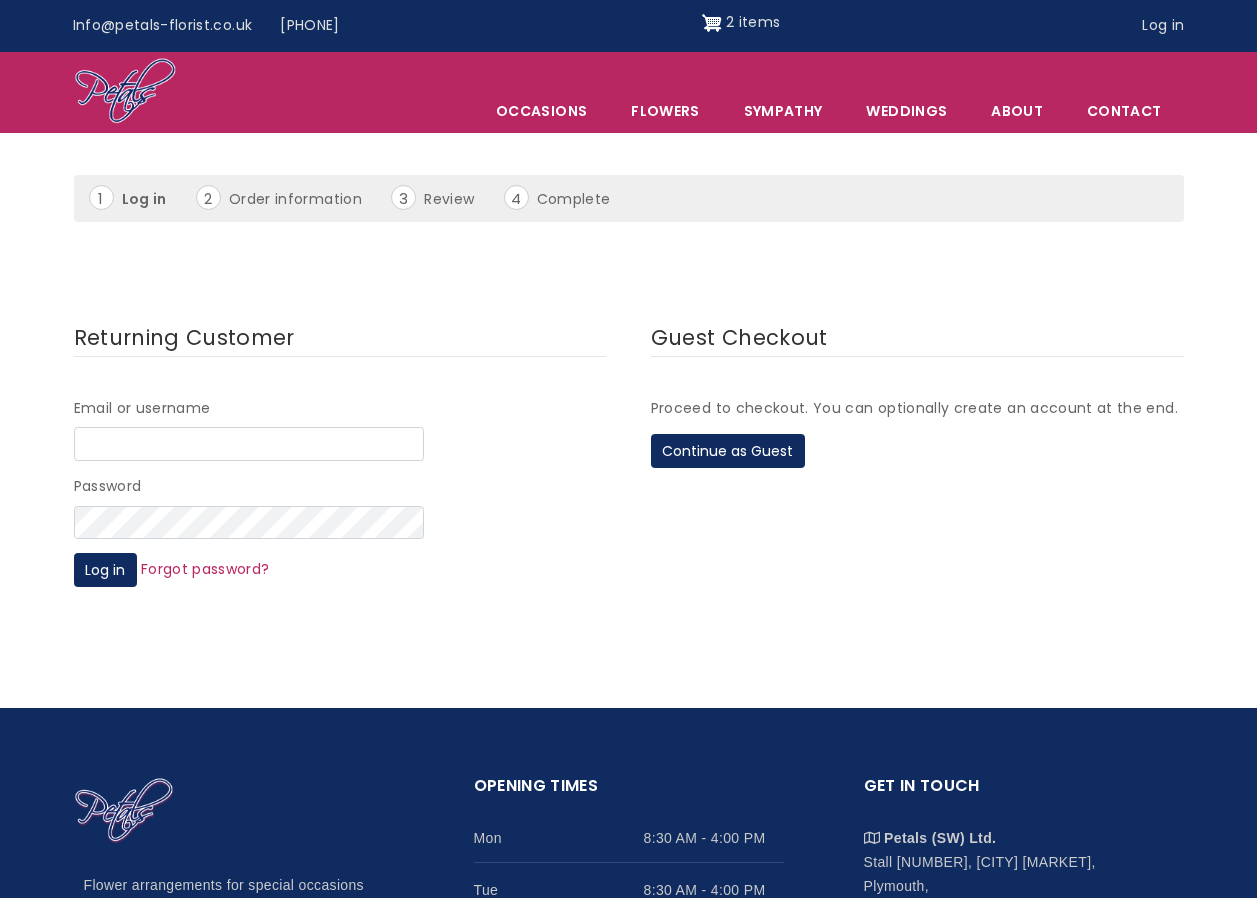 scroll, scrollTop: 0, scrollLeft: 0, axis: both 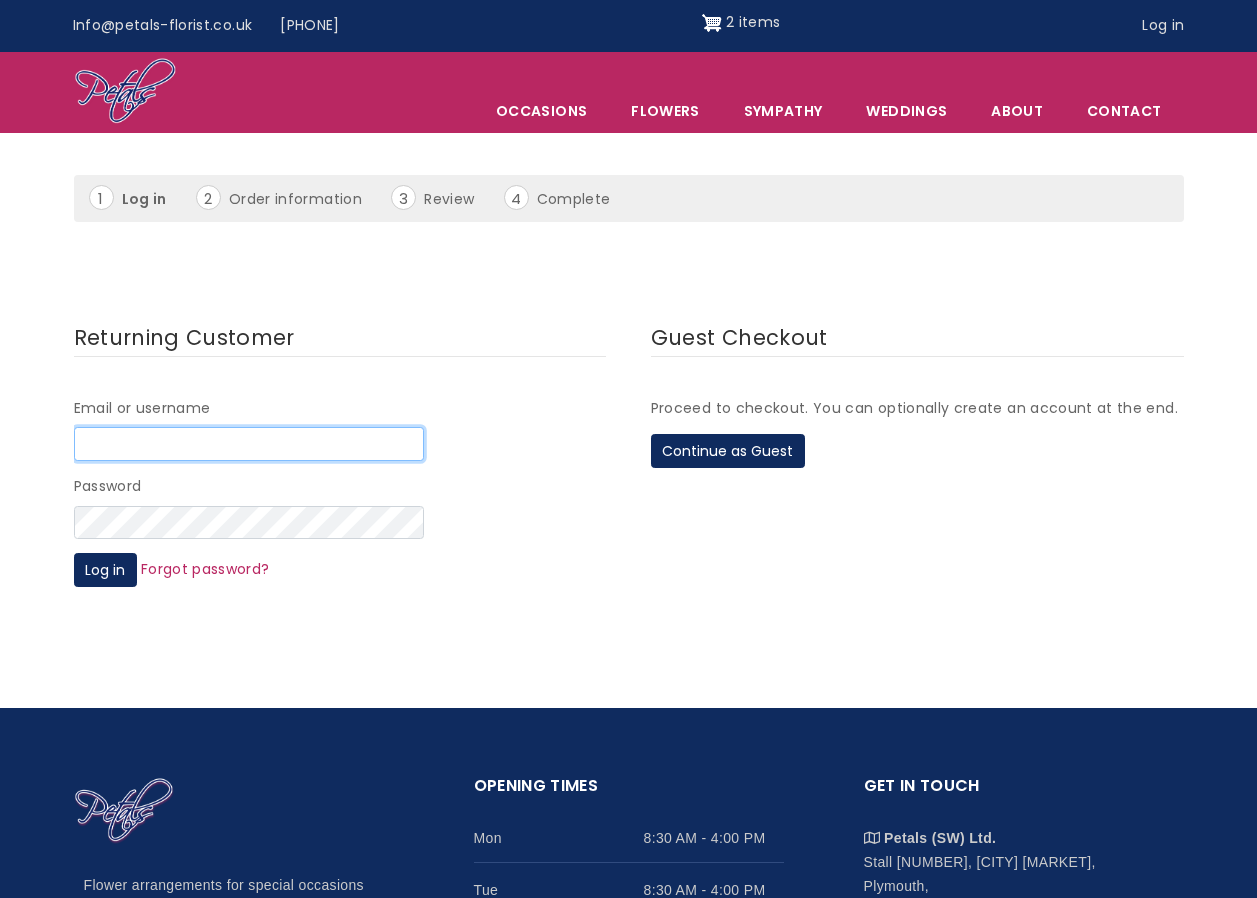 click on "Email or username" at bounding box center [249, 444] 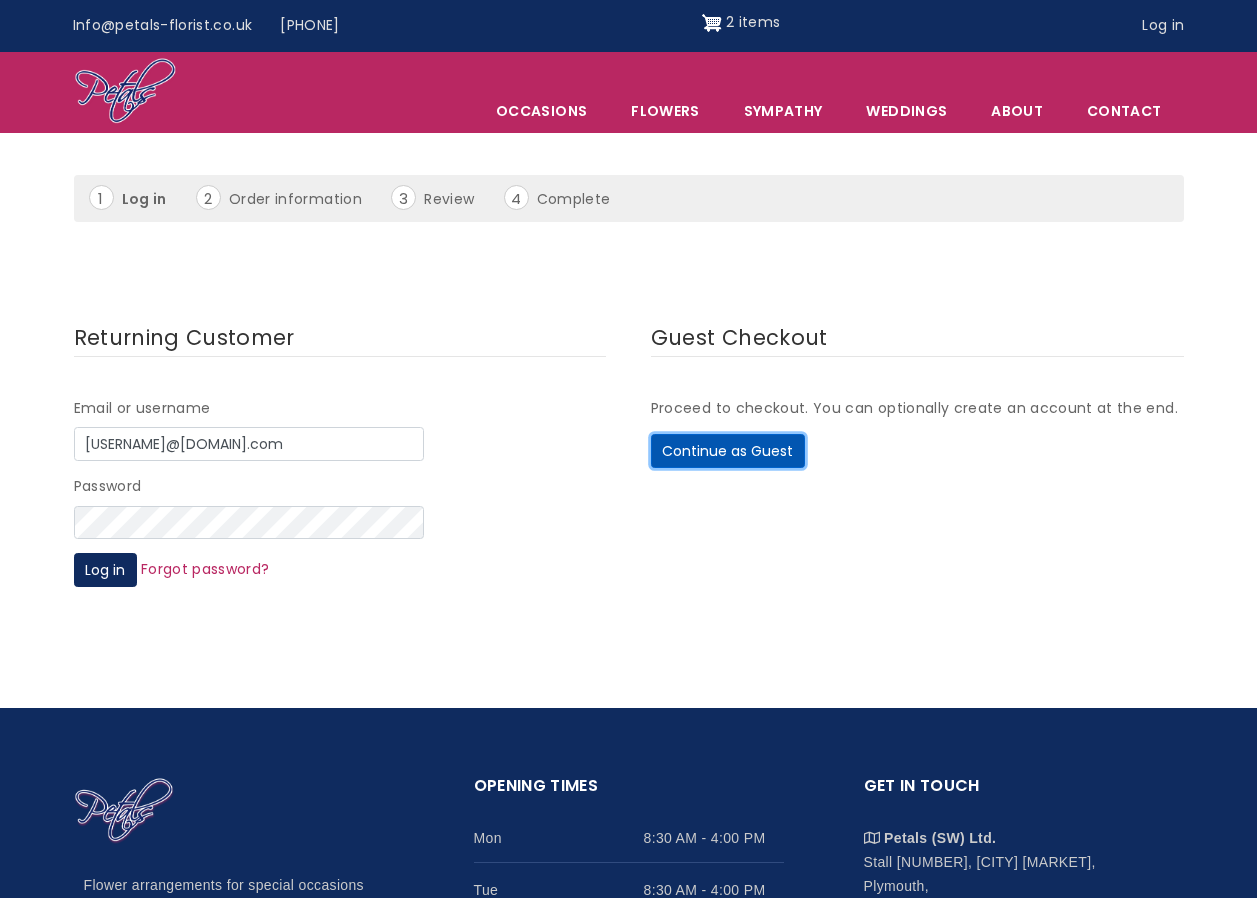 click on "Continue as Guest" at bounding box center [728, 451] 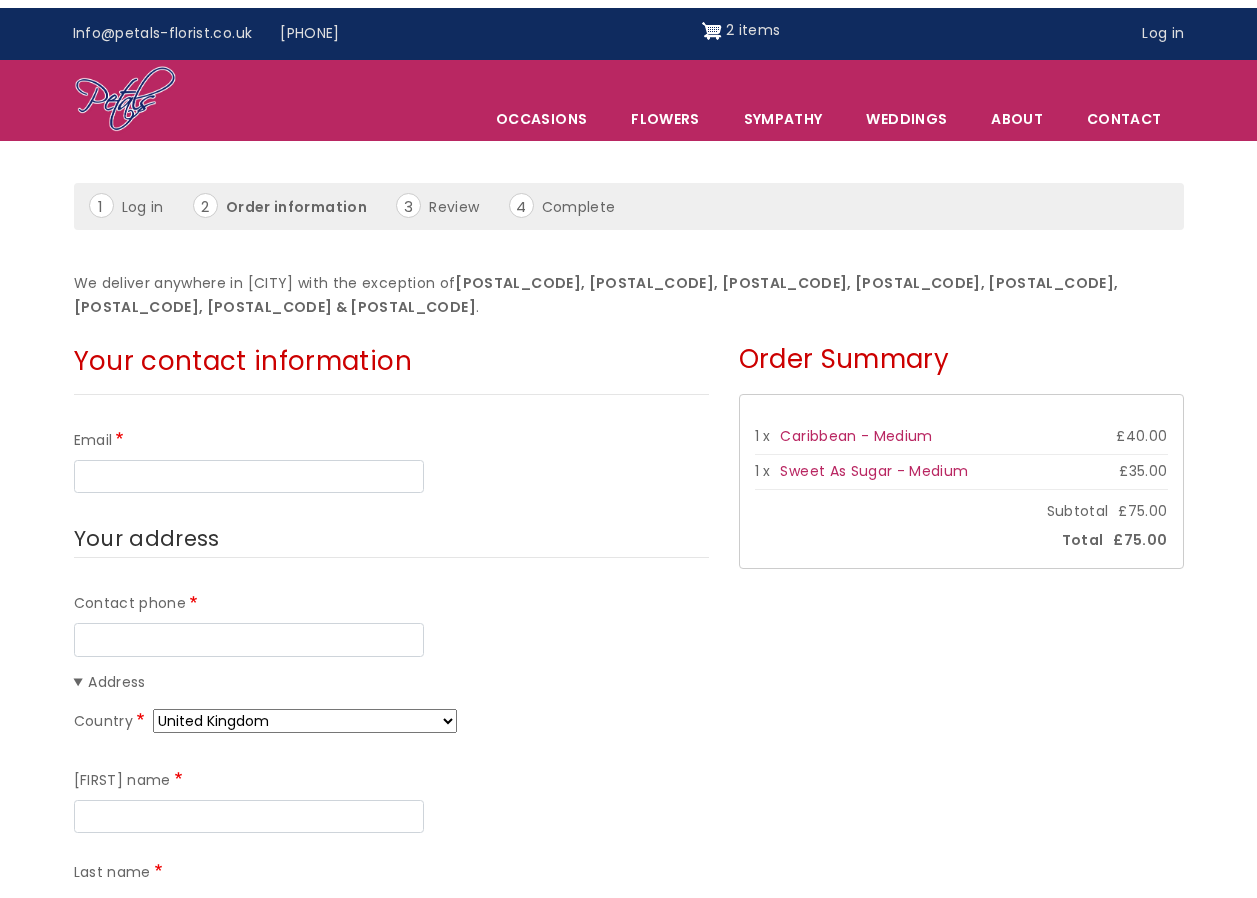 scroll, scrollTop: 0, scrollLeft: 0, axis: both 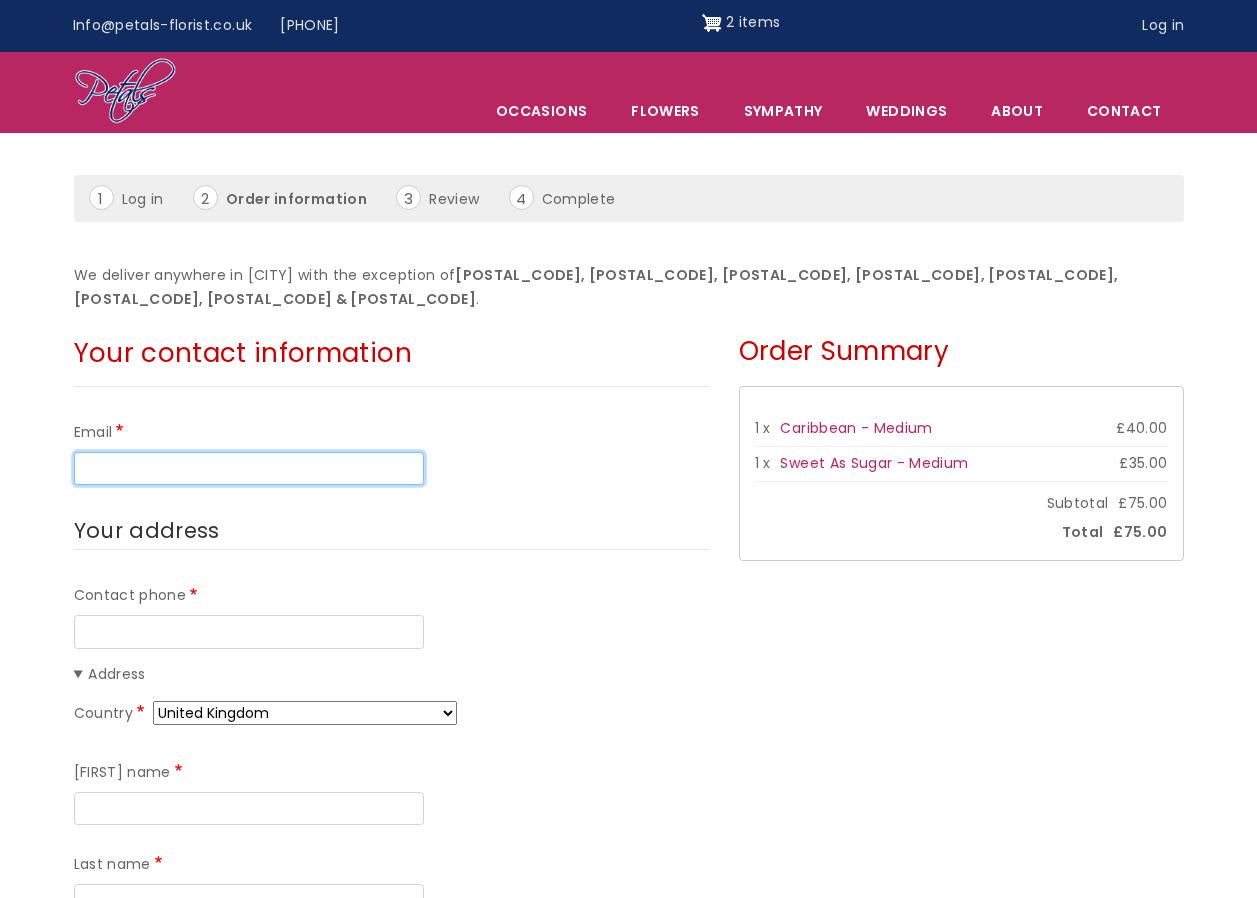 click on "Email" at bounding box center [249, 469] 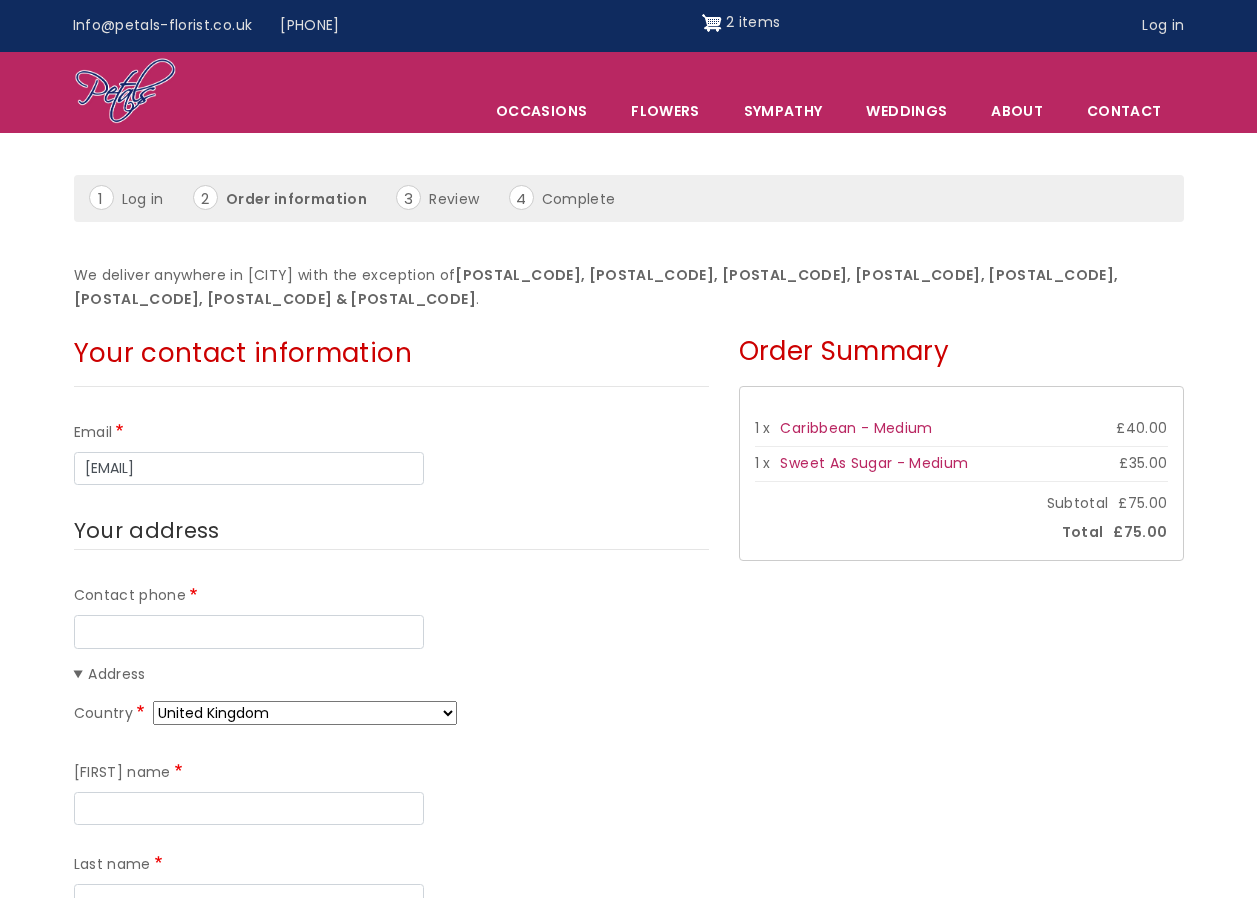type on "[PHONE]" 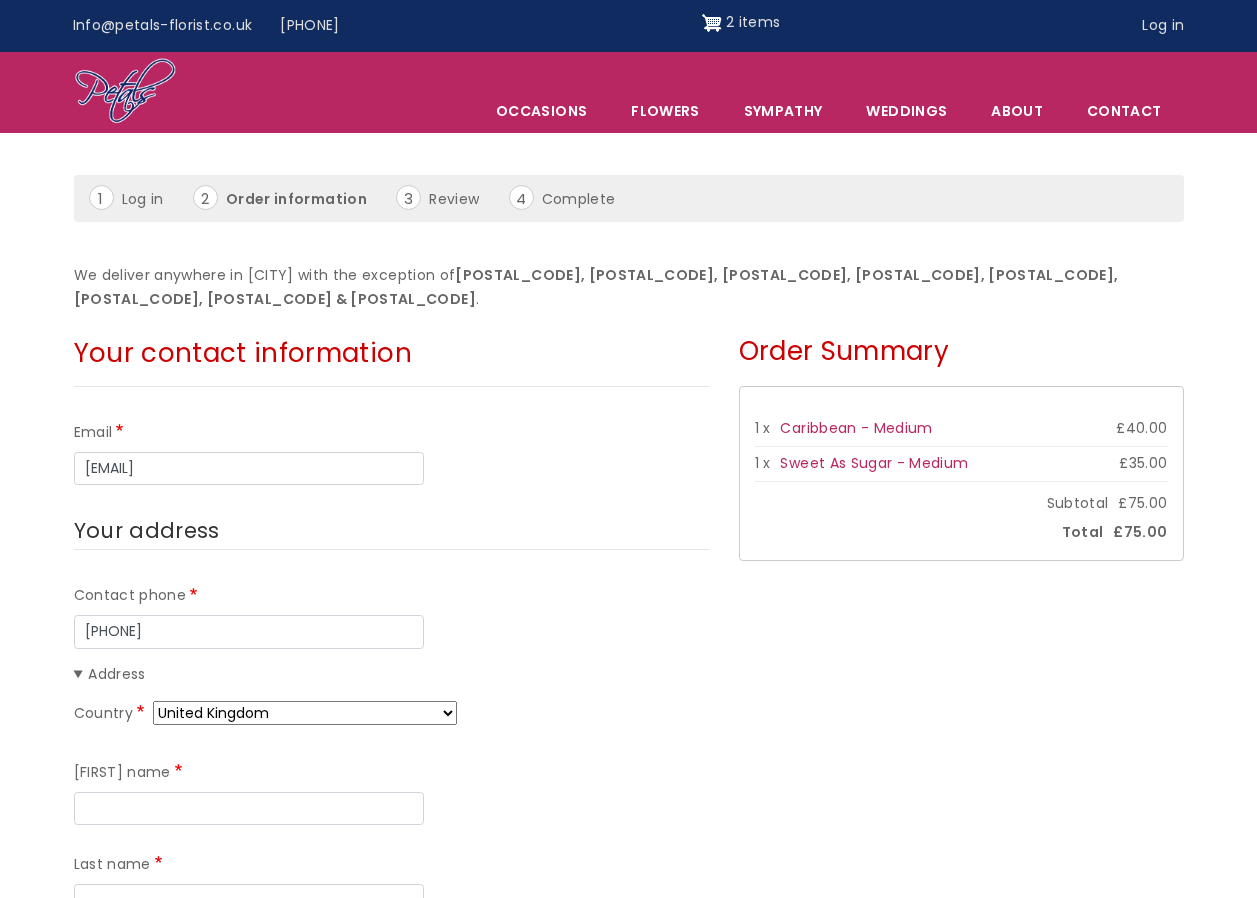 type on "Kerry" 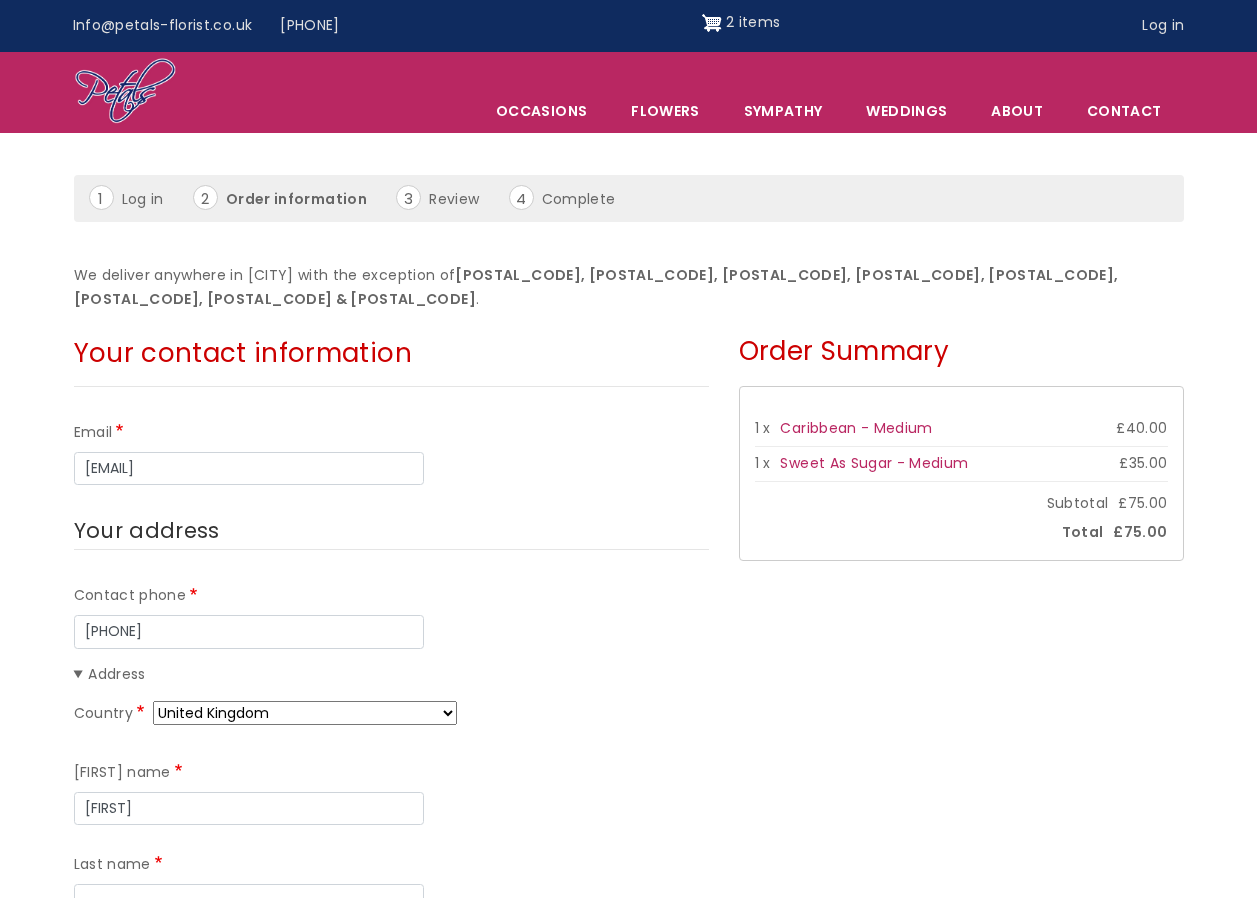 type on "Heveran" 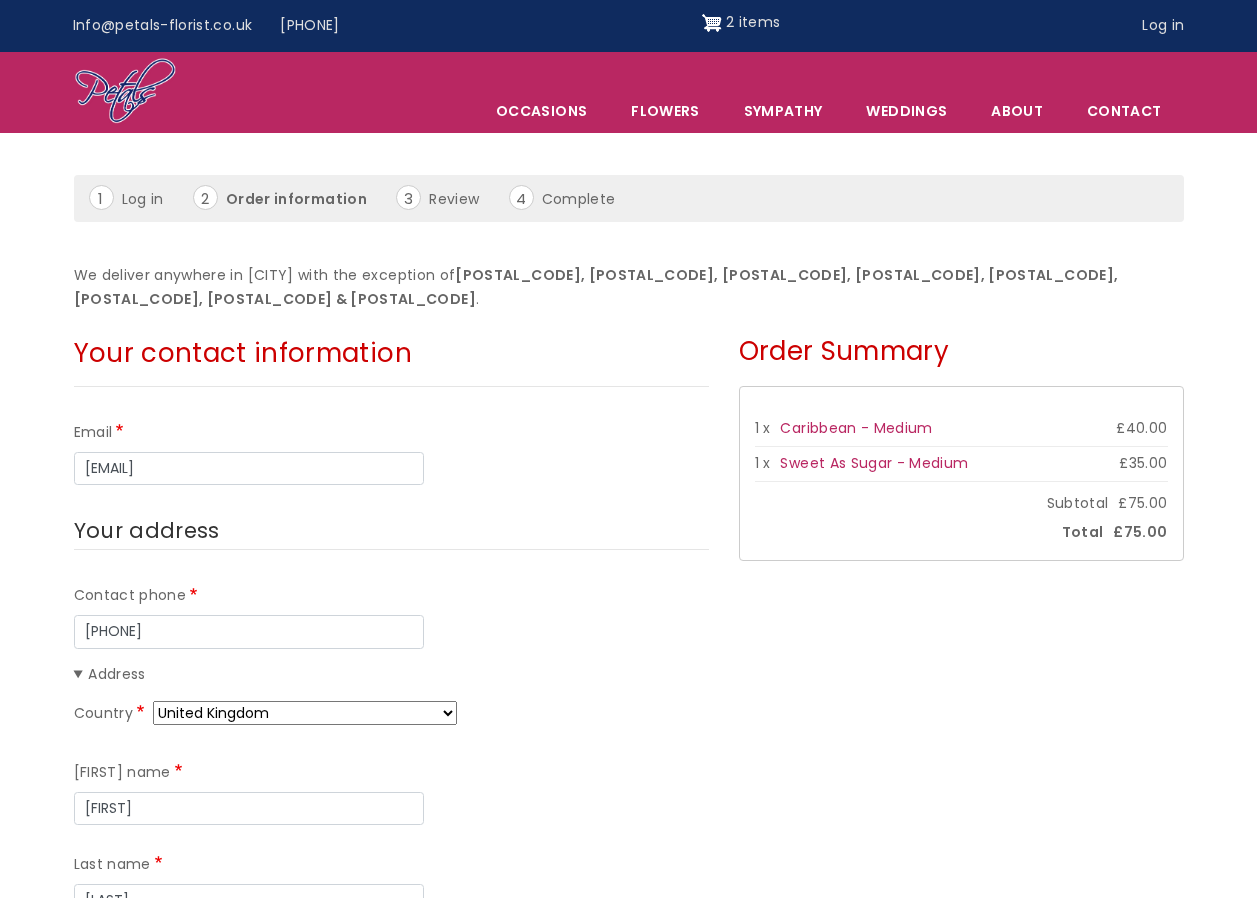 type on "Practice Member" 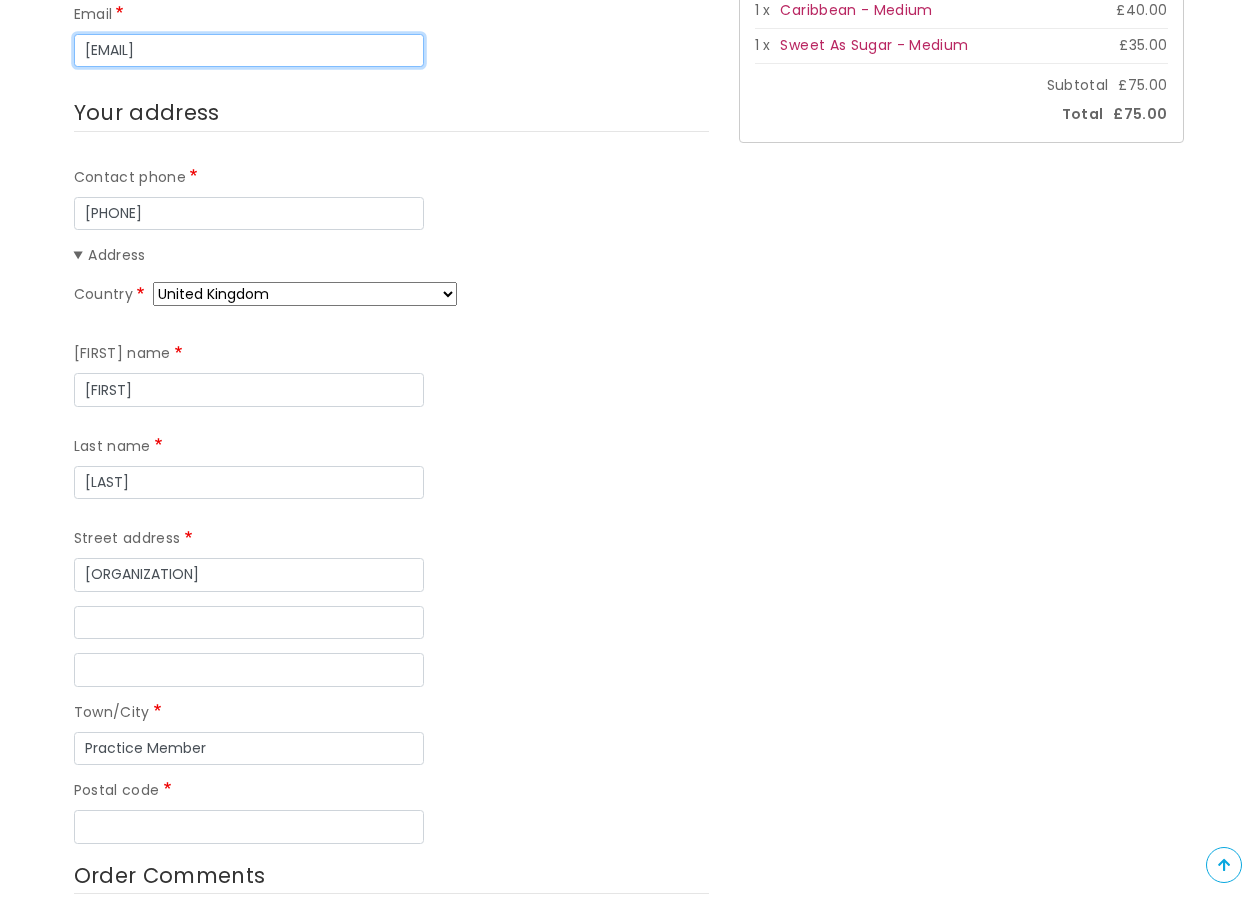 scroll, scrollTop: 500, scrollLeft: 0, axis: vertical 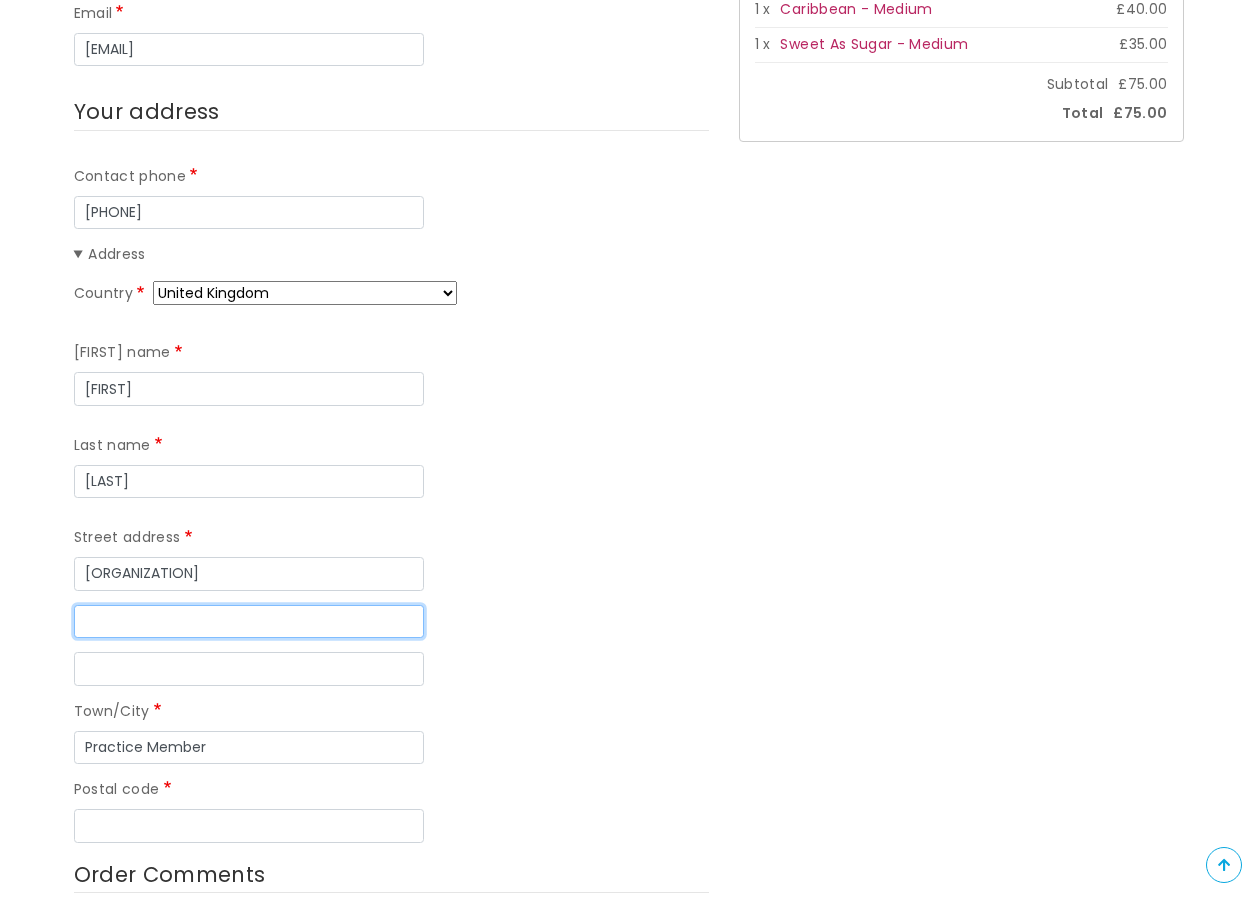 click on "Street address line 2" at bounding box center (249, 622) 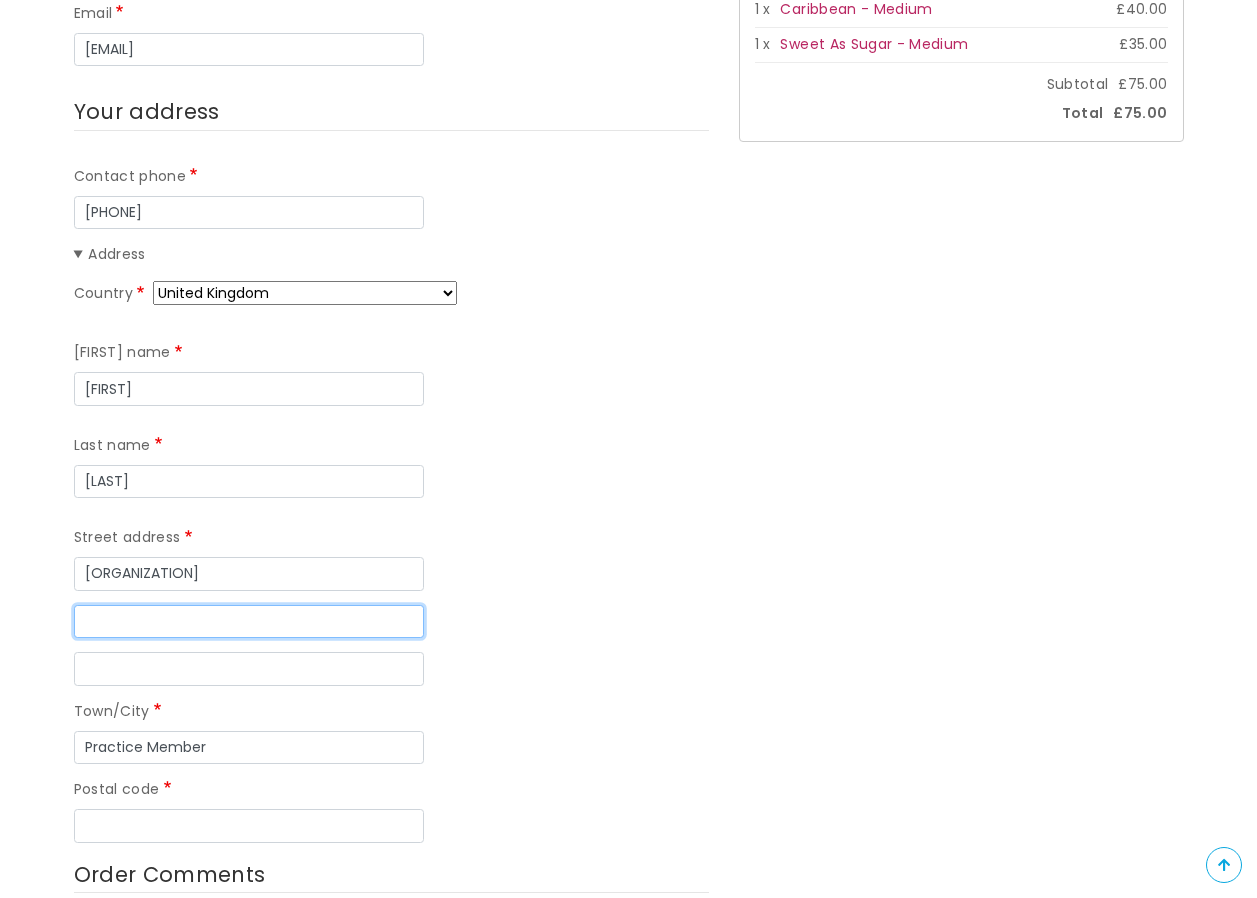 type on "162, Outland Road" 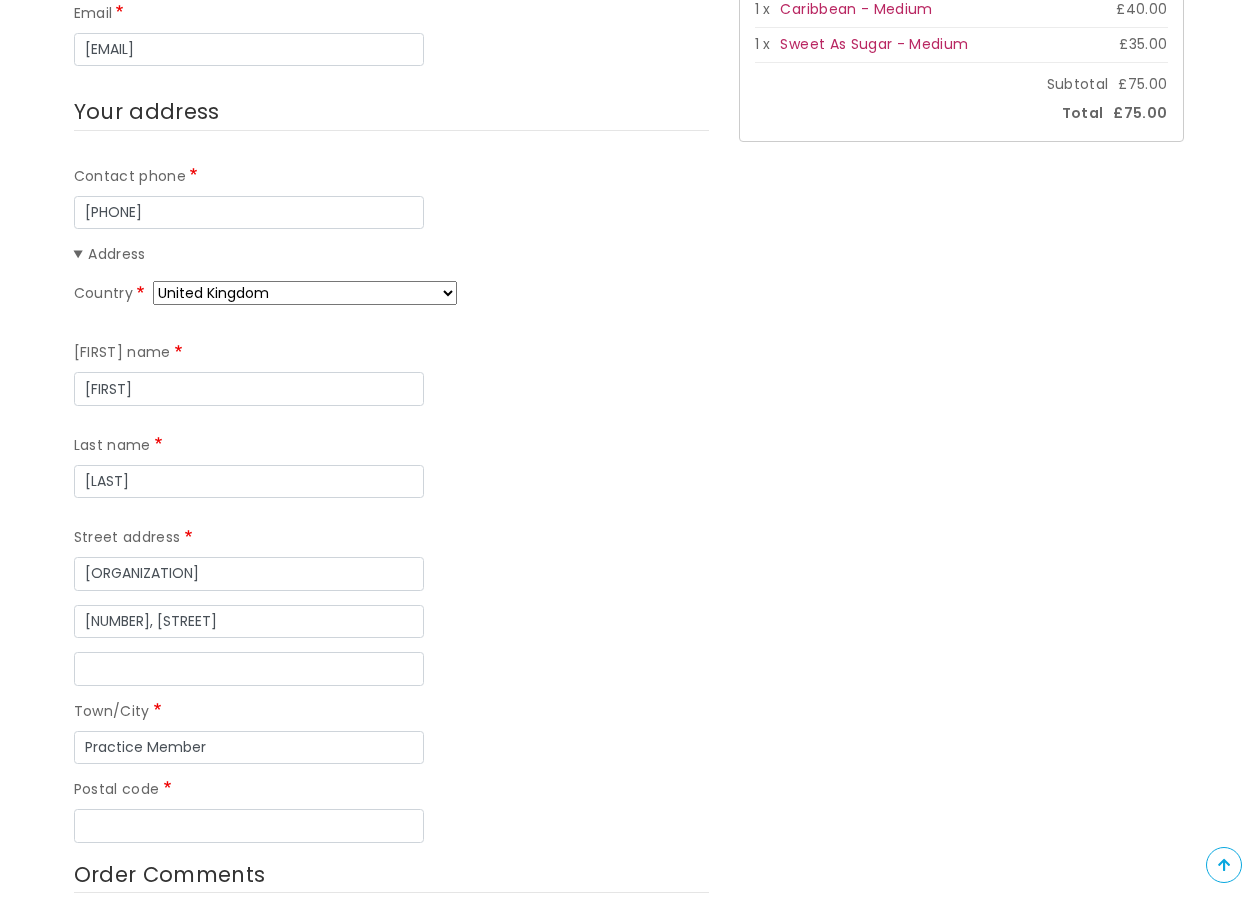 type on "PL2 3PX" 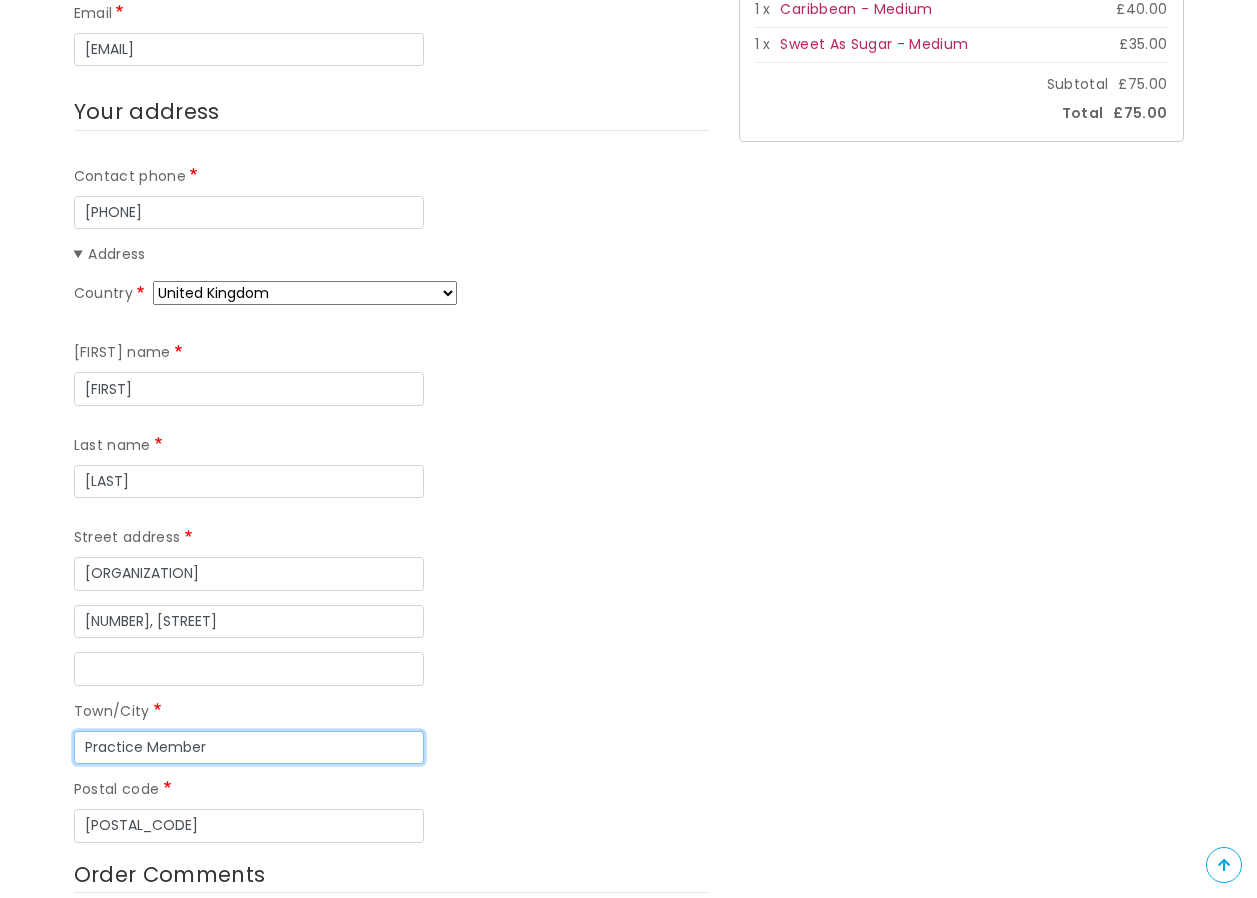 drag, startPoint x: 224, startPoint y: 630, endPoint x: 26, endPoint y: 637, distance: 198.1237 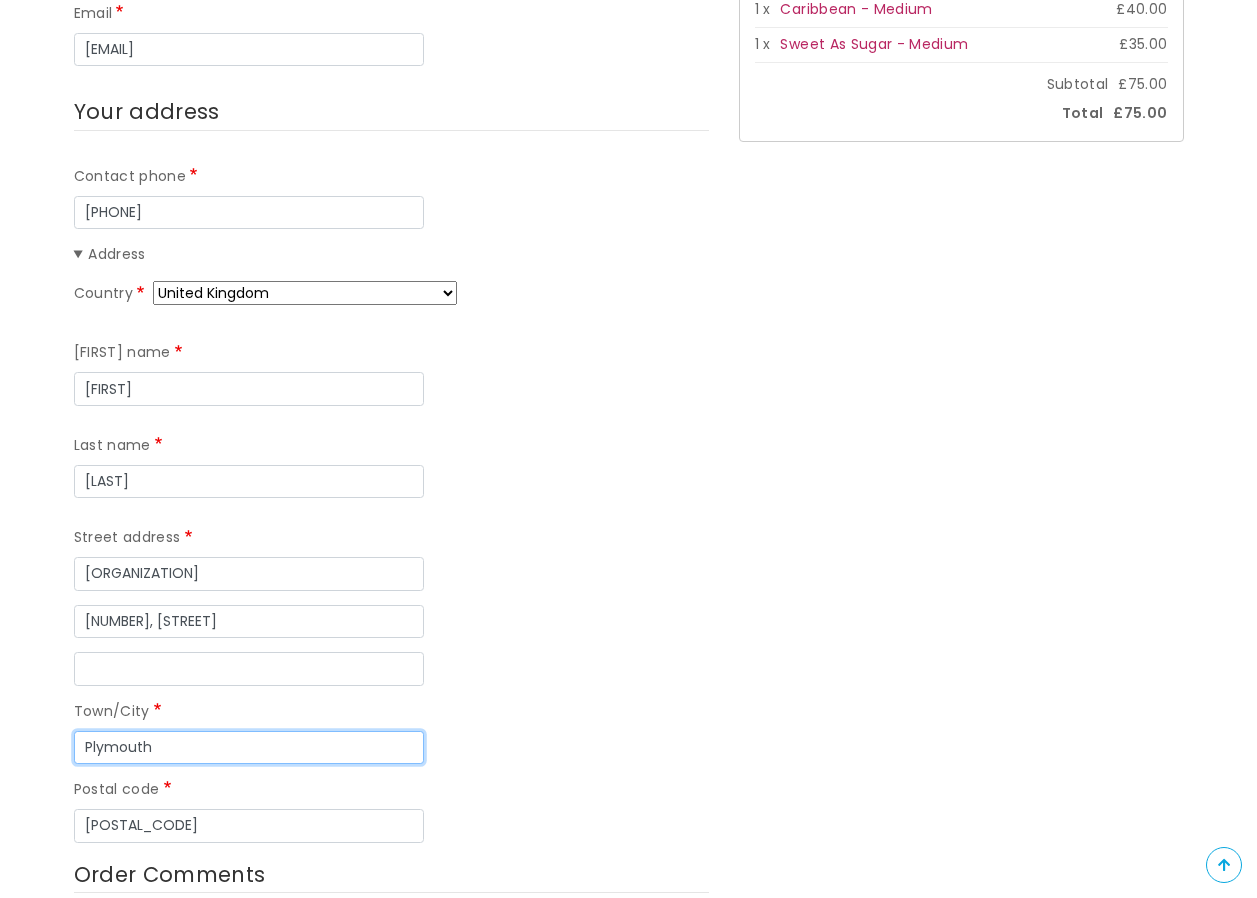 type on "Plymouth" 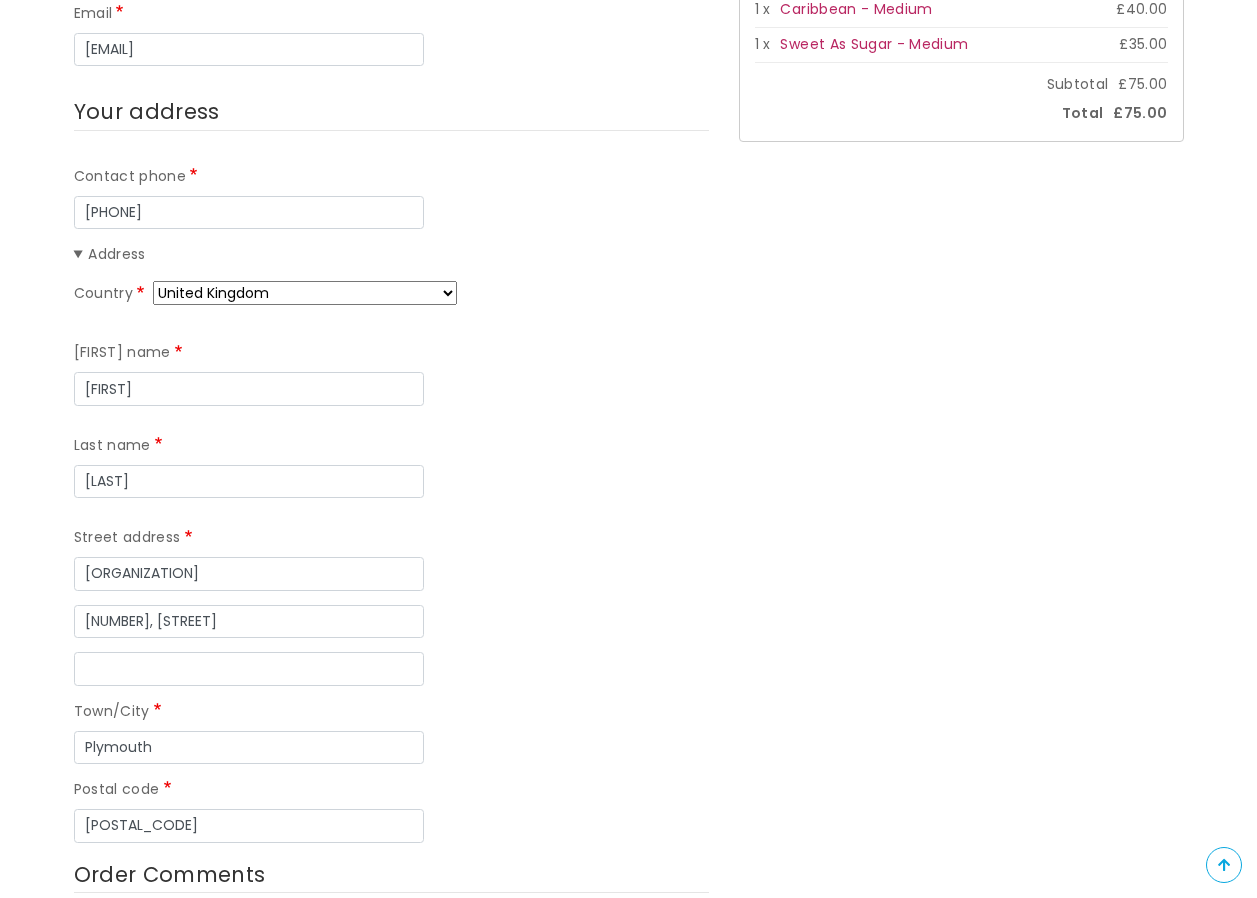 click on "Your contact information
Email
kerry.heveran@nhs.net
Your address
Contact phone
01752796903
Address
Country
Afghanistan Åland Islands Albania Algeria American Samoa Andorra Angola Anguilla Antarctica Antigua & Barbuda Argentina Armenia Aruba Ascension Island Australia Austria Azerbaijan Bahamas Bahrain Bangladesh Barbados Belarus Belgium Belize Benin Bermuda Bhutan Bolivia Bosnia & Herzegovina Botswana Bouvet Island Brazil British Indian Ocean Territory British Virgin Islands Brunei Bulgaria Burkina Faso Burundi Cambodia Cameroon Canada Canary Islands Cape Verde Caribbean Netherlands Cayman Islands Central African Republic Ceuta & Melilla Chad Chile China Christmas Island Clipperton Island Cocos (Keeling) Islands Colombia Comoros Congo - Brazzaville Cuba" at bounding box center [628, 989] 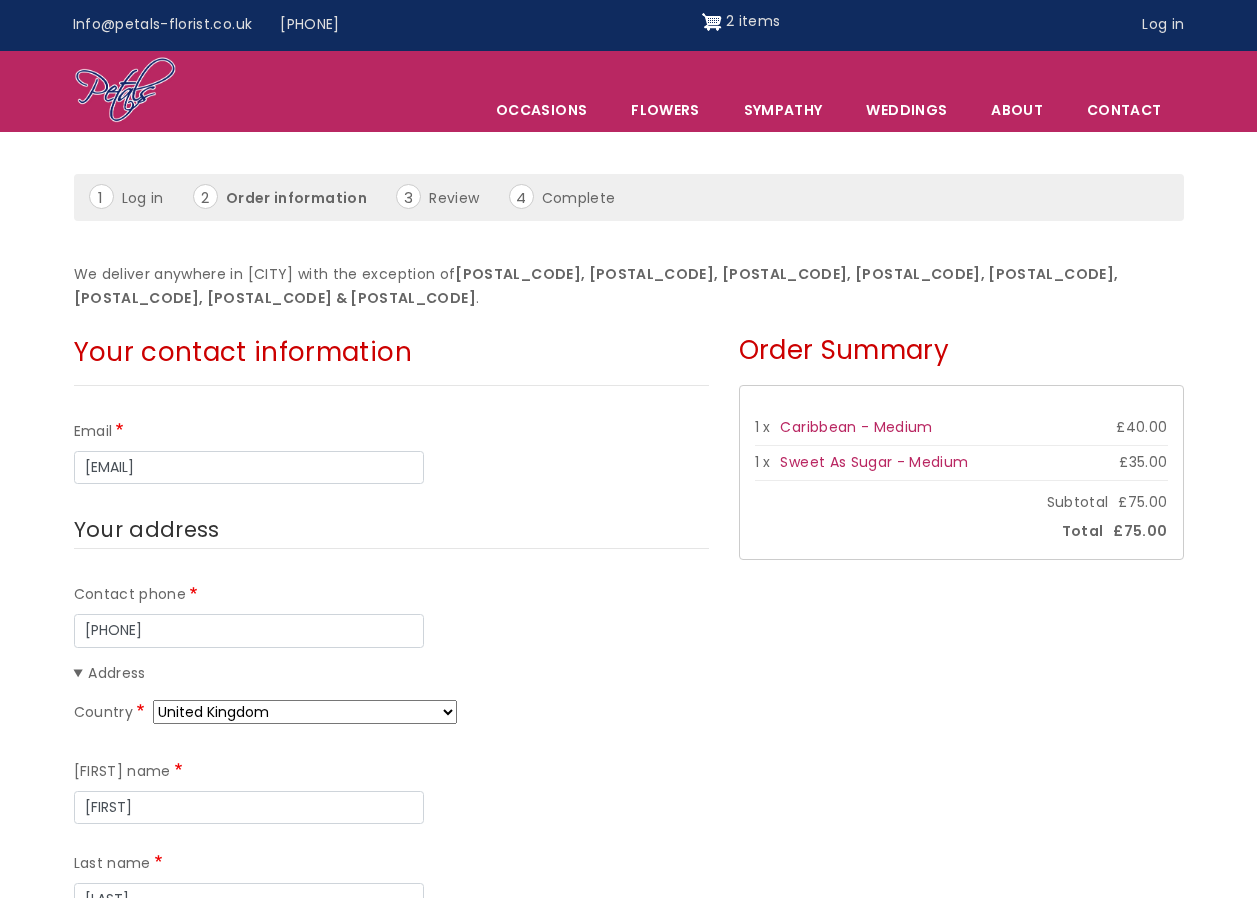 scroll, scrollTop: 0, scrollLeft: 0, axis: both 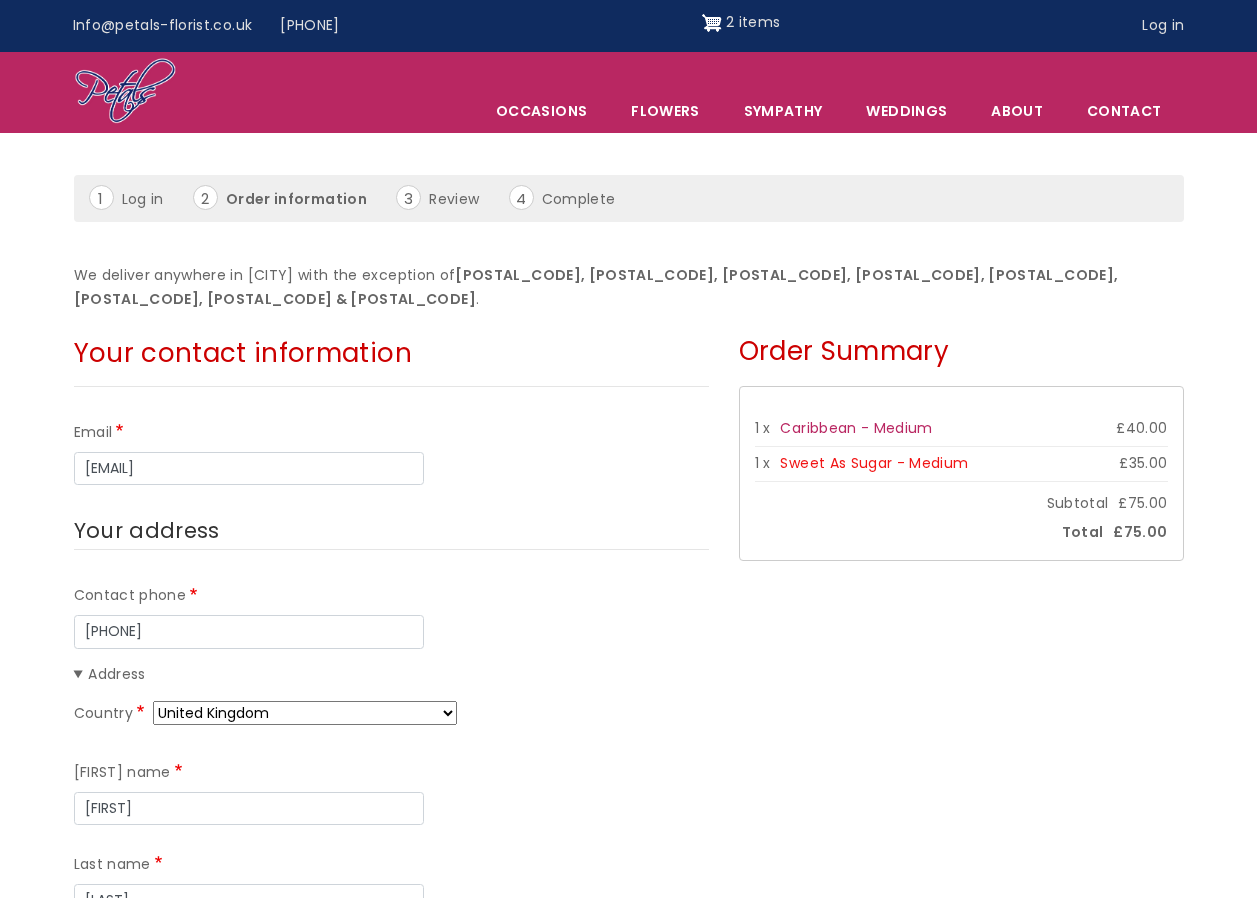 click on "Sweet As Sugar - Medium" at bounding box center (874, 463) 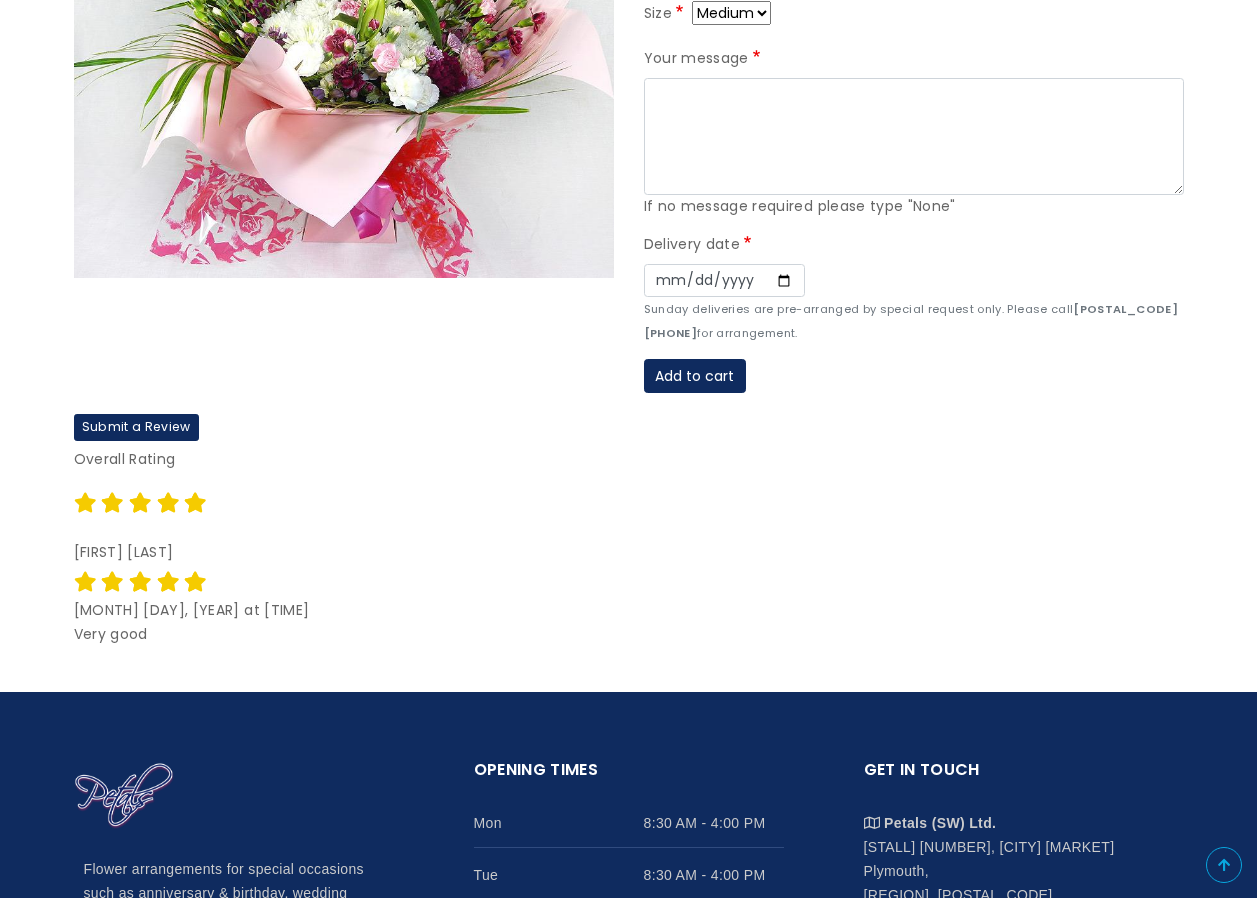 scroll, scrollTop: 0, scrollLeft: 0, axis: both 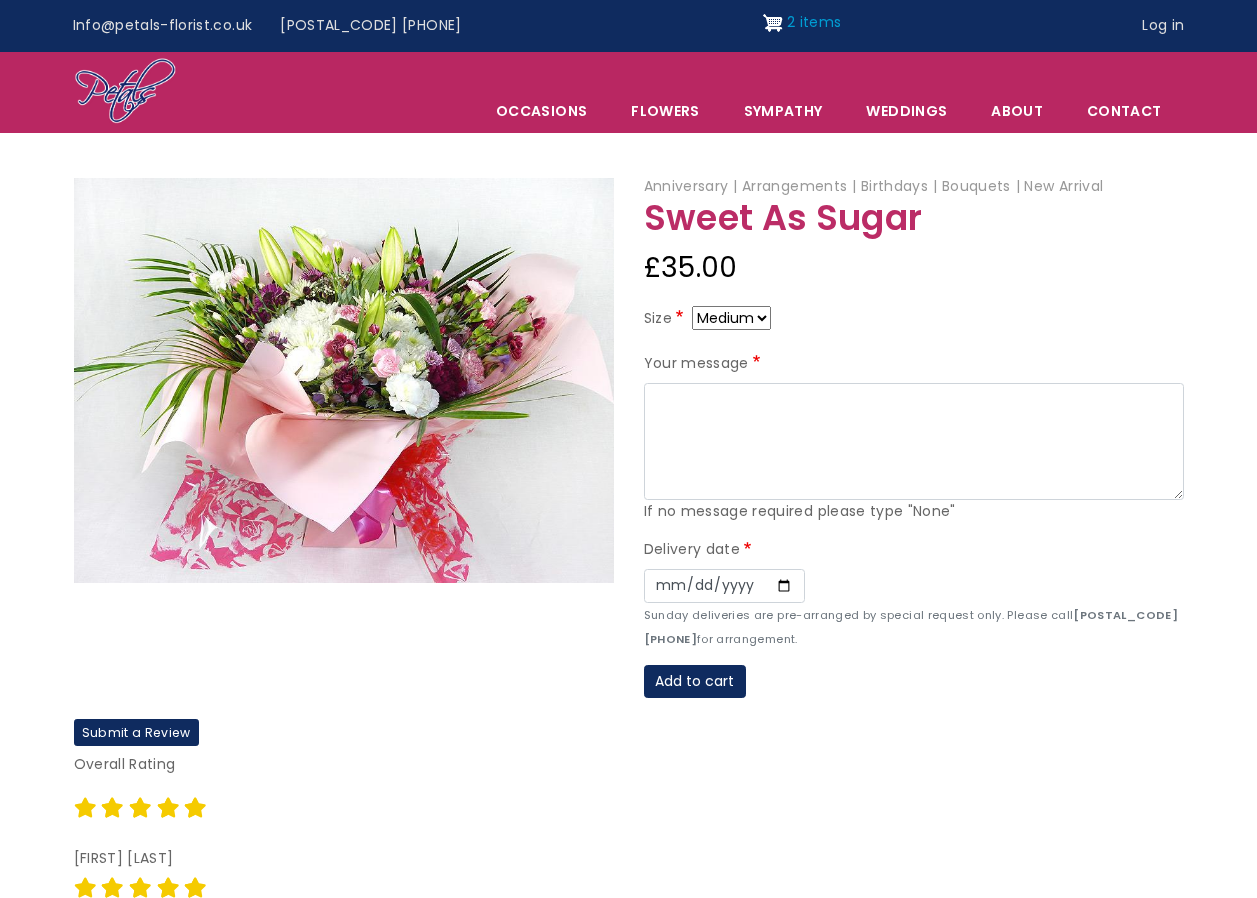 click on "2 items" at bounding box center (814, 22) 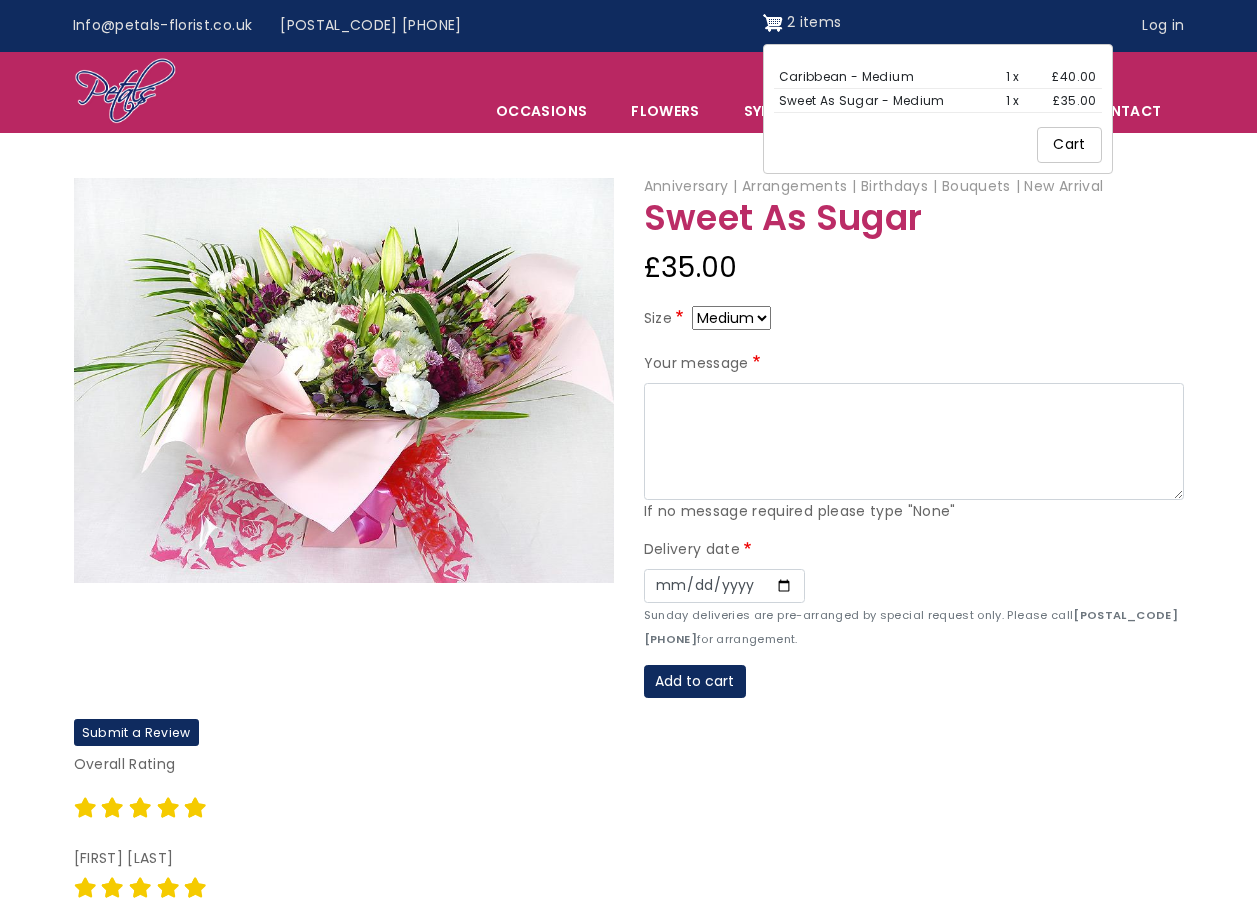 click on "Cart" at bounding box center [1069, 145] 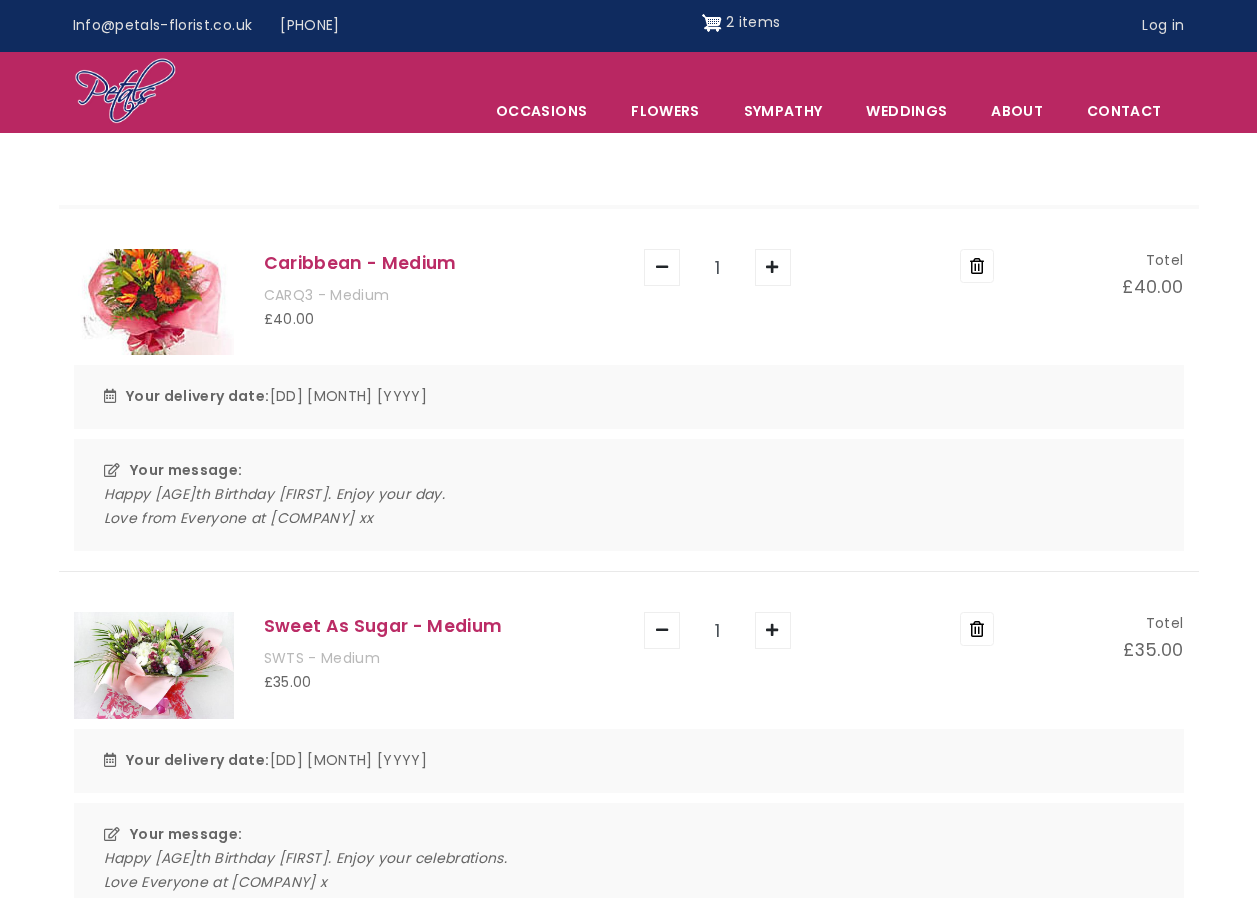 scroll, scrollTop: 0, scrollLeft: 0, axis: both 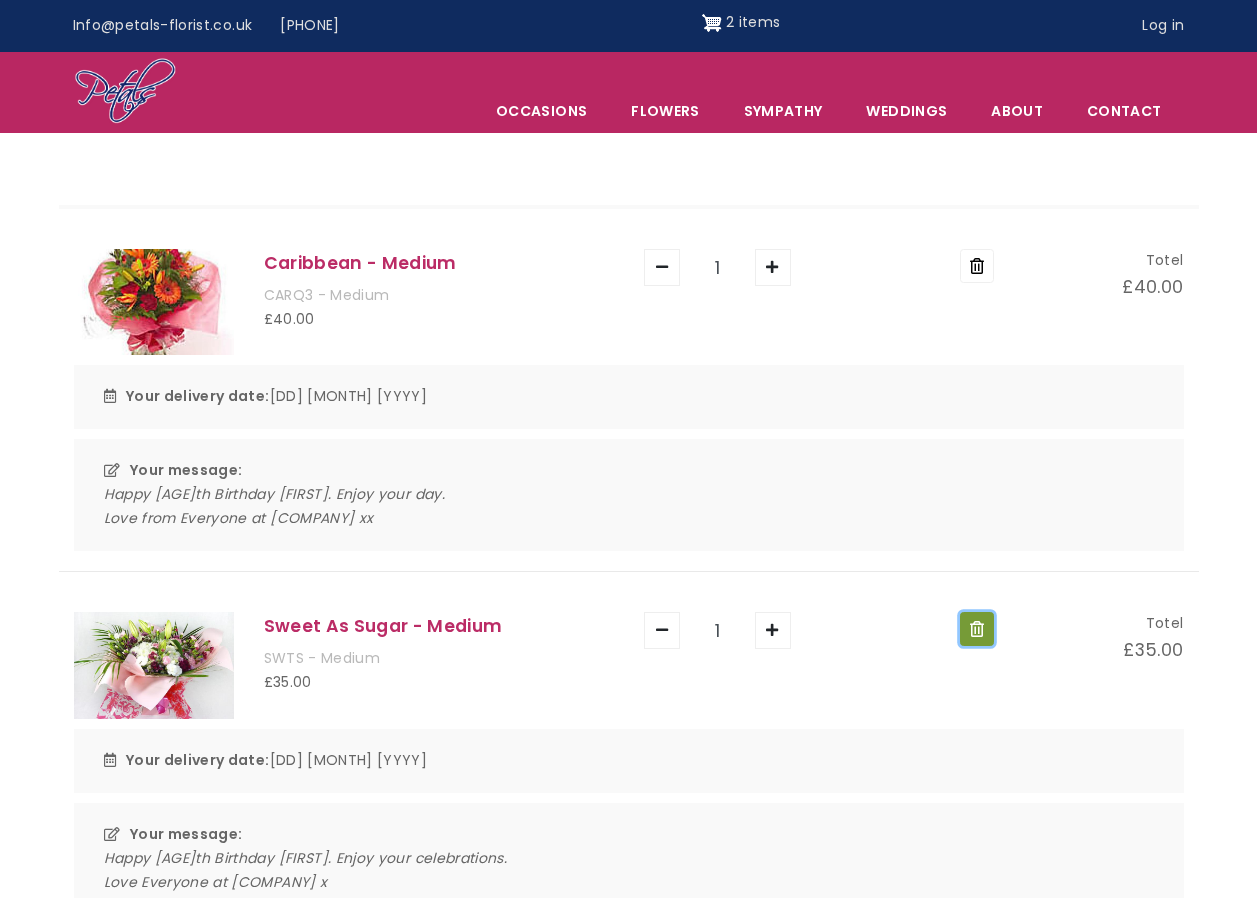 click on "Remove" at bounding box center (977, 629) 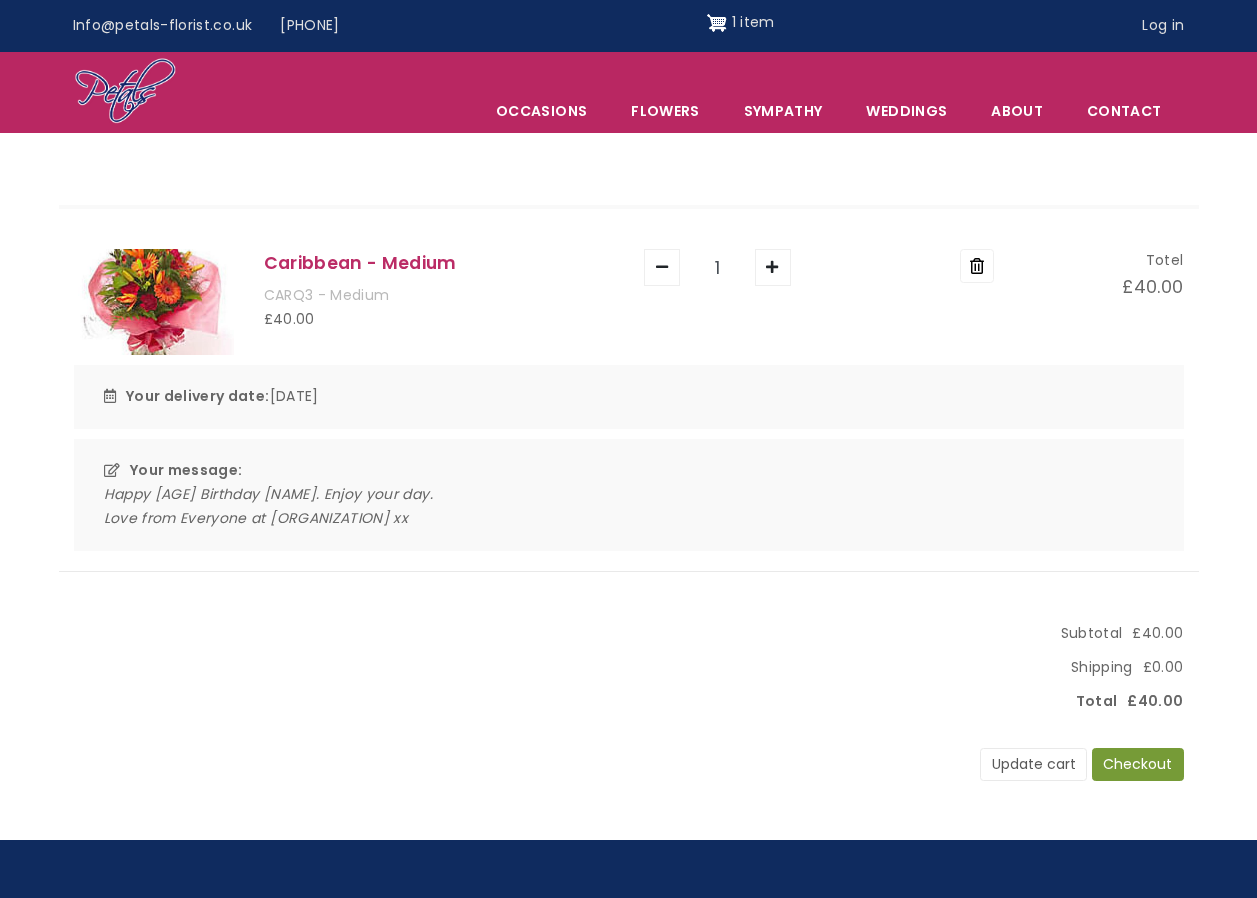 scroll, scrollTop: 0, scrollLeft: 0, axis: both 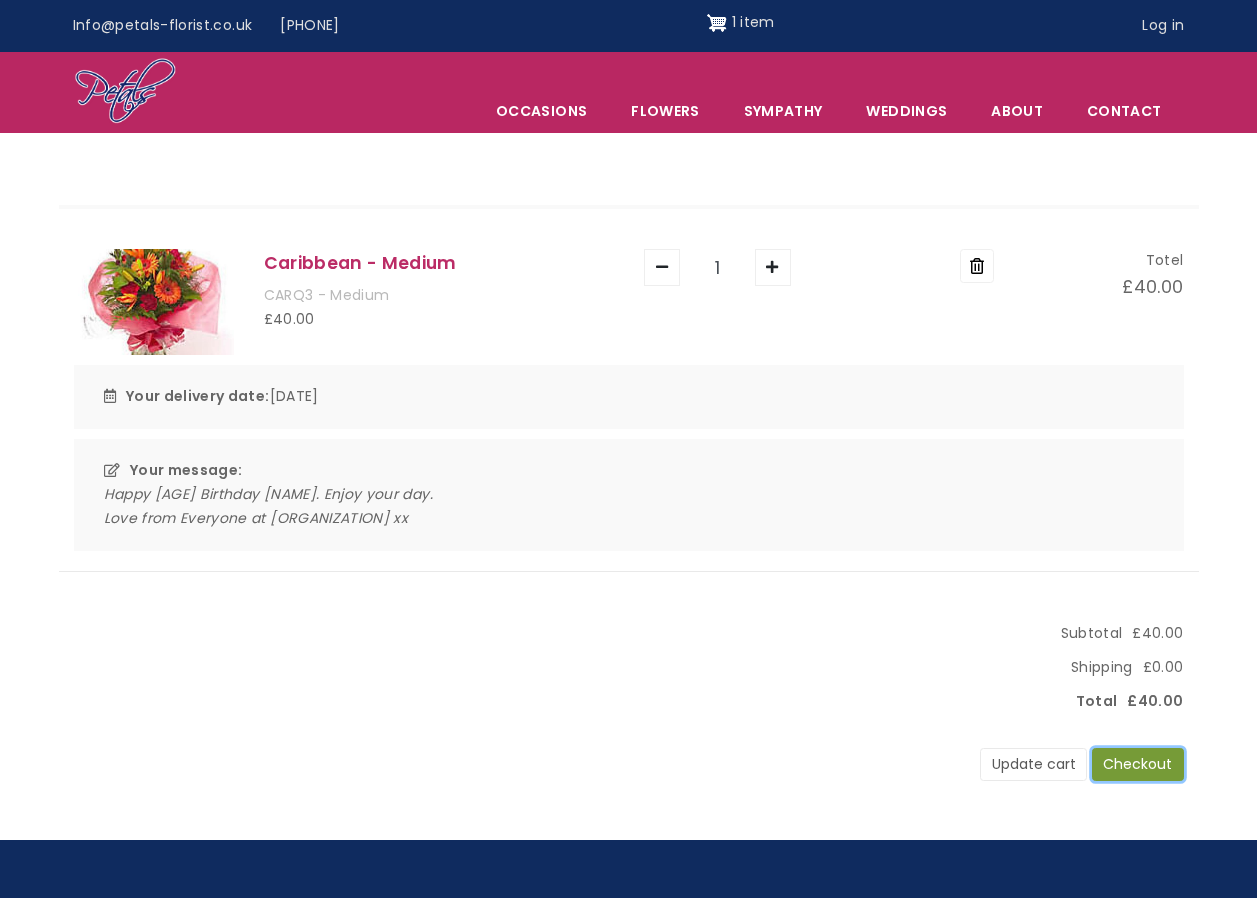 click on "Checkout" at bounding box center (1138, 765) 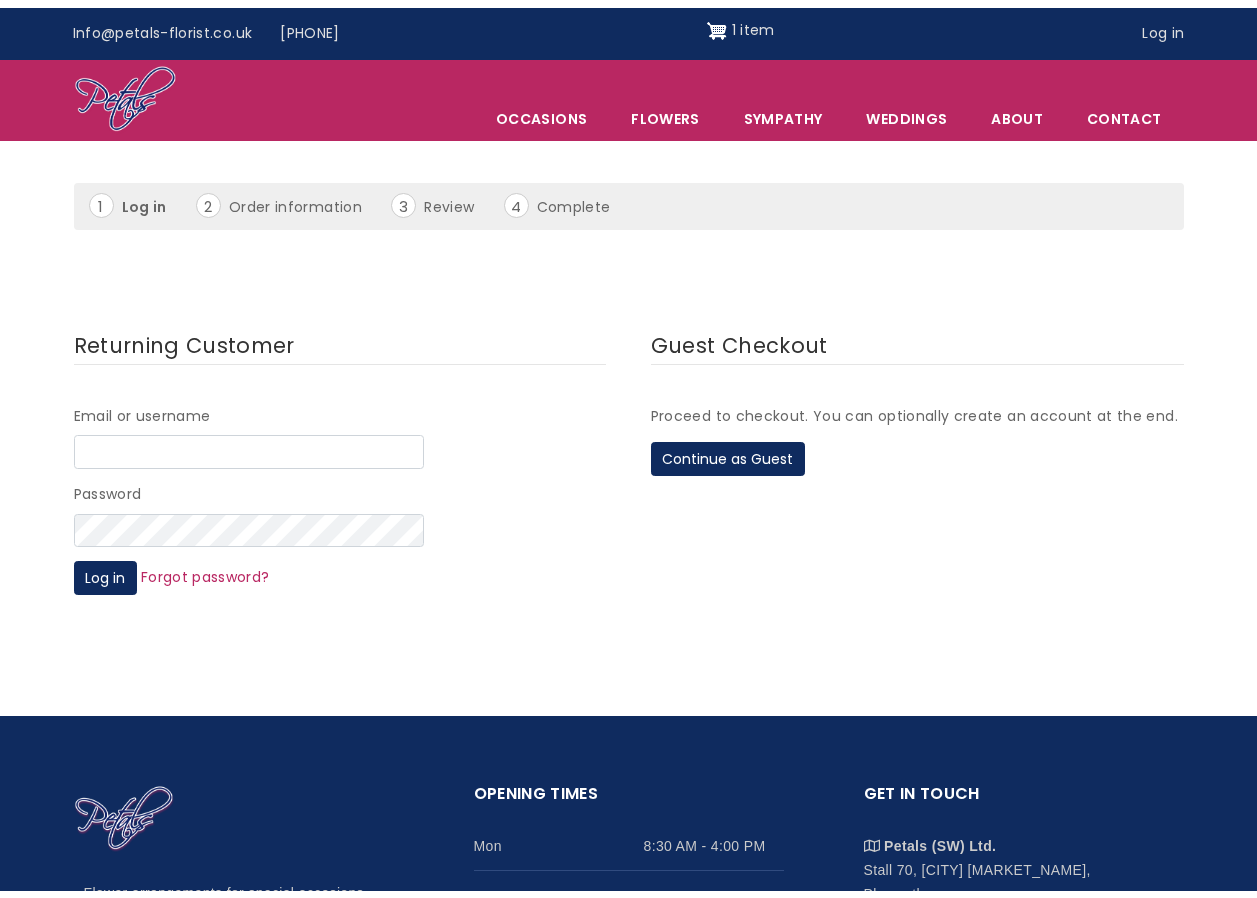 scroll, scrollTop: 0, scrollLeft: 0, axis: both 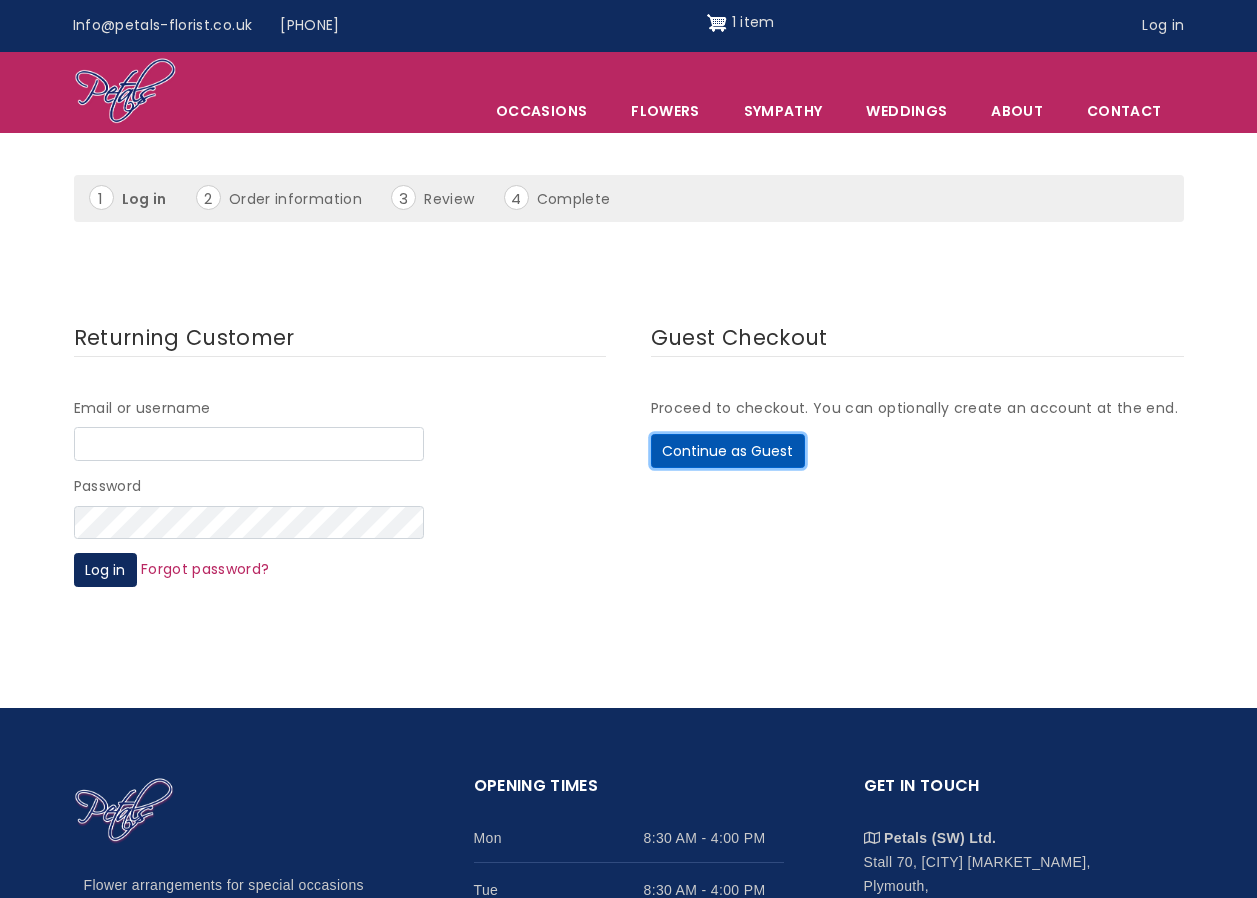 click on "Continue as Guest" at bounding box center [728, 451] 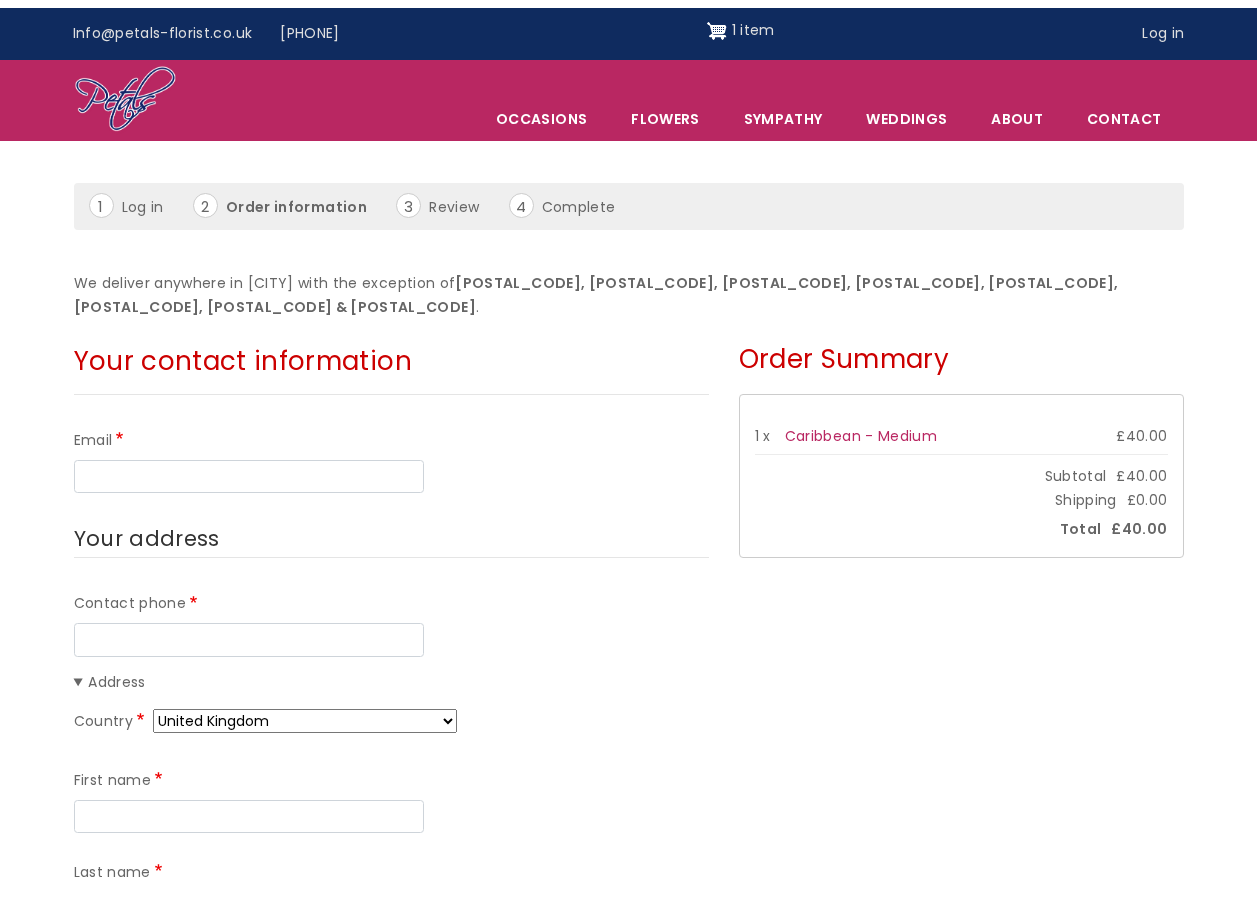 scroll, scrollTop: 0, scrollLeft: 0, axis: both 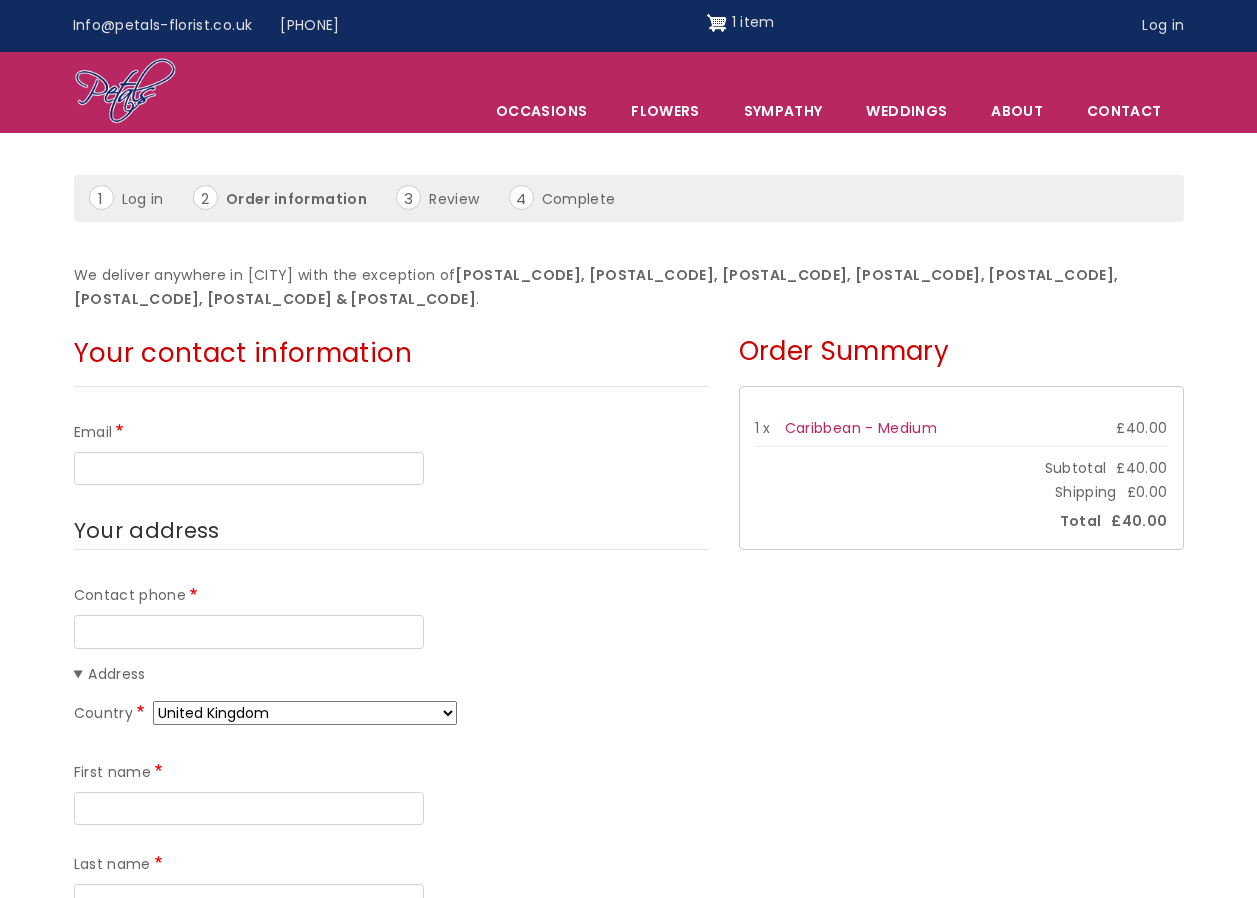 click on "Your contact information
Email" at bounding box center [391, 412] 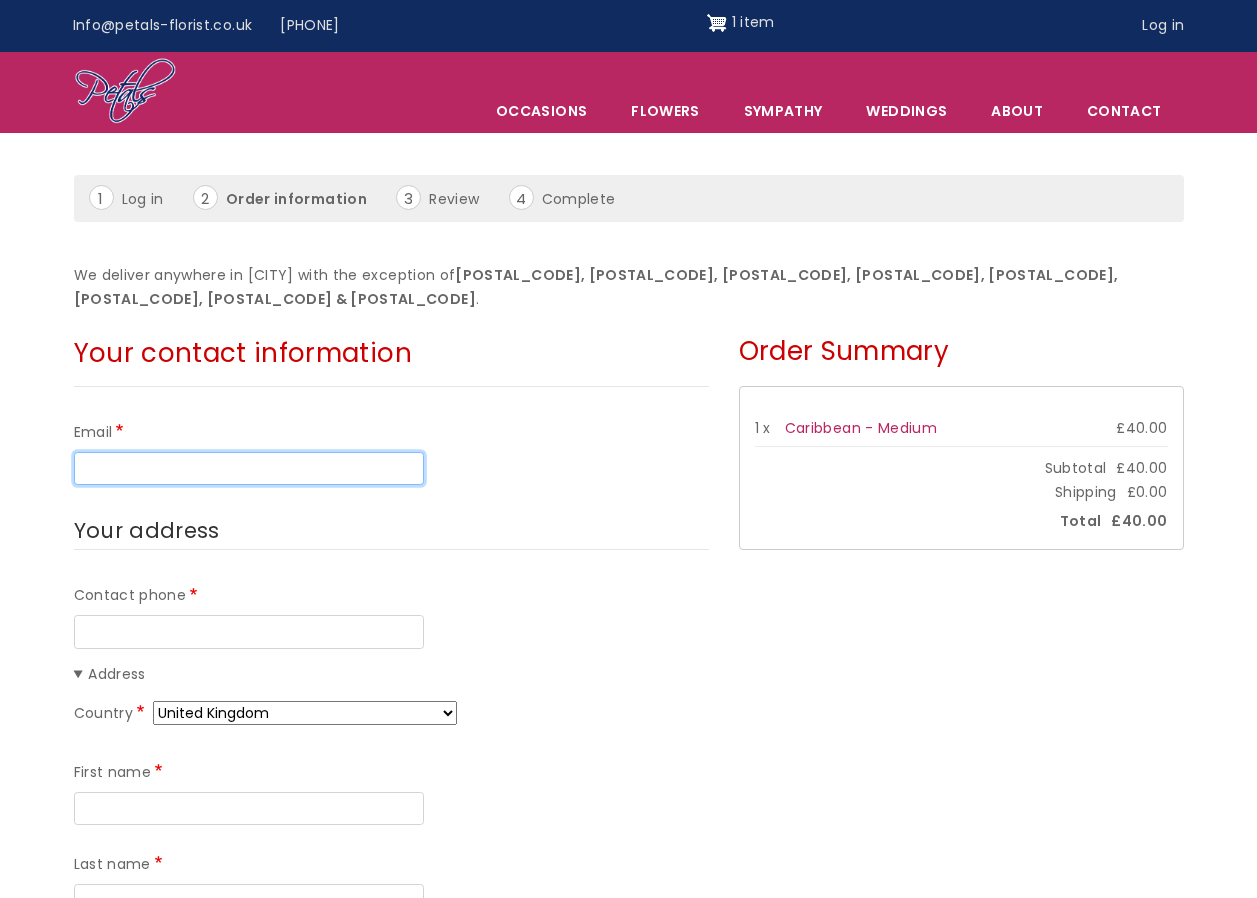 click on "Email" at bounding box center (249, 469) 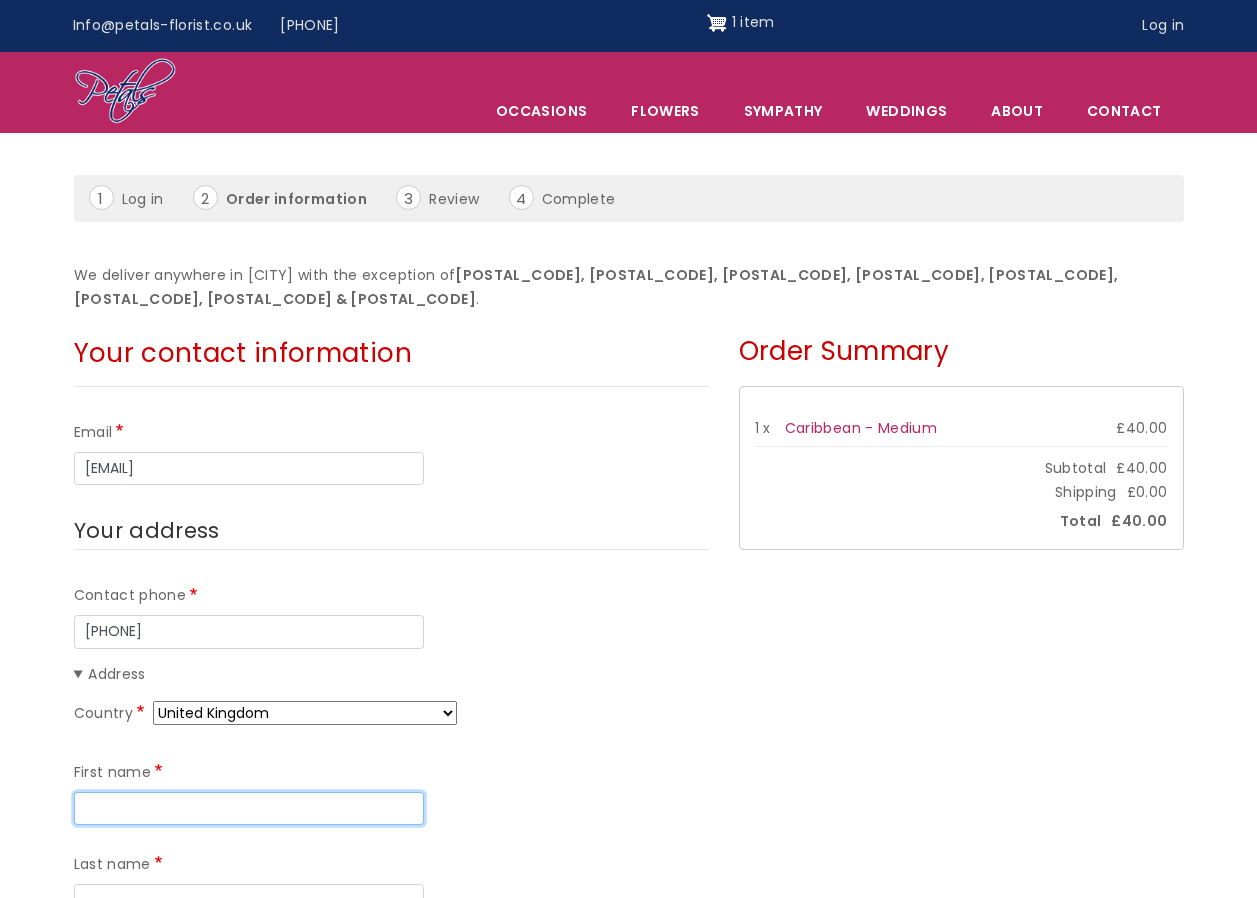 type on "[FIRST]" 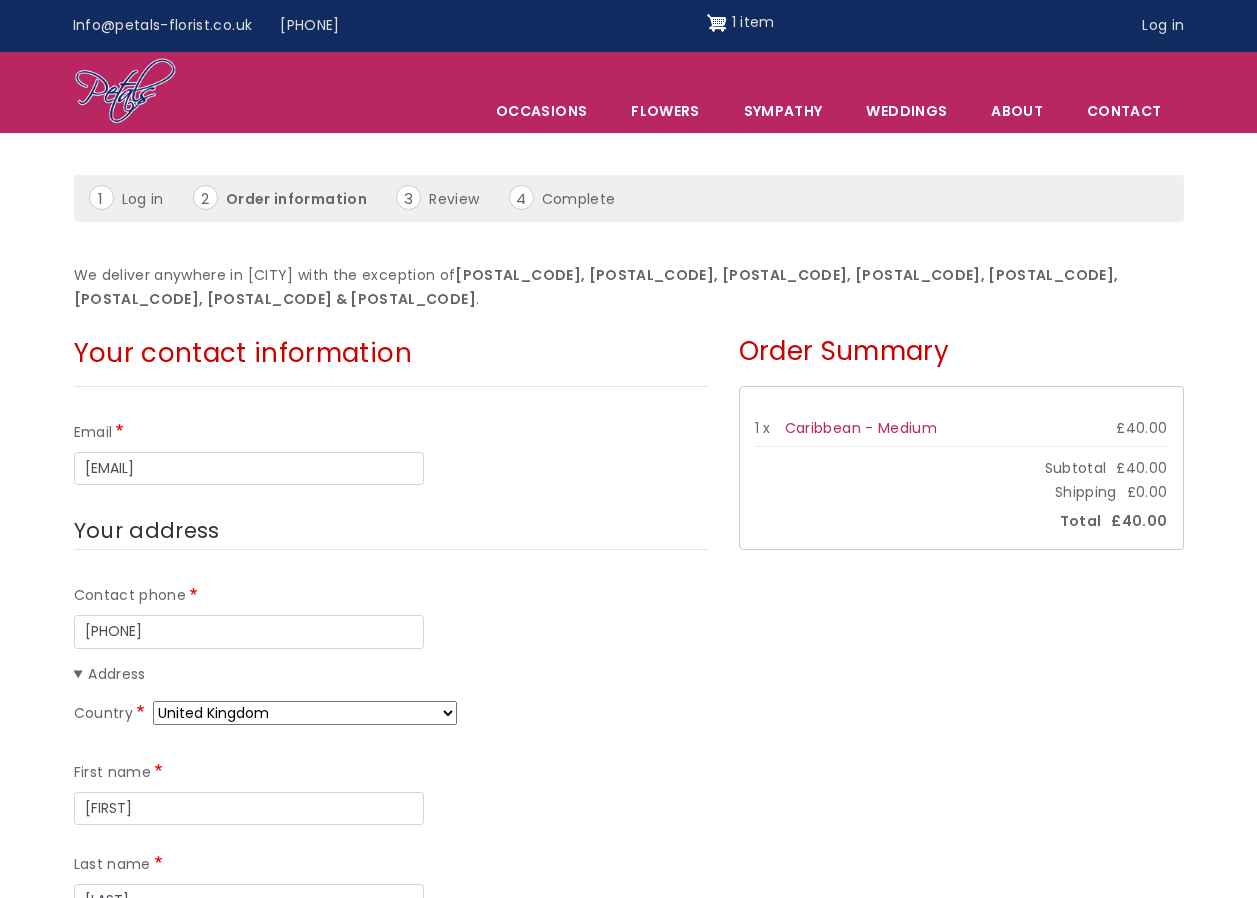 type on "[NUMBER], [STREET]" 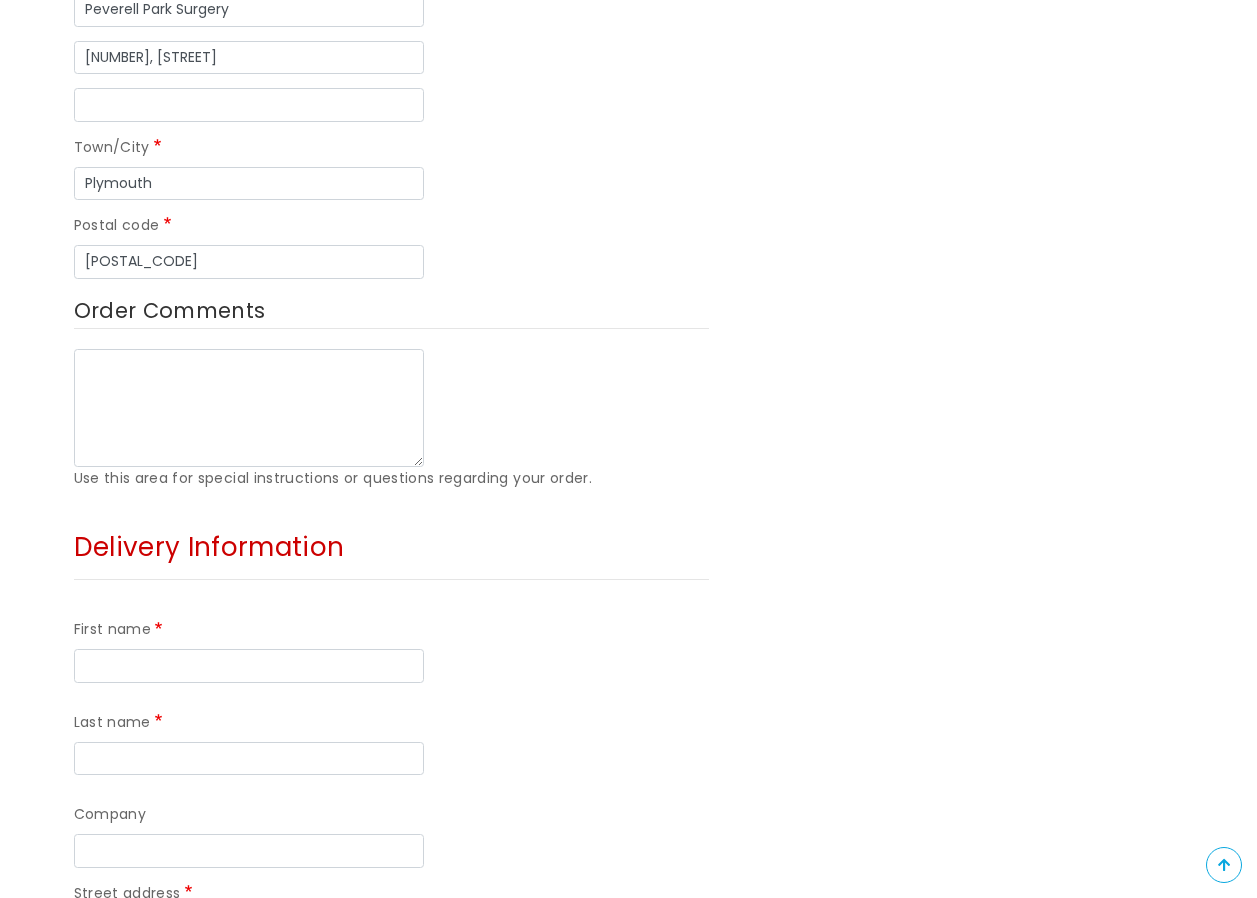 scroll, scrollTop: 1100, scrollLeft: 0, axis: vertical 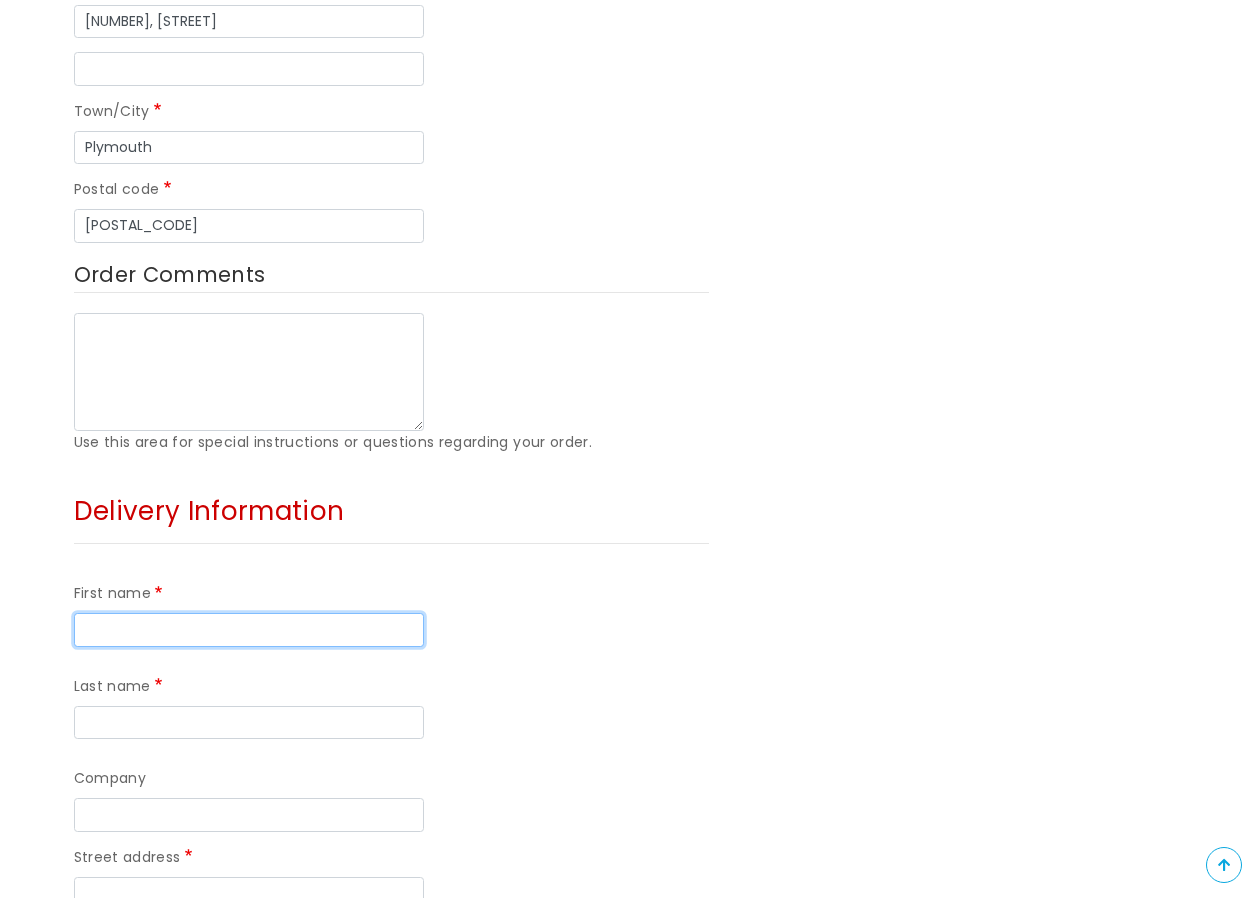 click on "First name" at bounding box center [249, 630] 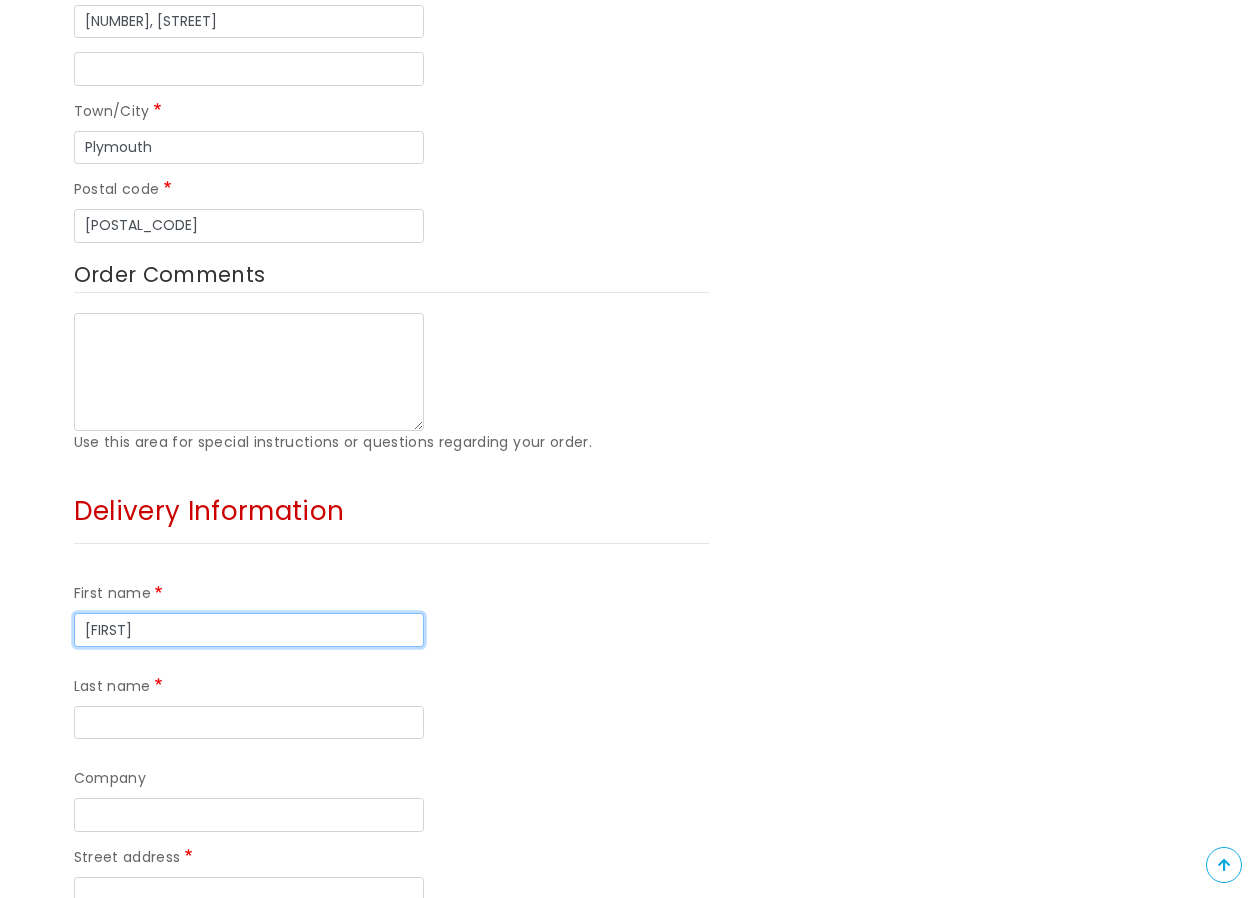 type on "Alice" 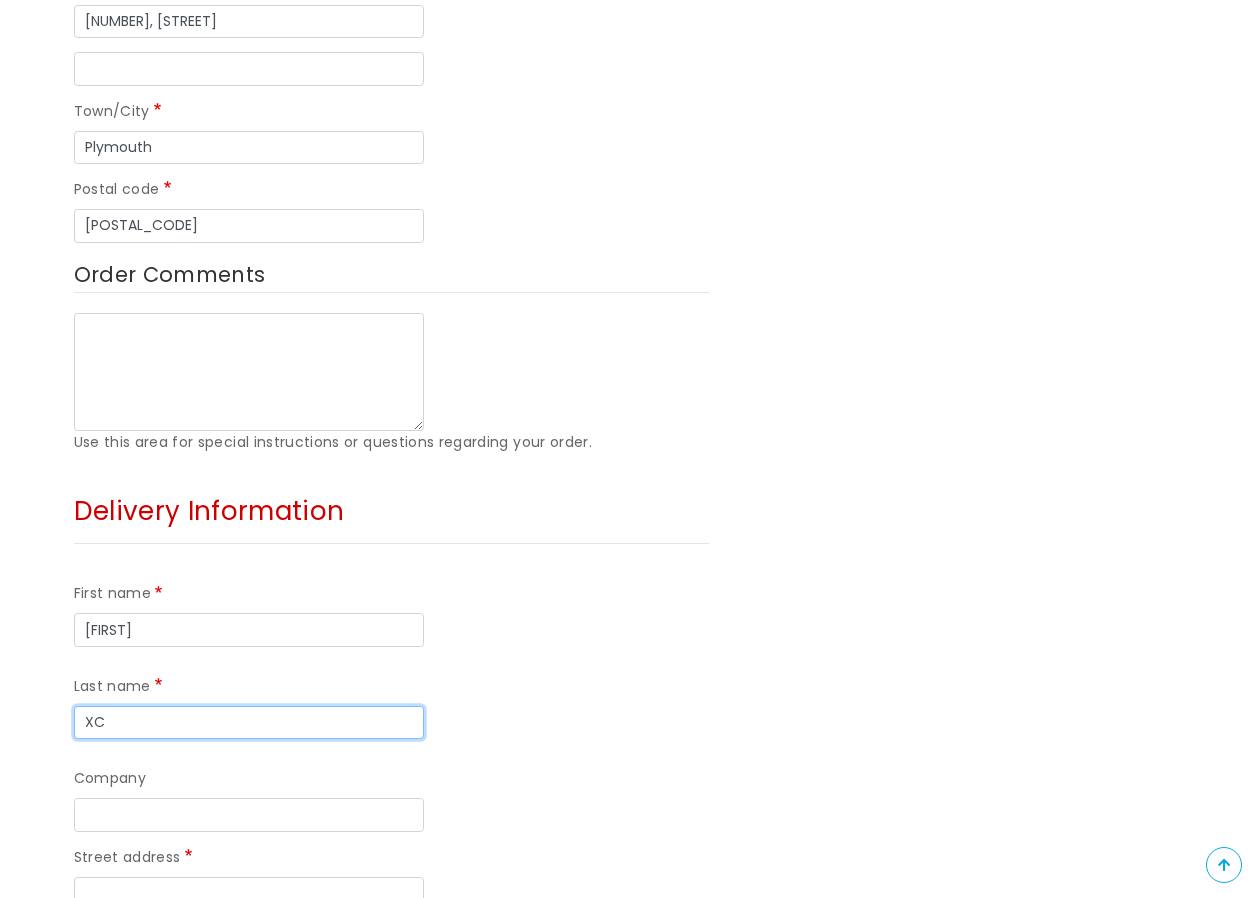 type on "X" 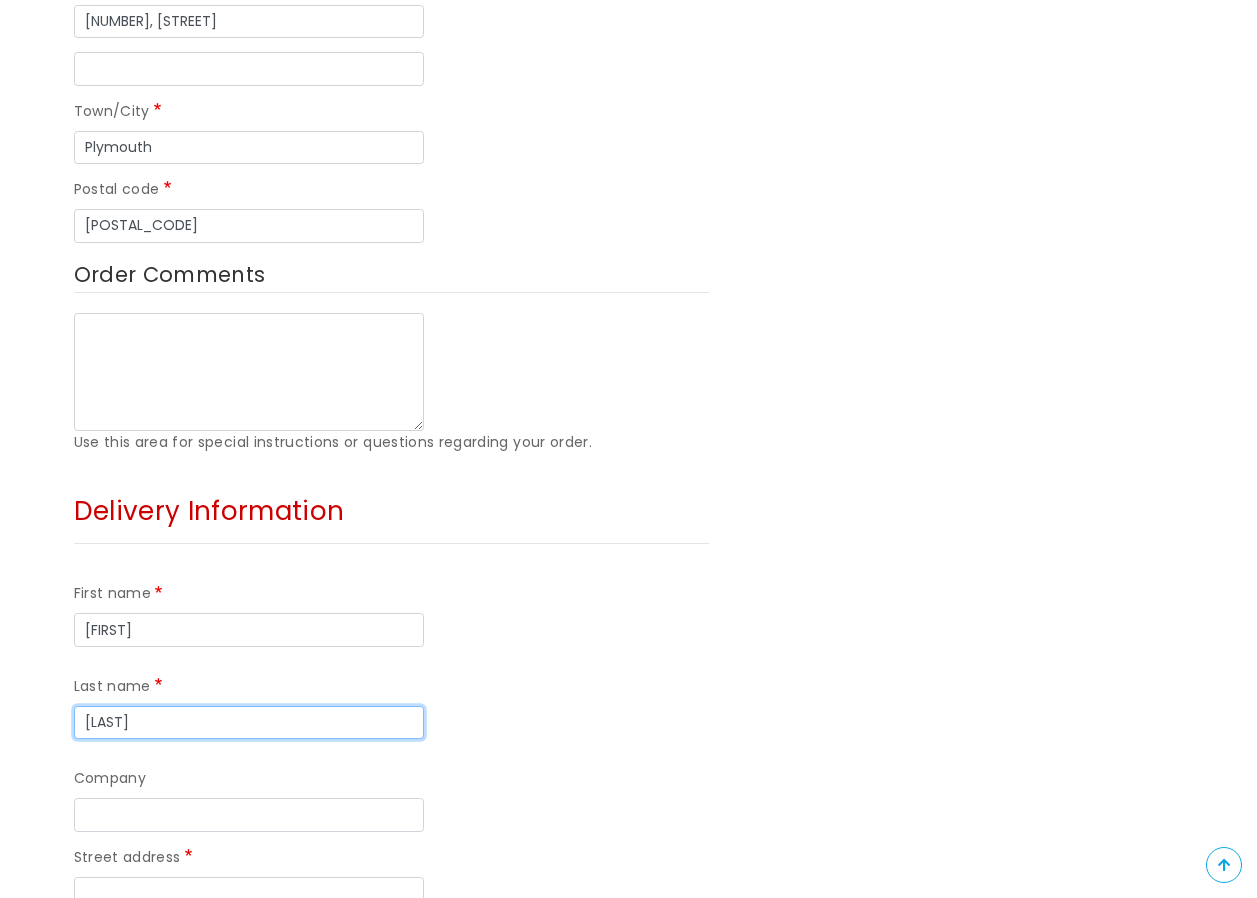 type on "Cook" 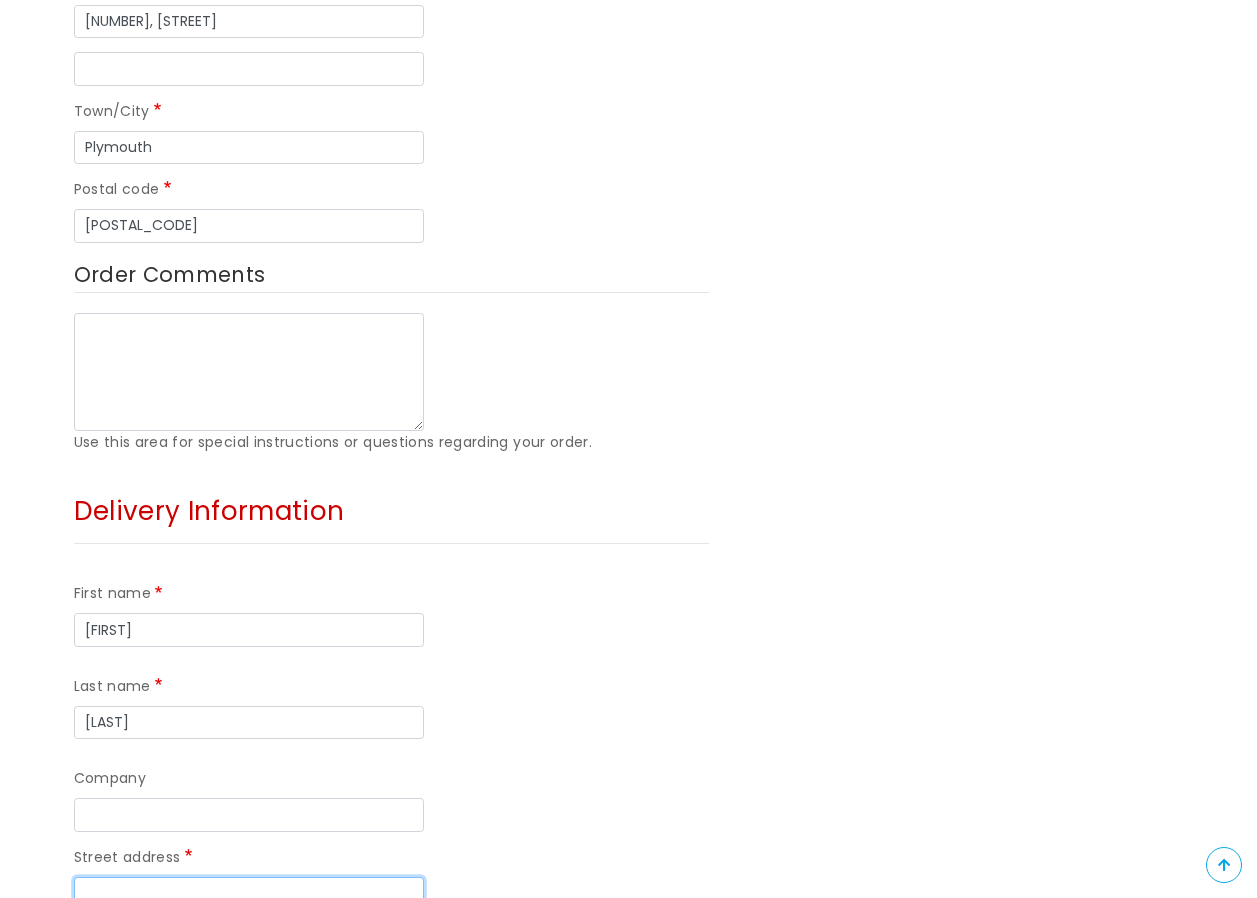 click on "Street address" at bounding box center [249, 894] 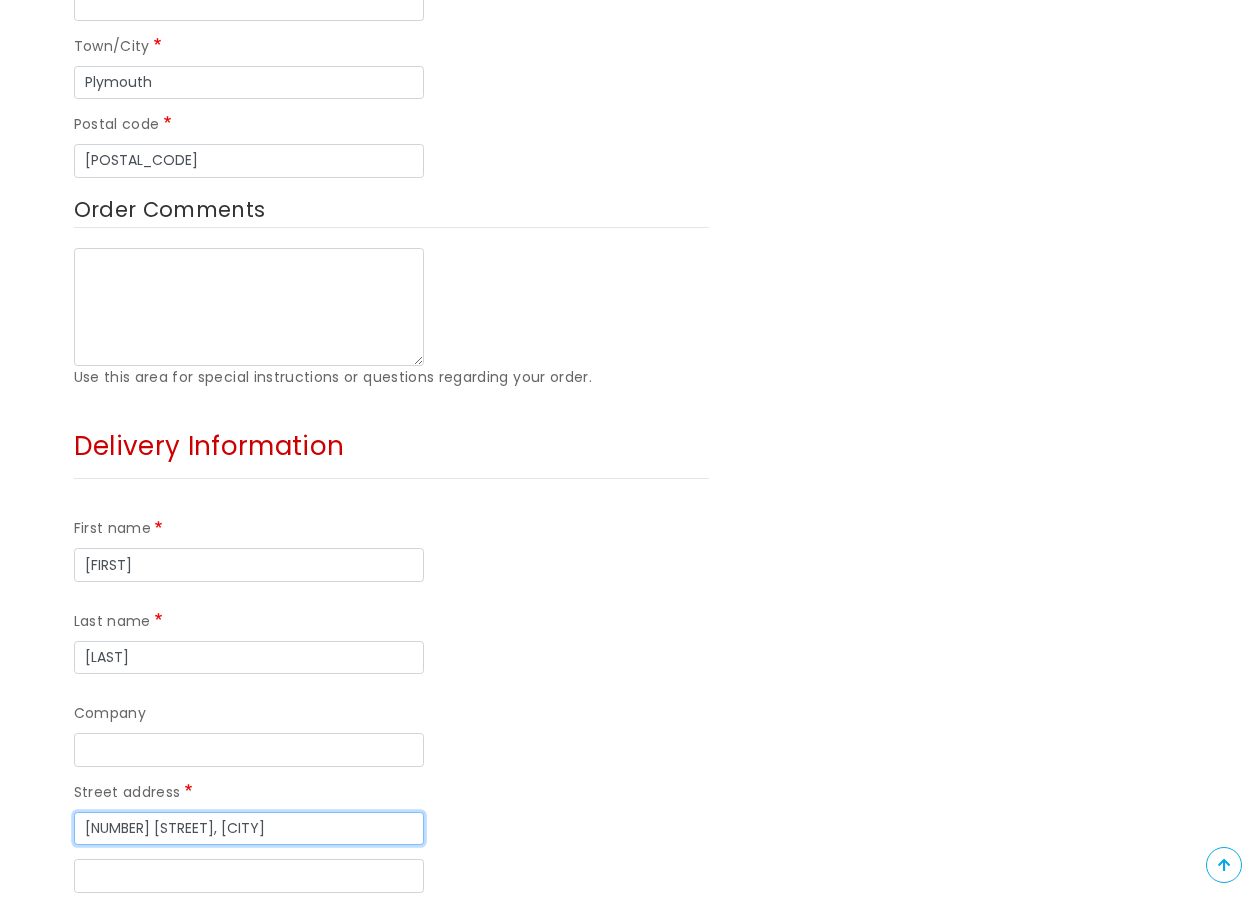scroll, scrollTop: 1200, scrollLeft: 0, axis: vertical 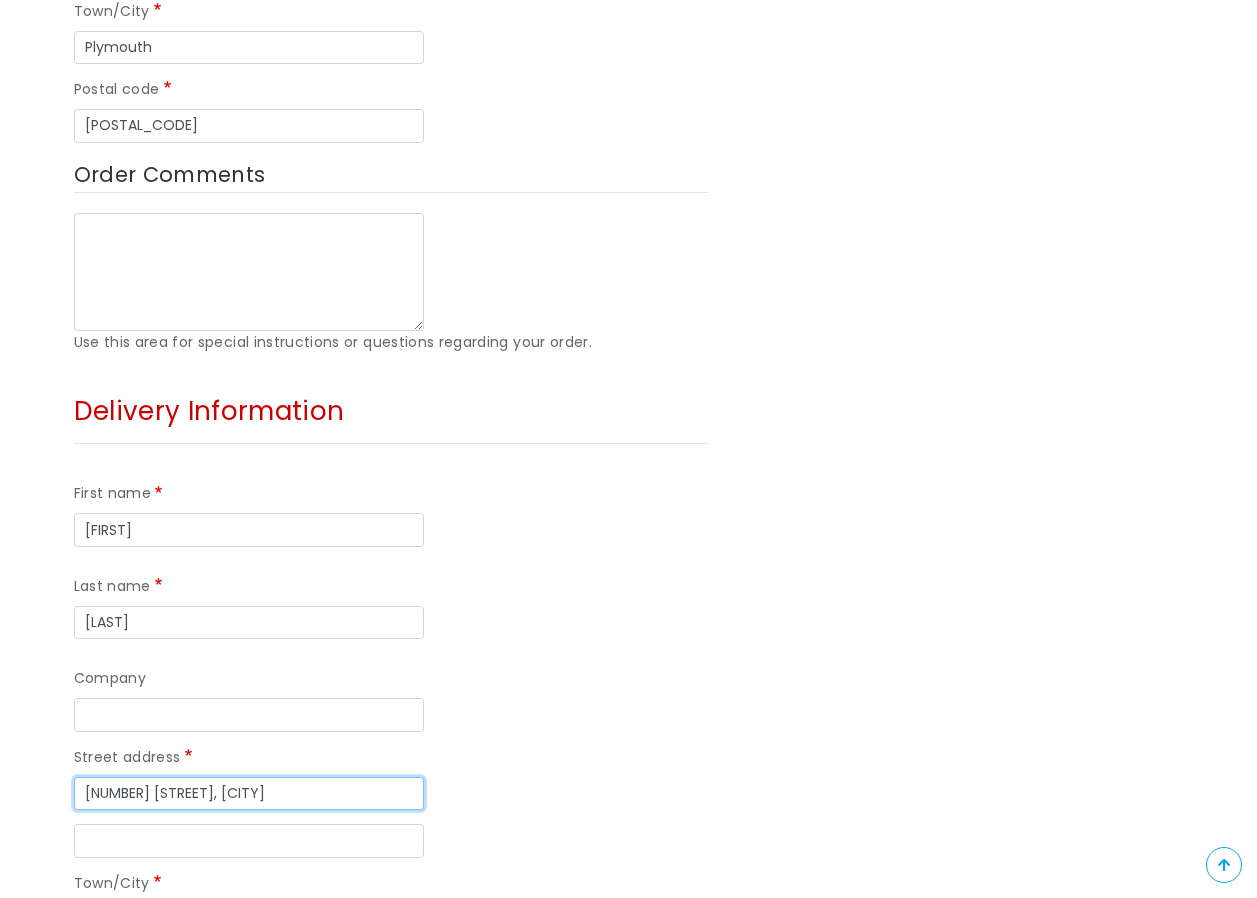 type on "38 The Fairway, Newton Ferrers" 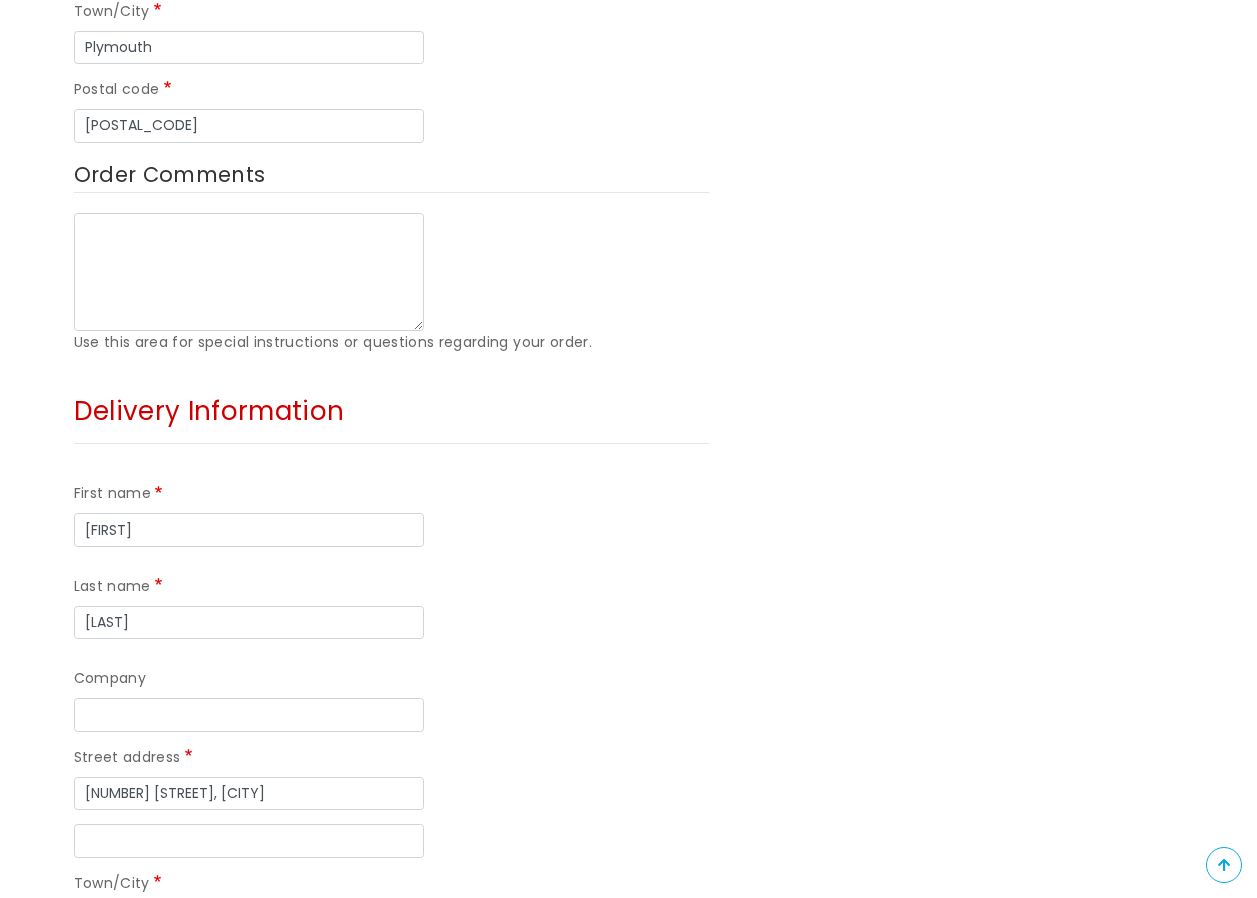 click on "Postal code" at bounding box center [391, 997] 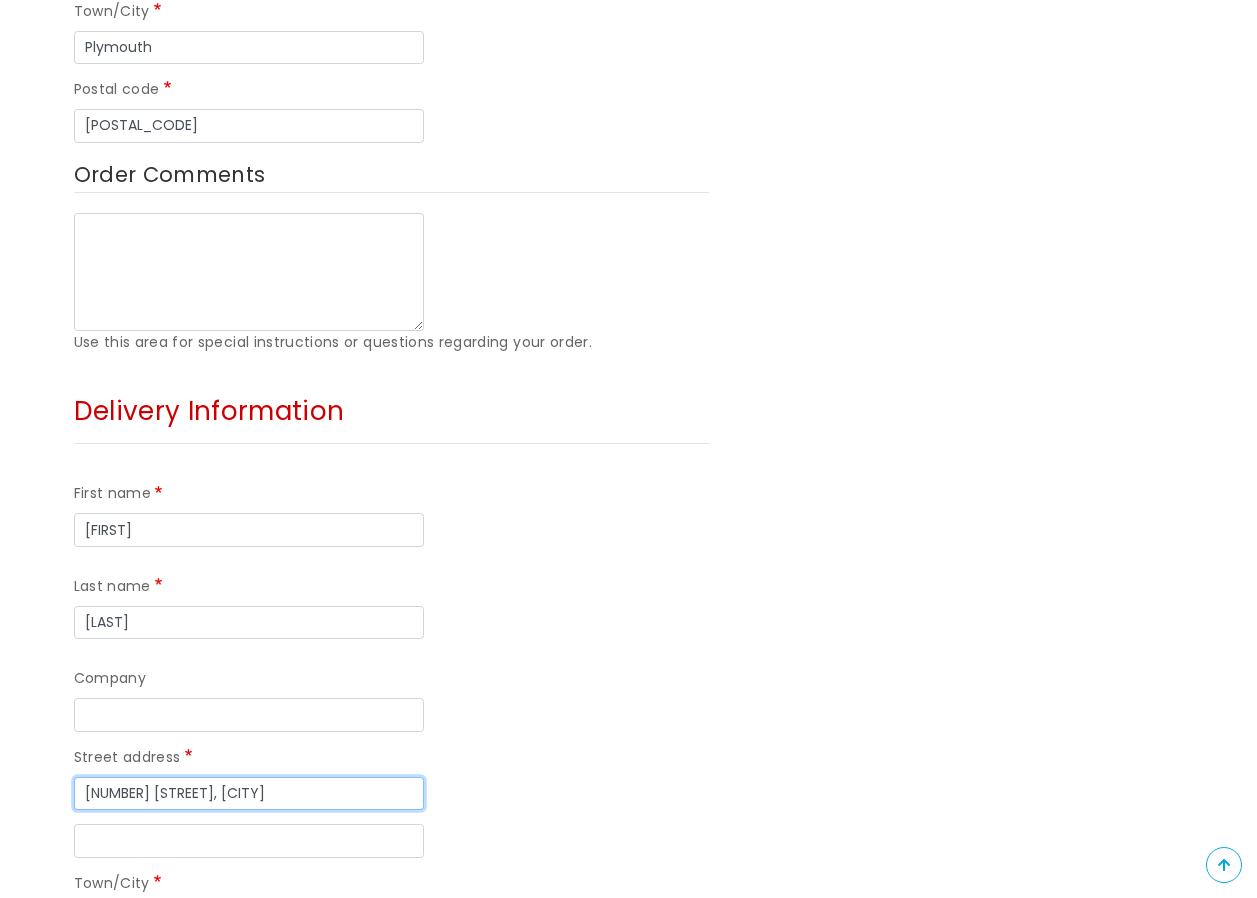 drag, startPoint x: 314, startPoint y: 581, endPoint x: 191, endPoint y: 589, distance: 123.25989 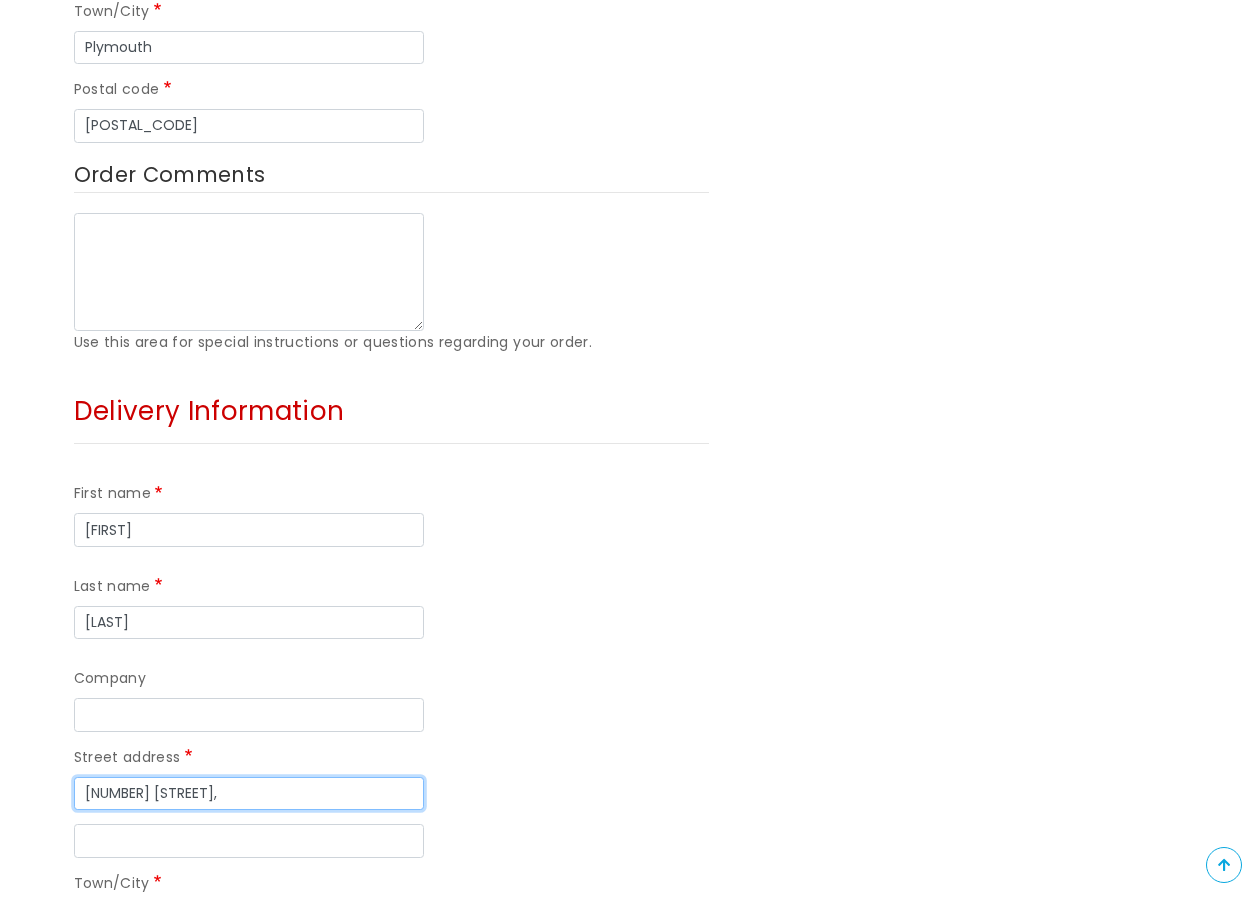 type on "38 The Fairway," 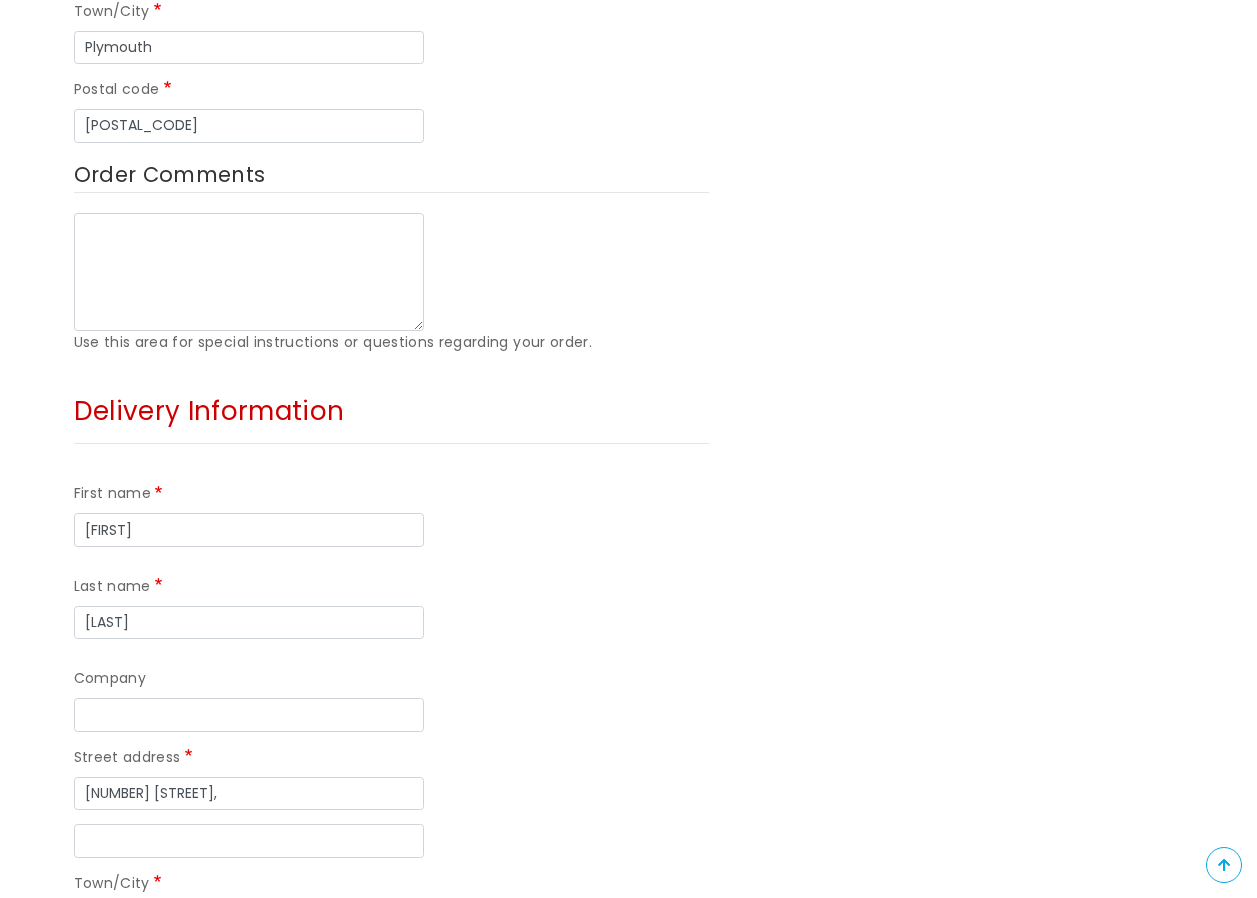 click on "Town/City" at bounding box center (249, 920) 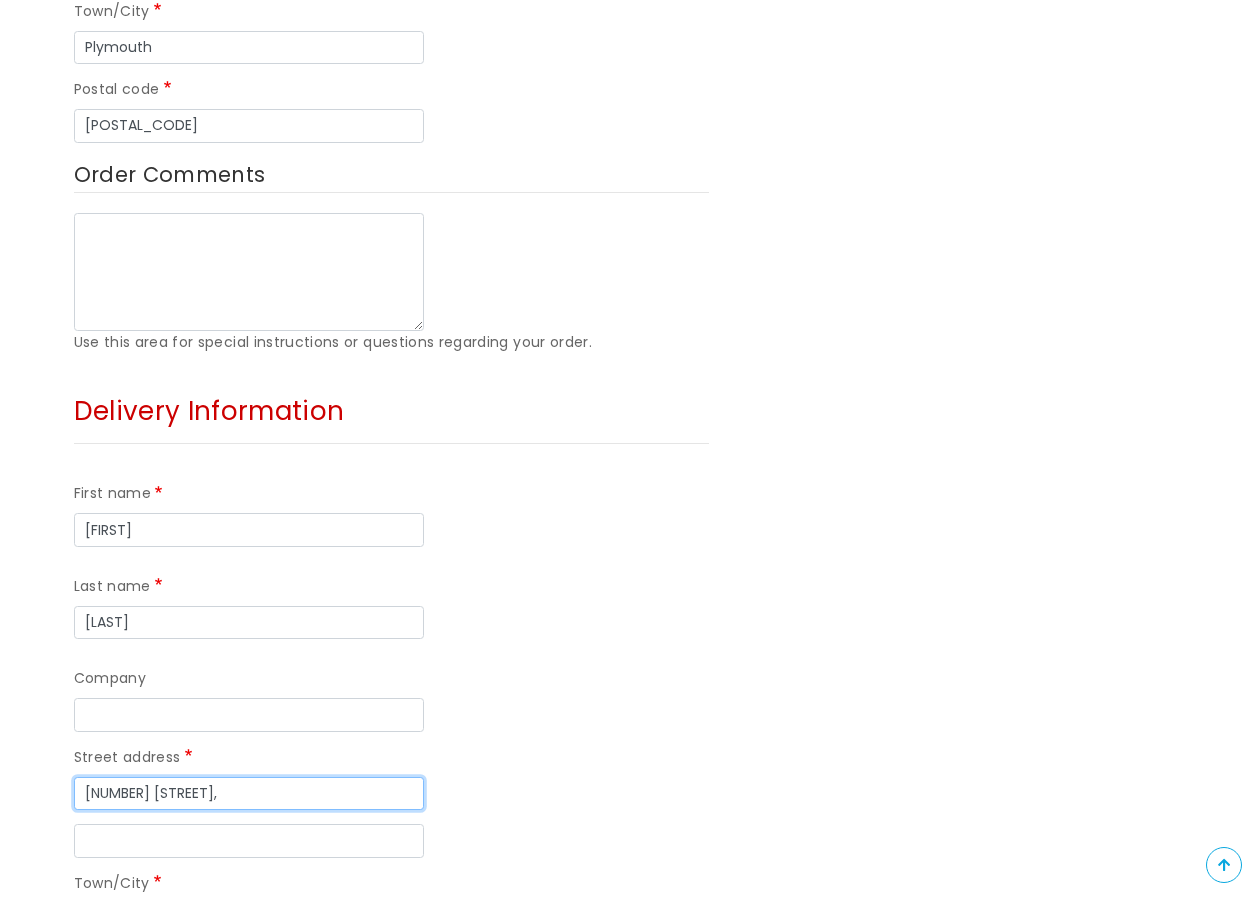 click on "38 The Fairway," at bounding box center [249, 794] 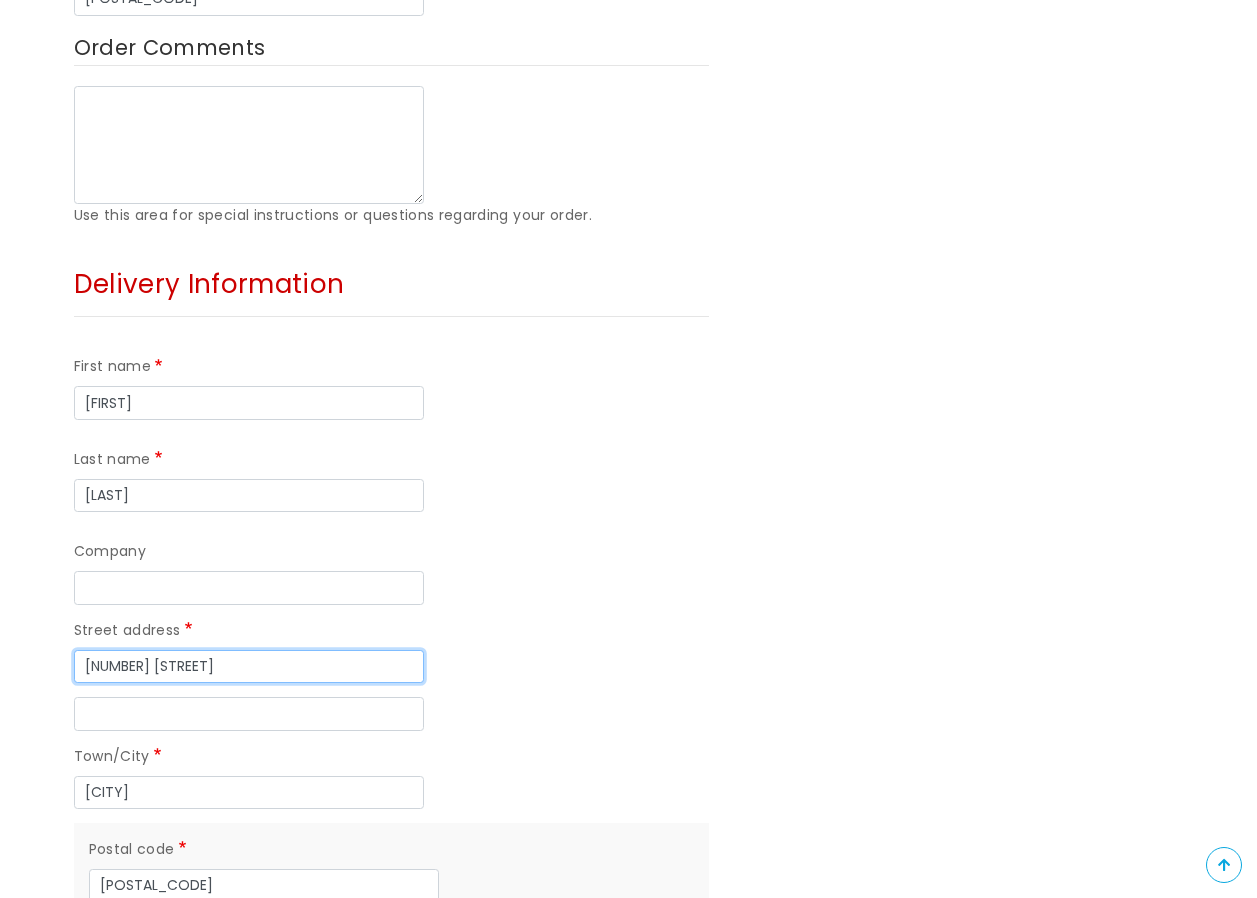 scroll, scrollTop: 1500, scrollLeft: 0, axis: vertical 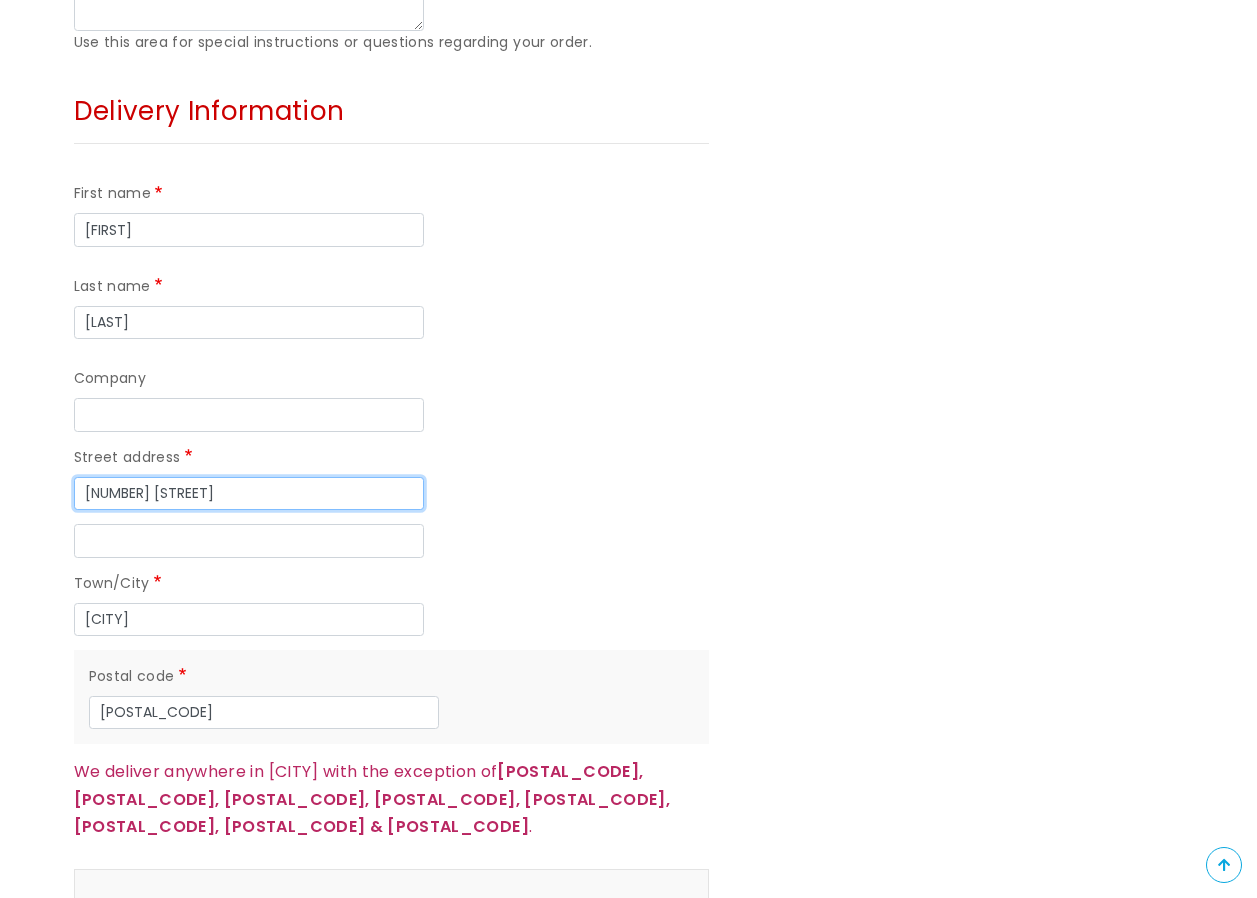 type on "38 The Fairway" 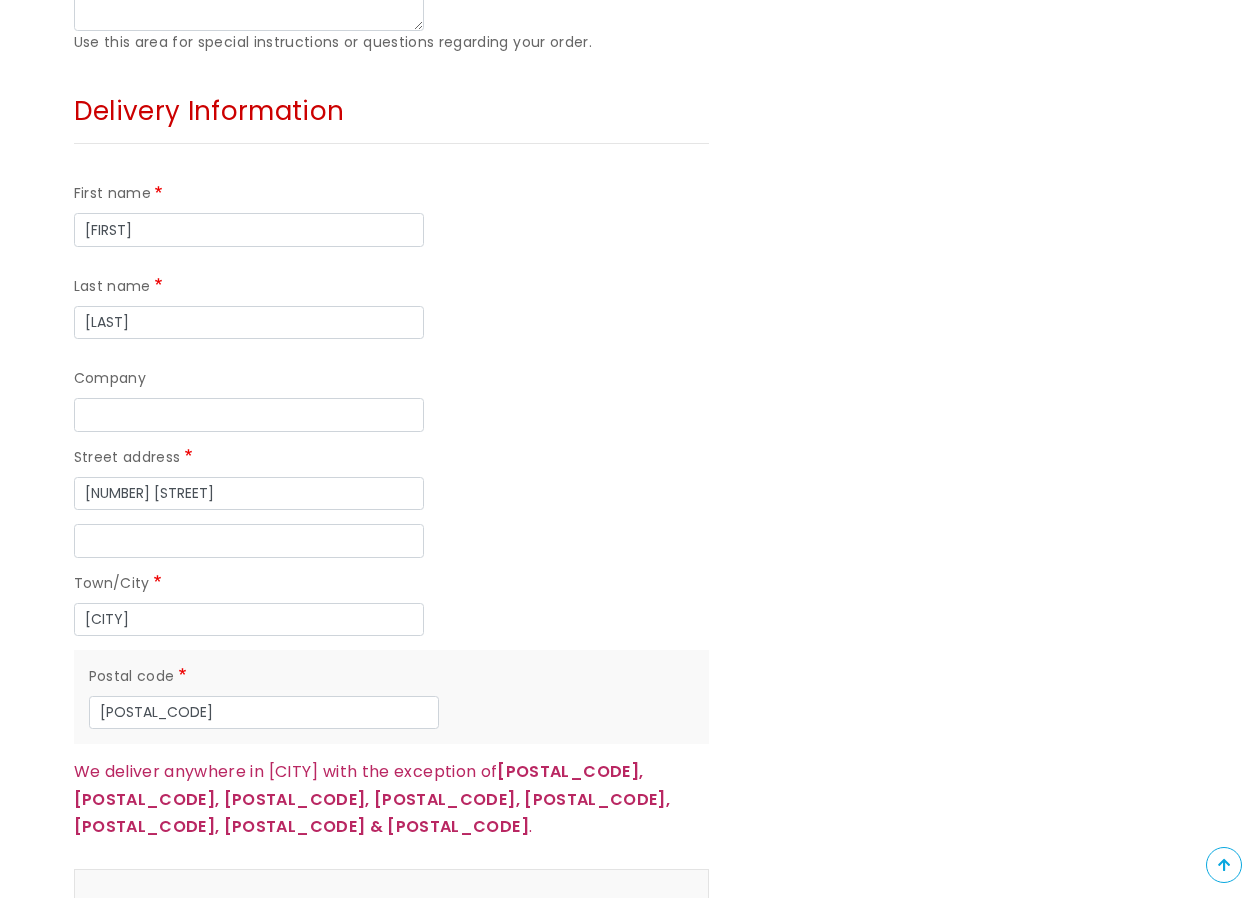 click on "Credit/Debit Card" at bounding box center (111, 991) 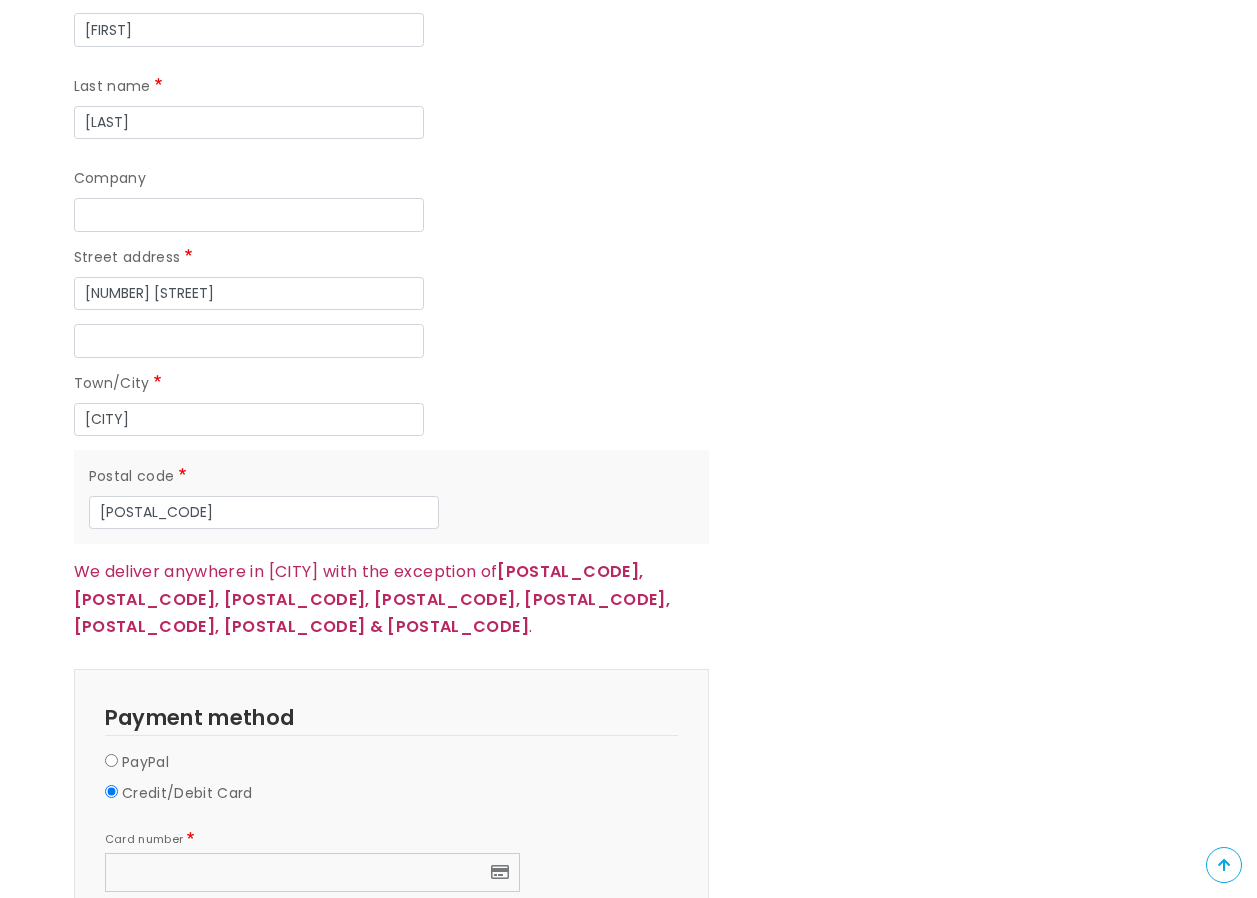 scroll, scrollTop: 1800, scrollLeft: 0, axis: vertical 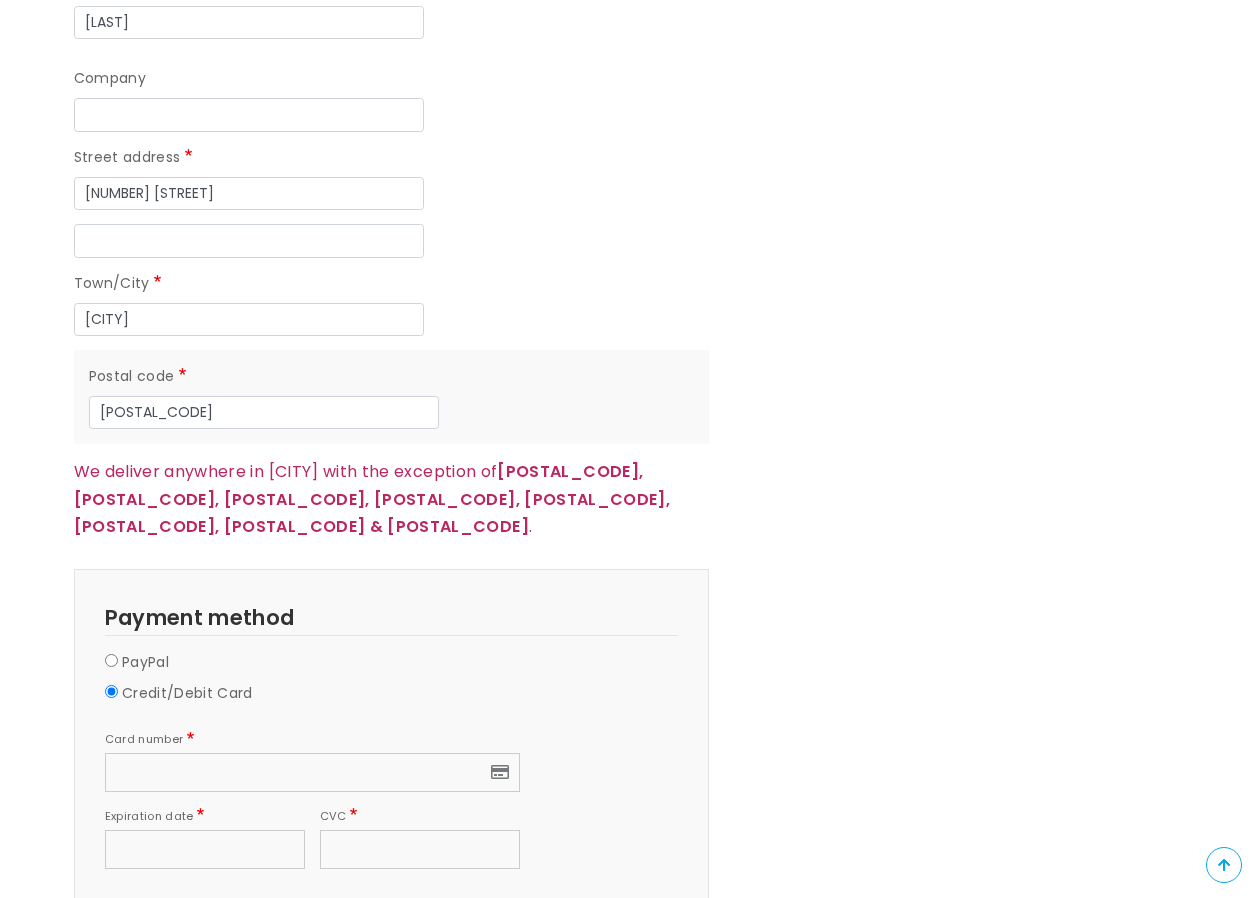 click at bounding box center (205, 849) 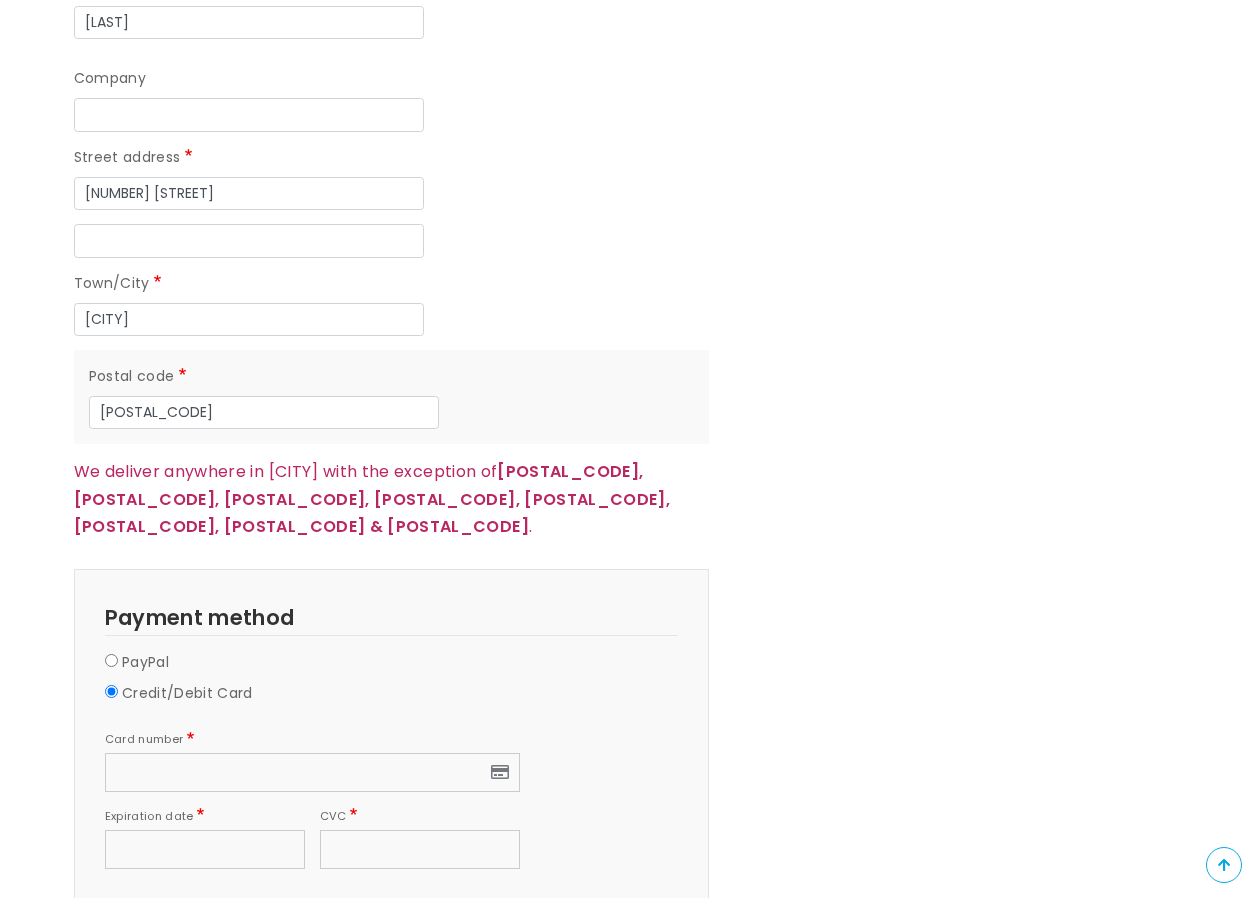 click on "Continue to review" at bounding box center (152, 947) 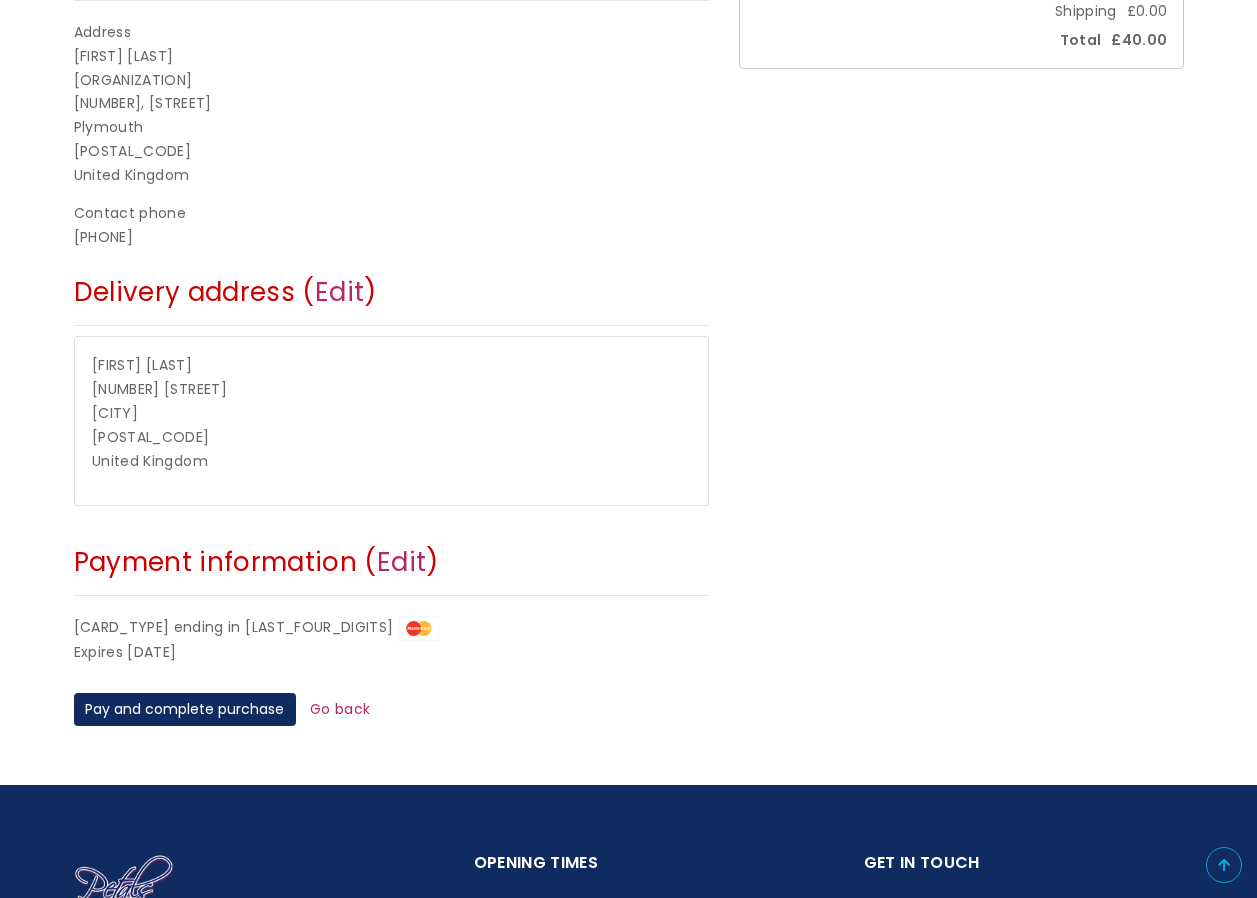 scroll, scrollTop: 0, scrollLeft: 0, axis: both 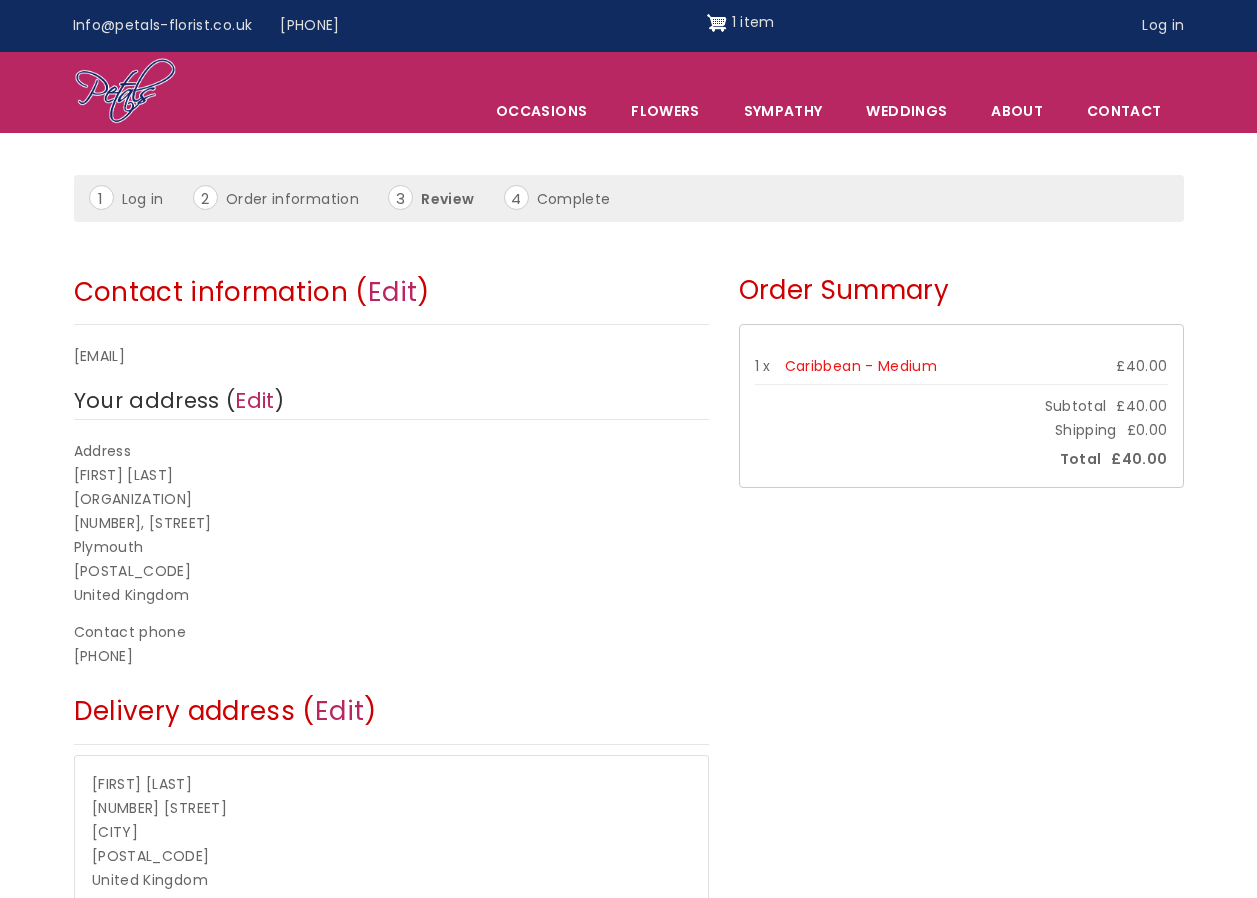 click on "Caribbean - Medium" at bounding box center (861, 366) 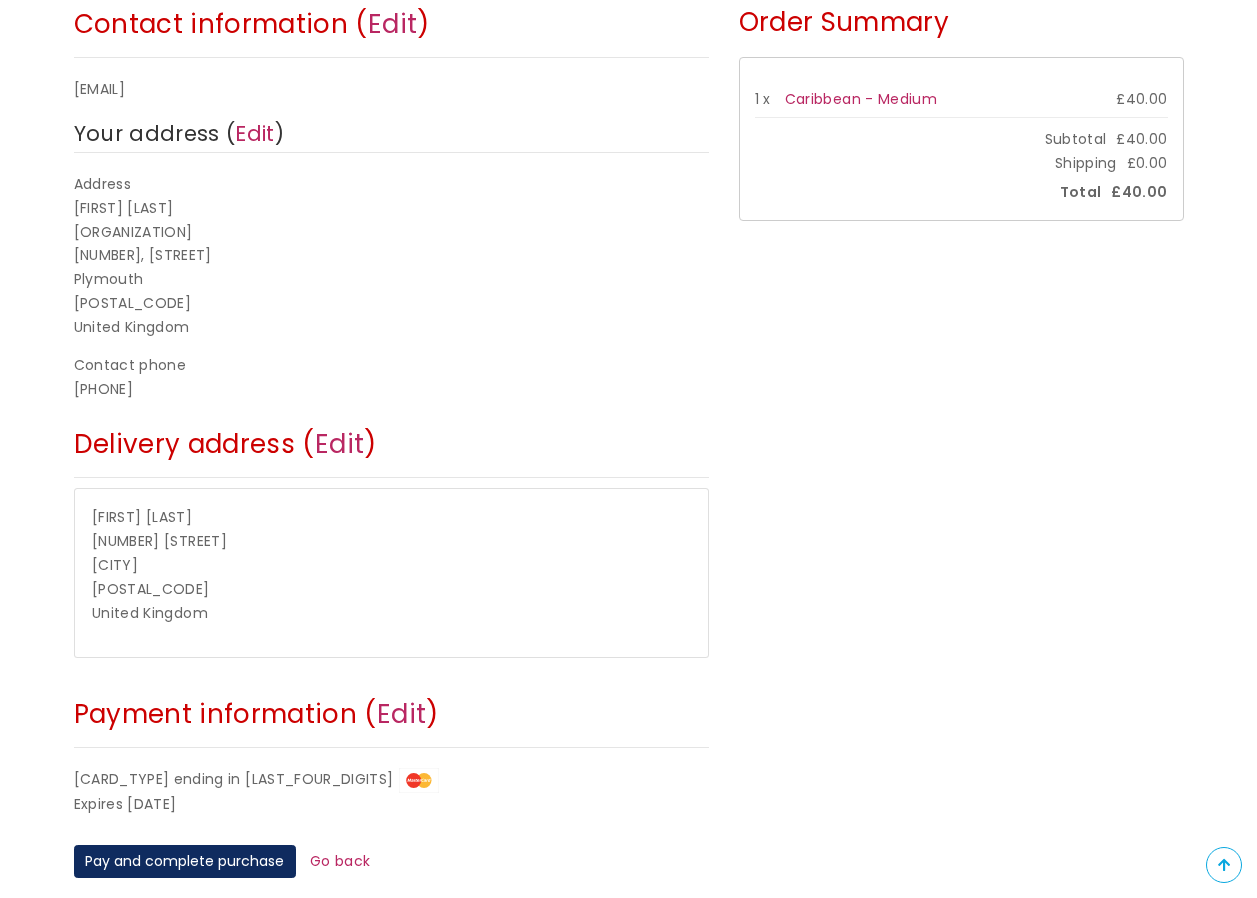 scroll, scrollTop: 700, scrollLeft: 0, axis: vertical 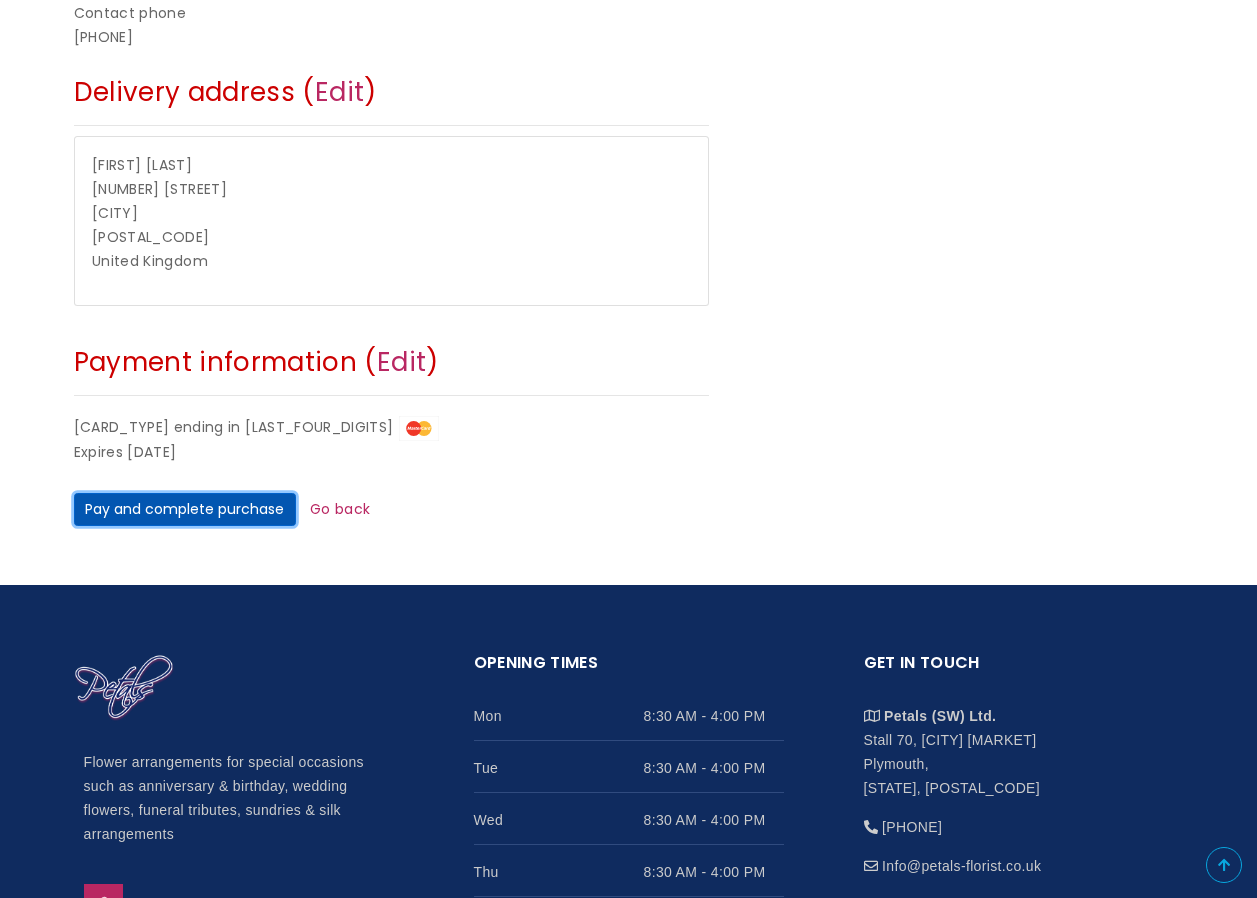 click on "Pay and complete purchase" at bounding box center (185, 510) 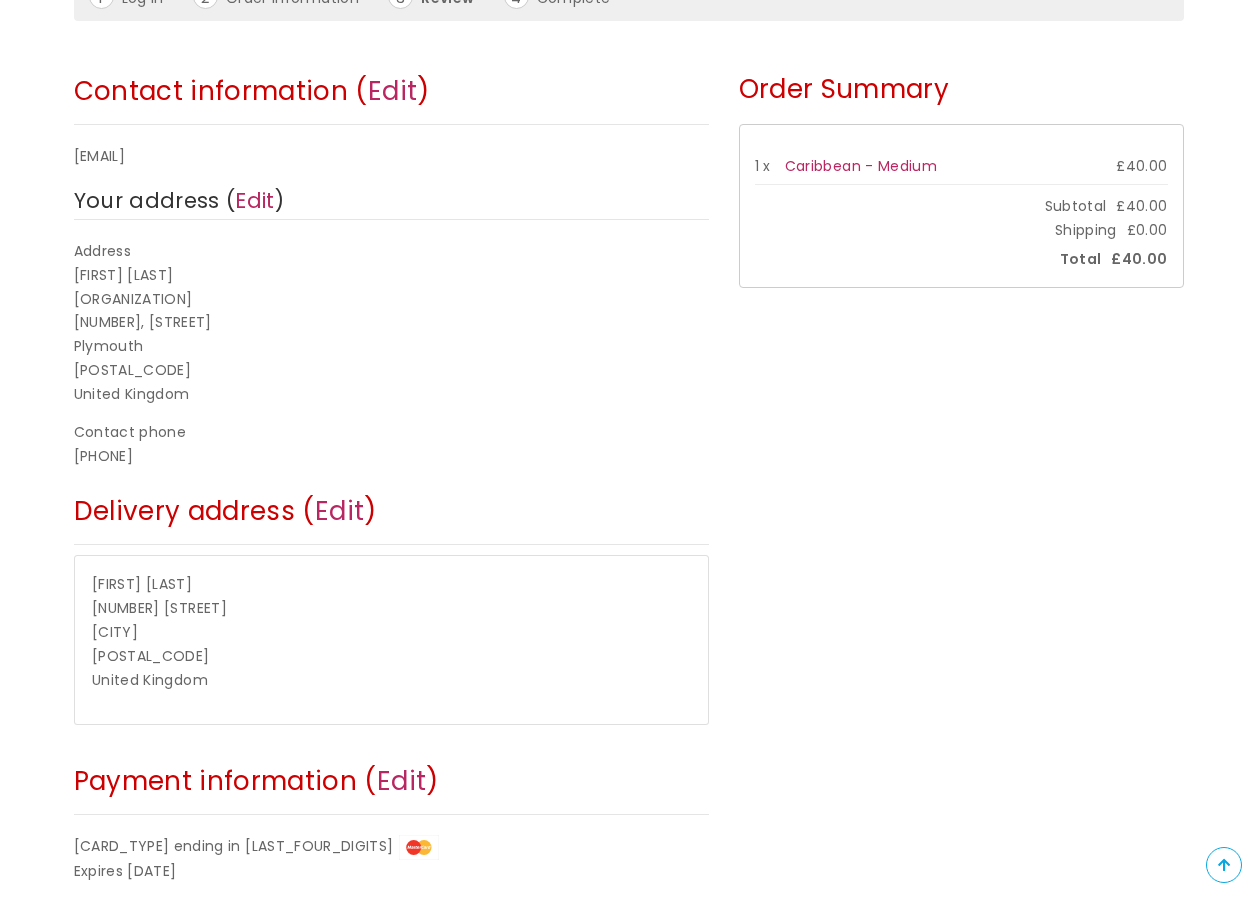 scroll, scrollTop: 200, scrollLeft: 0, axis: vertical 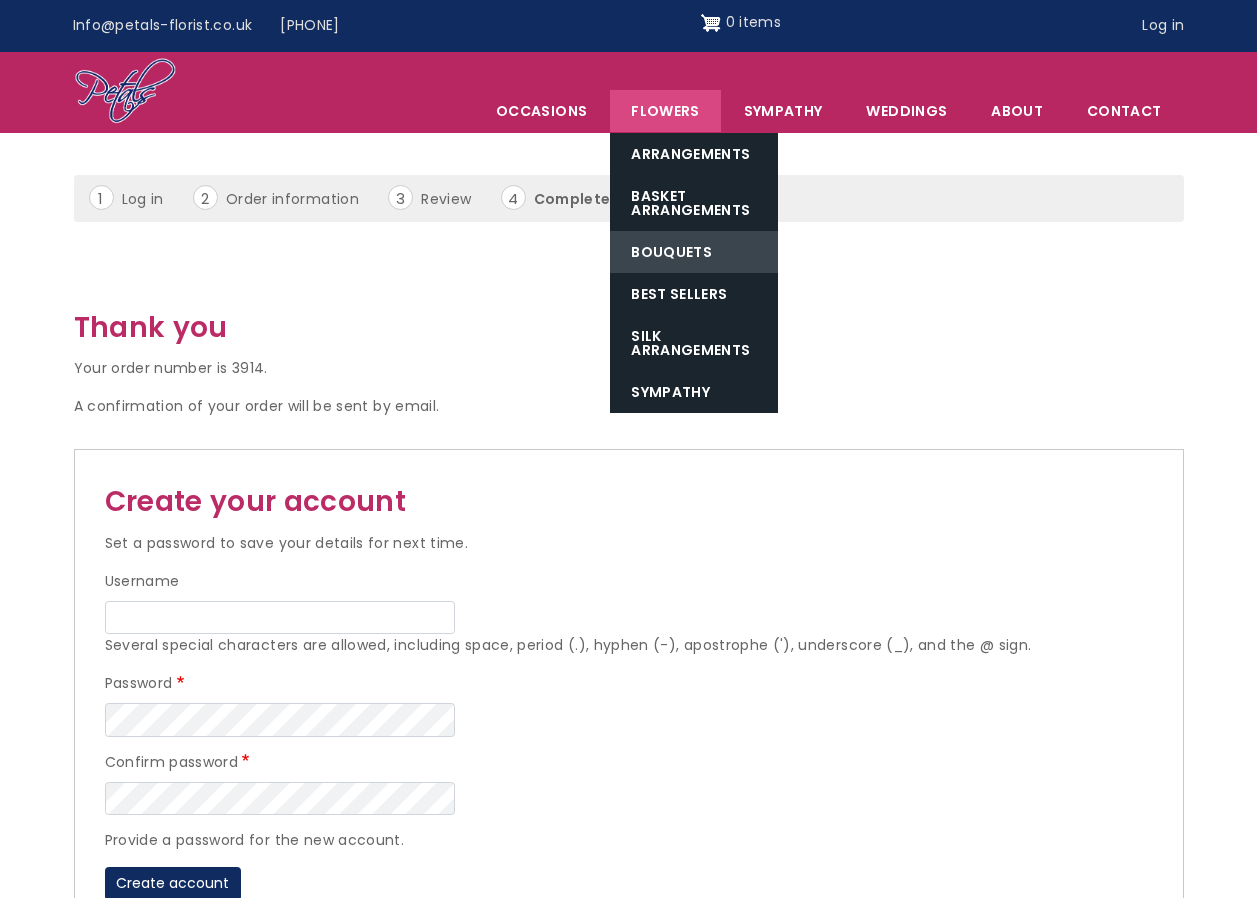 click on "Bouquets" at bounding box center [694, 252] 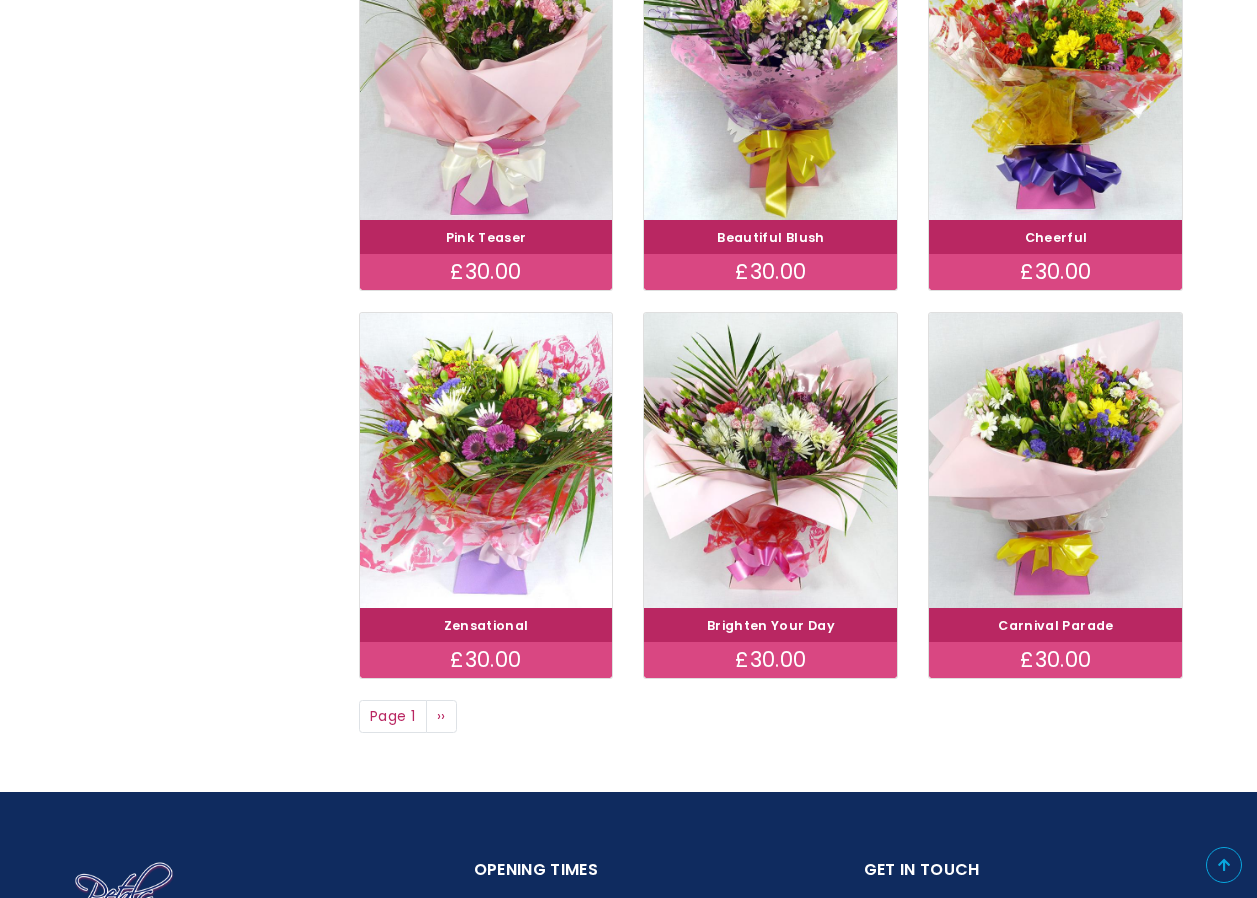 scroll, scrollTop: 1300, scrollLeft: 0, axis: vertical 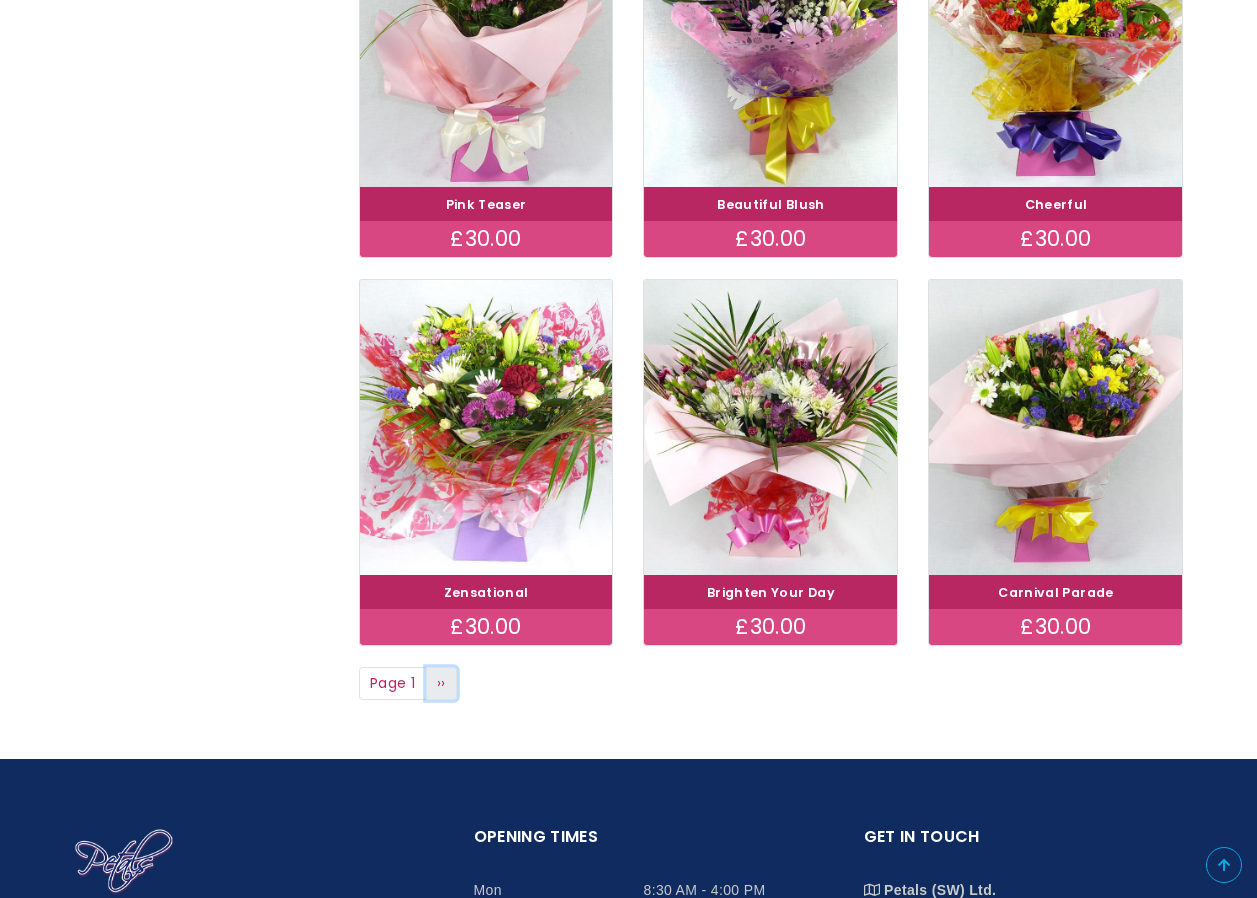 click on "››" at bounding box center [441, 683] 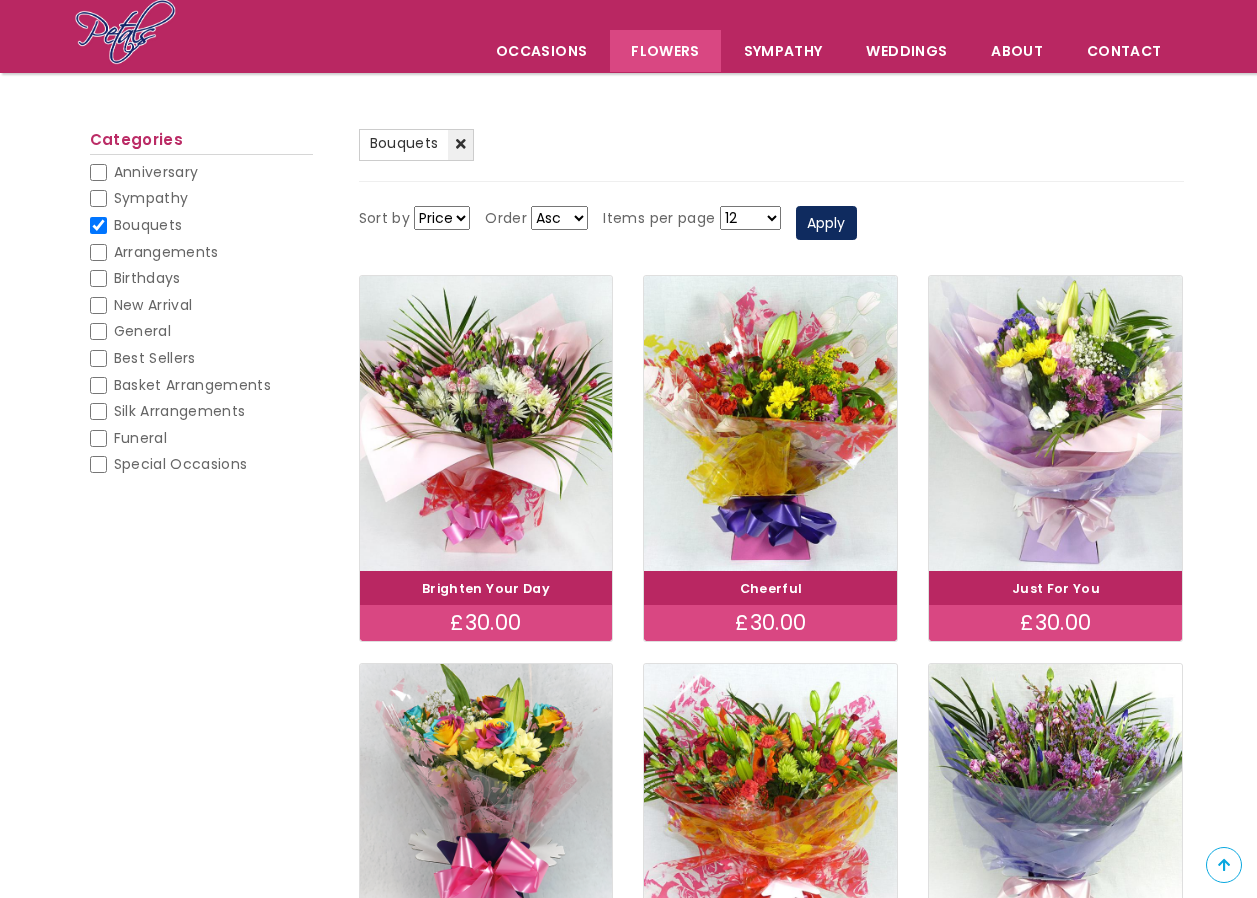 scroll, scrollTop: 100, scrollLeft: 0, axis: vertical 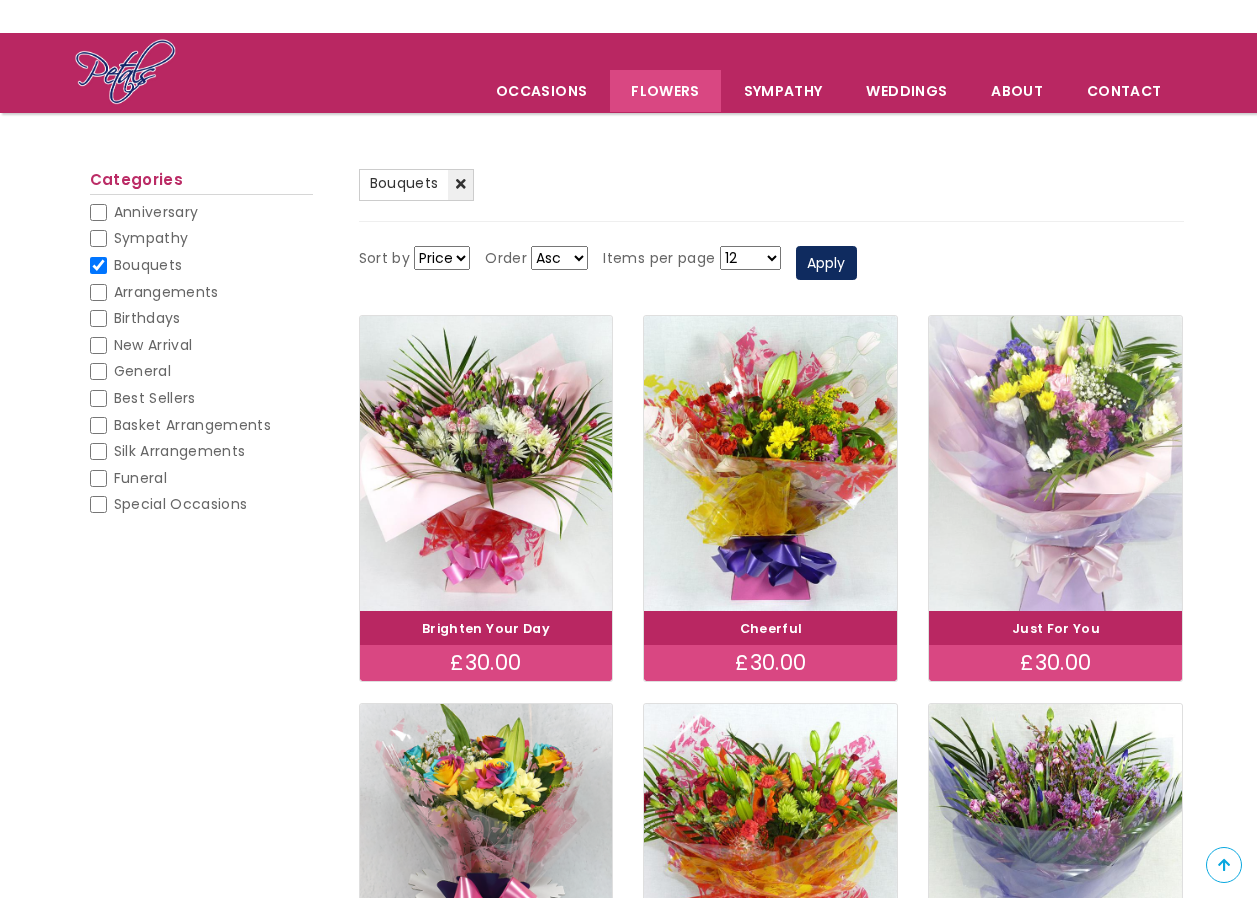 click at bounding box center (1056, 463) 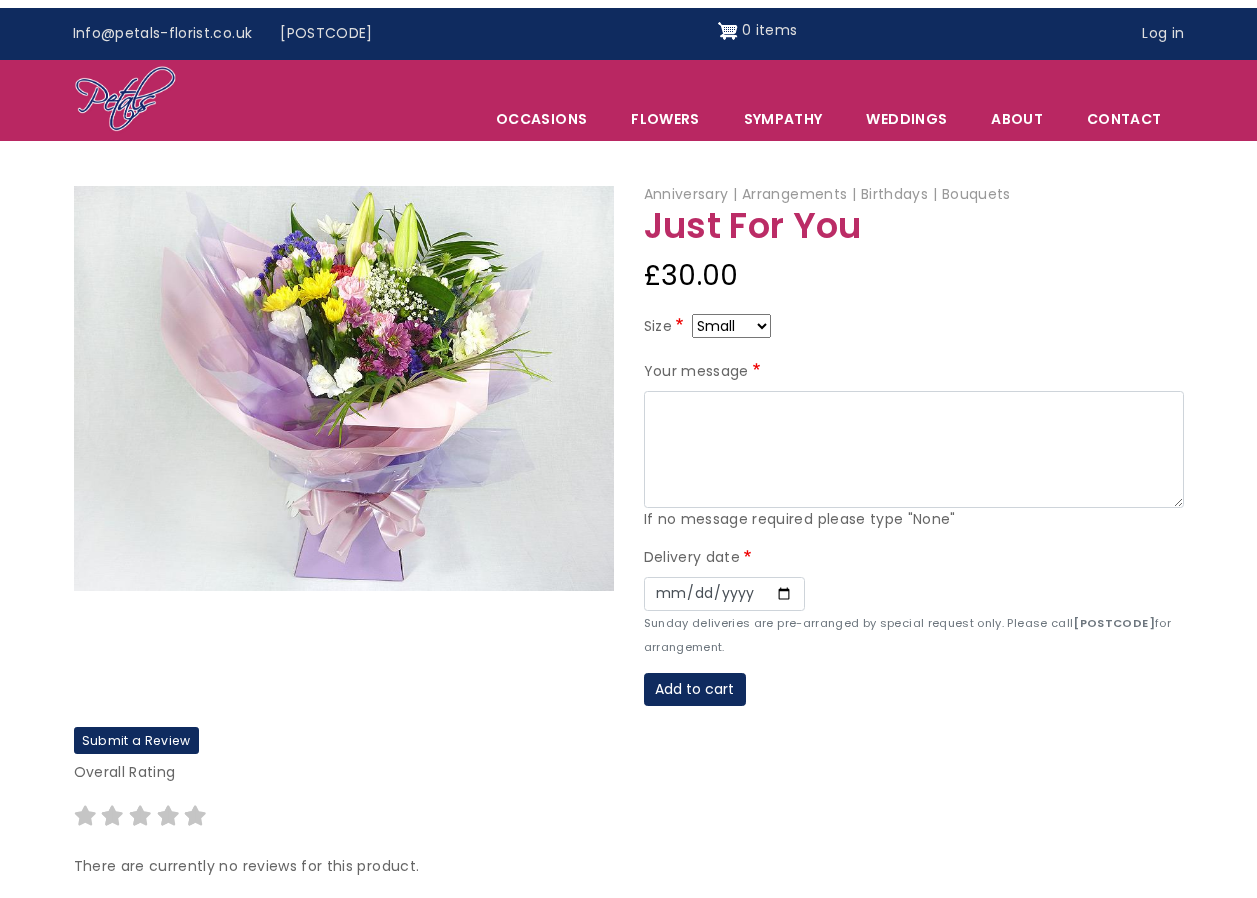 scroll, scrollTop: 0, scrollLeft: 0, axis: both 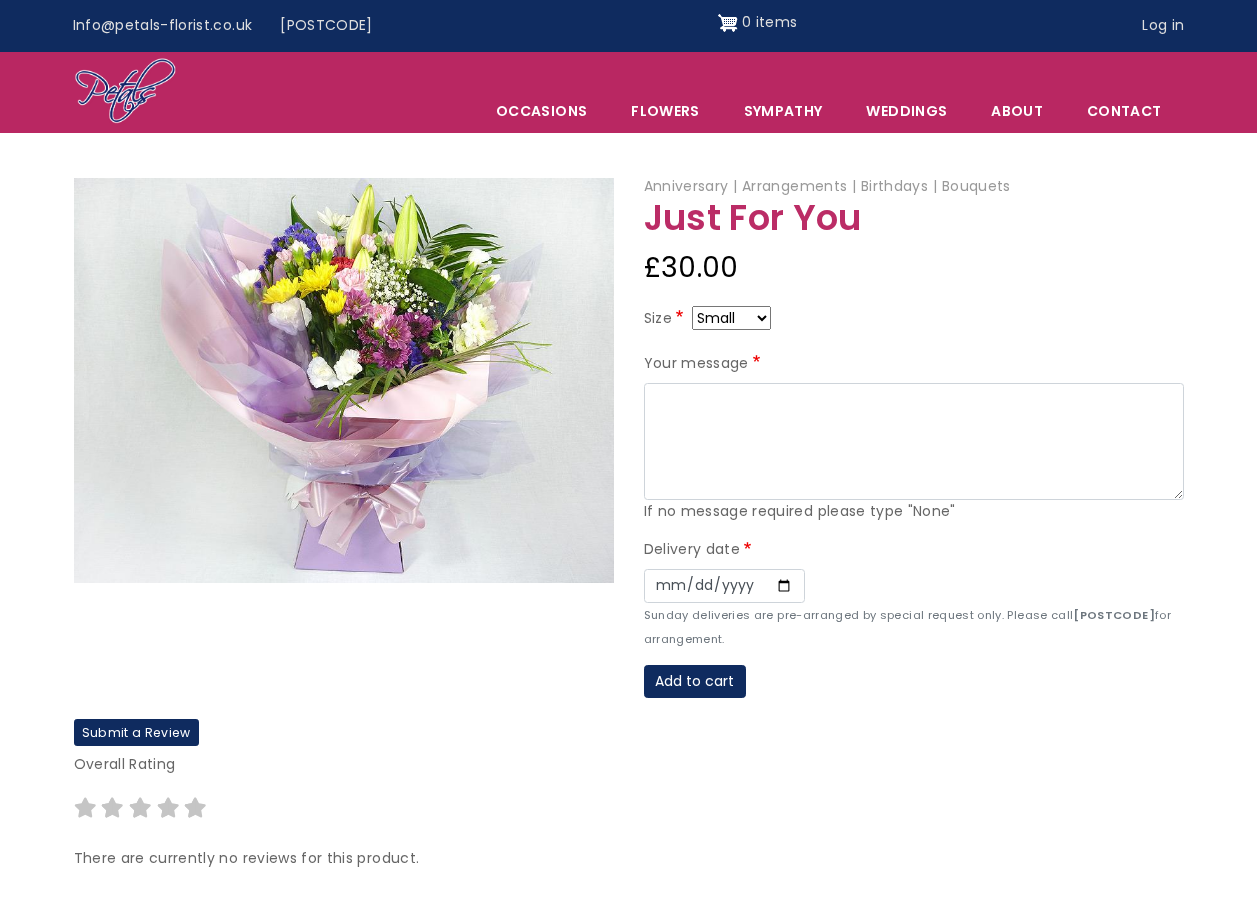 click on "Small Medium Large" at bounding box center [731, 318] 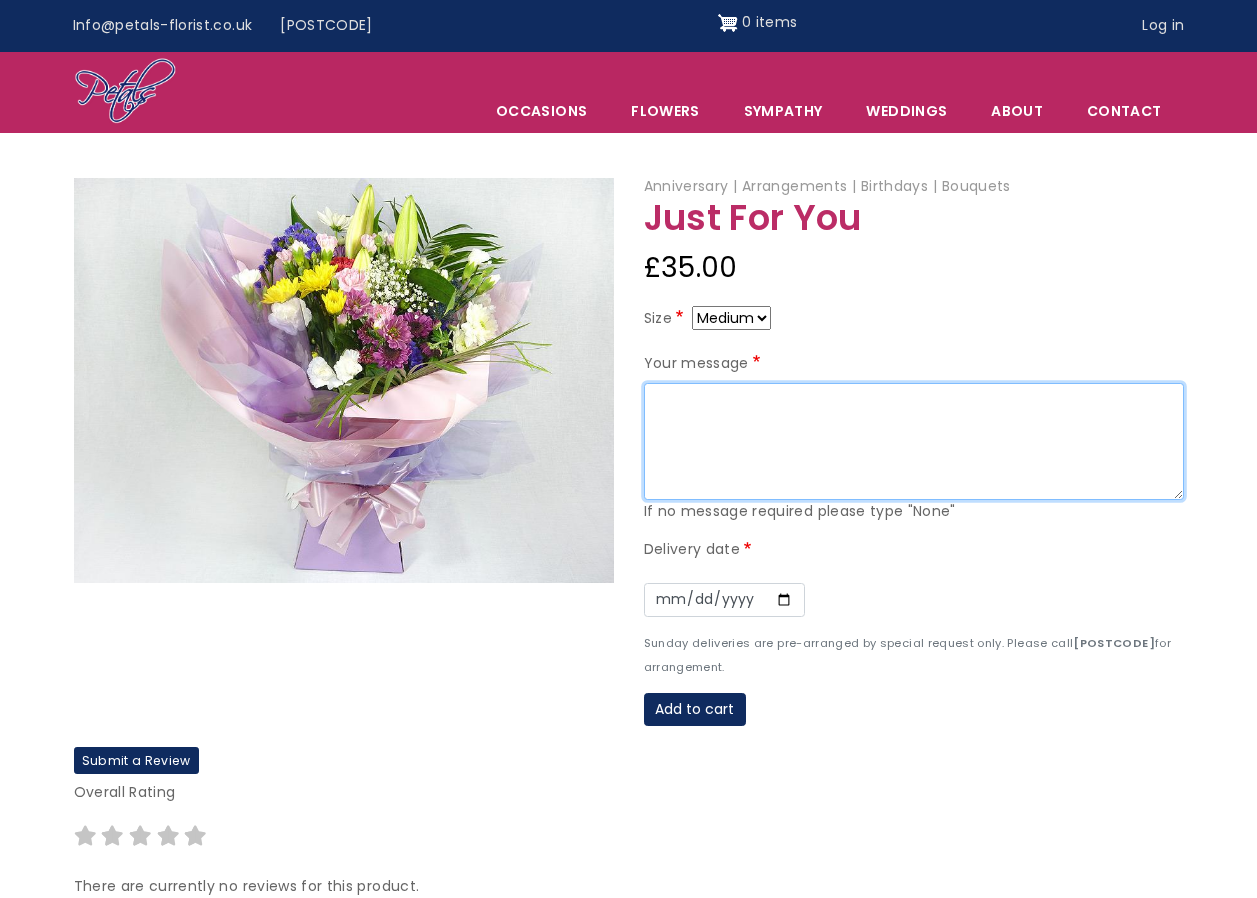 click on "Your message" at bounding box center [914, 442] 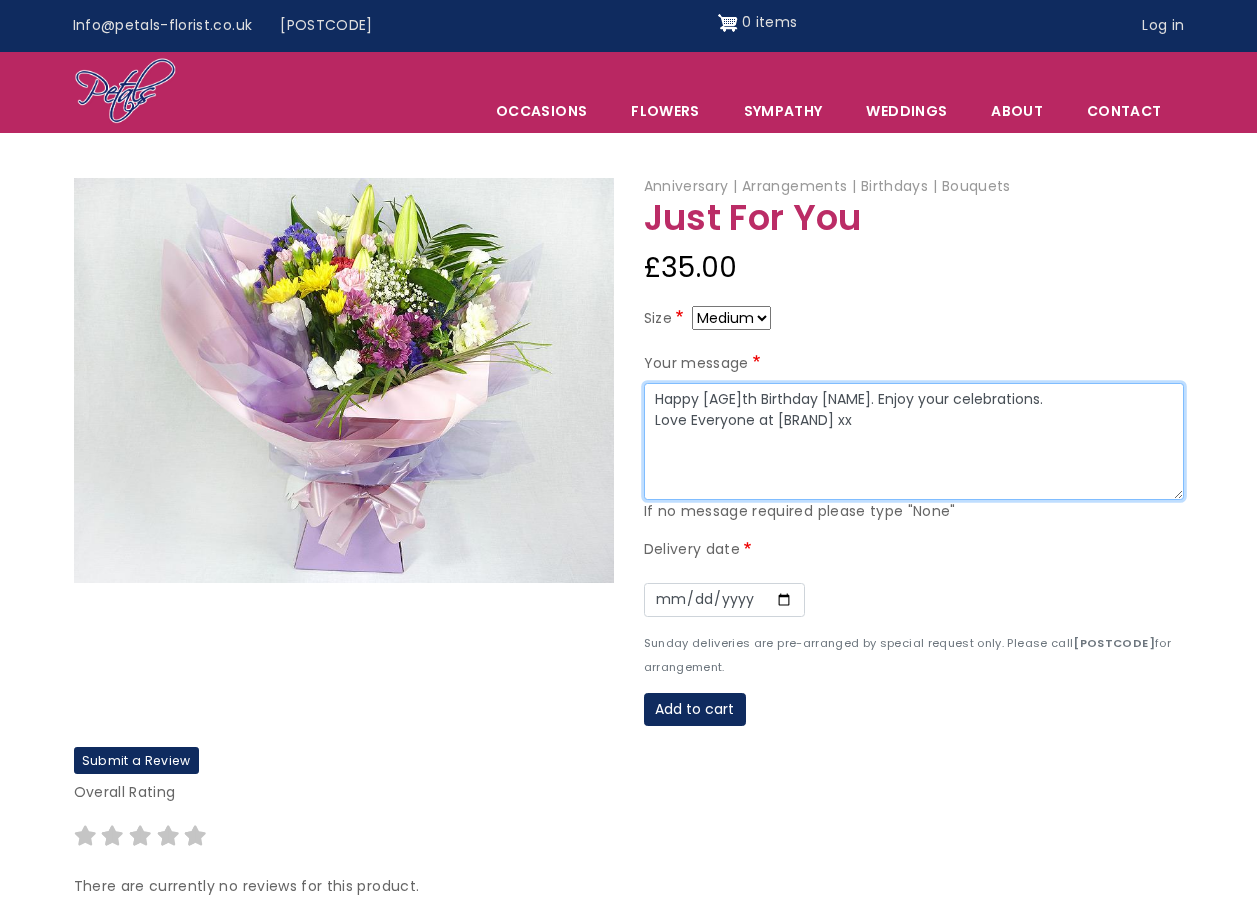 type on "Happy 40th Birthday Cei. Enjoy your celebrations.
Love Everyone at Peverell xx" 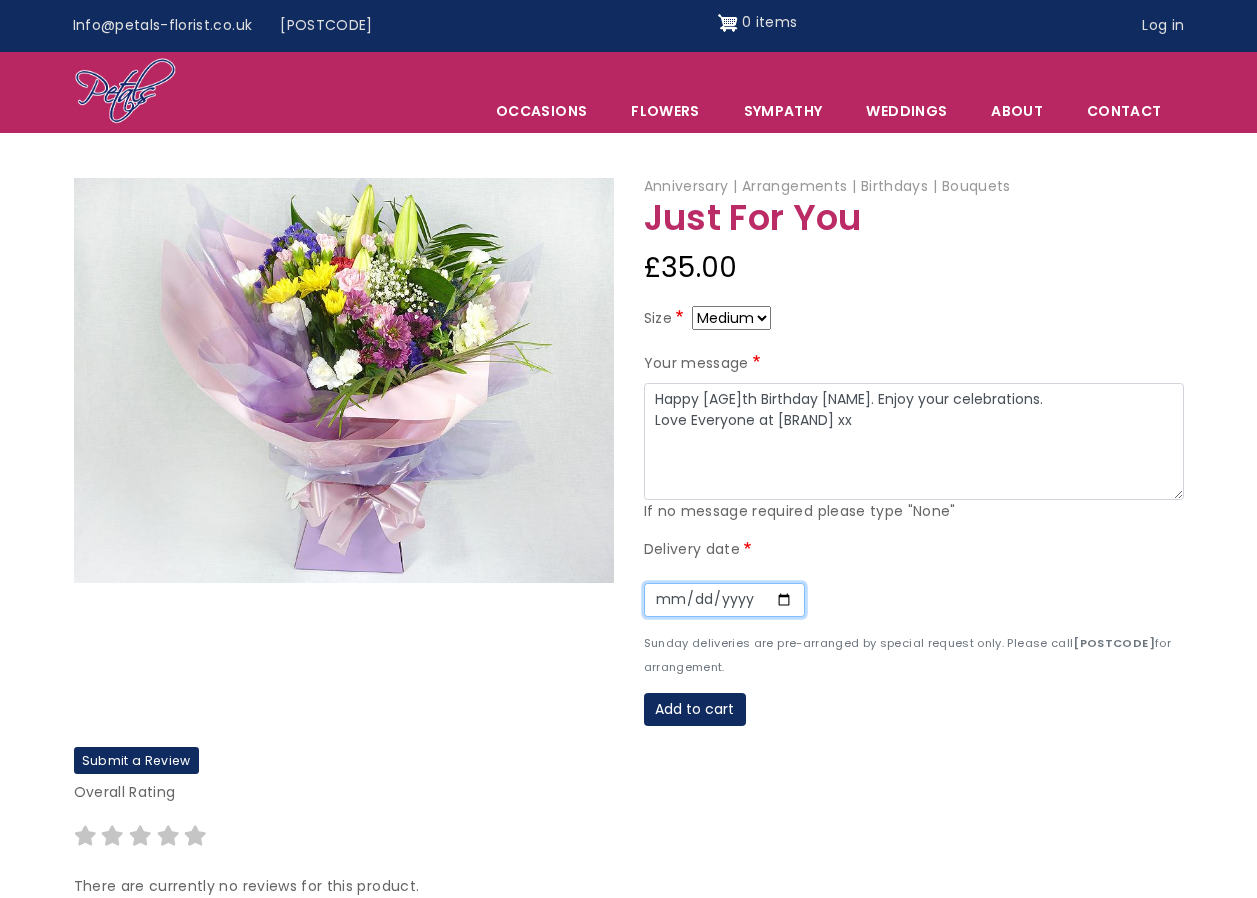 click on "Date" at bounding box center [724, 600] 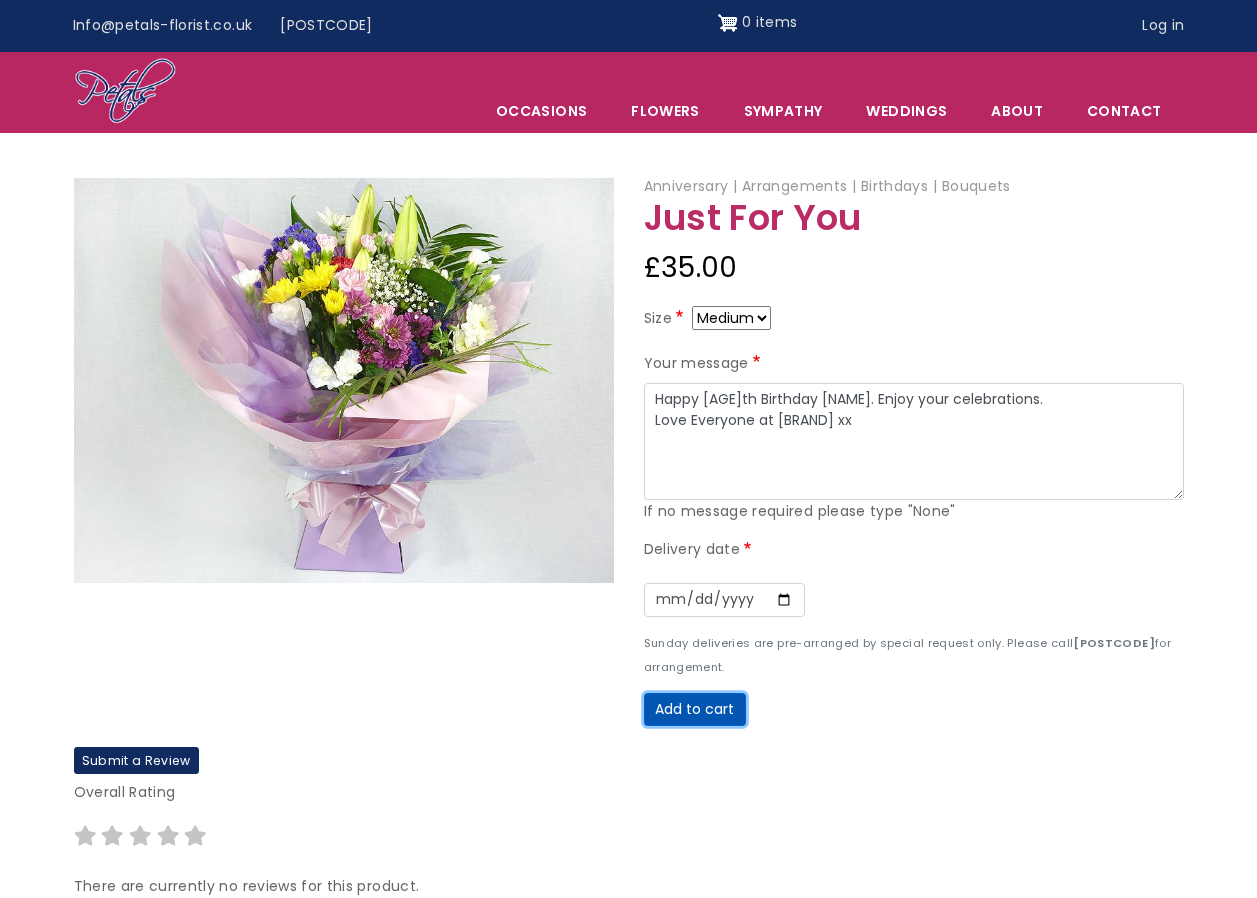 click on "Add to cart" at bounding box center (695, 710) 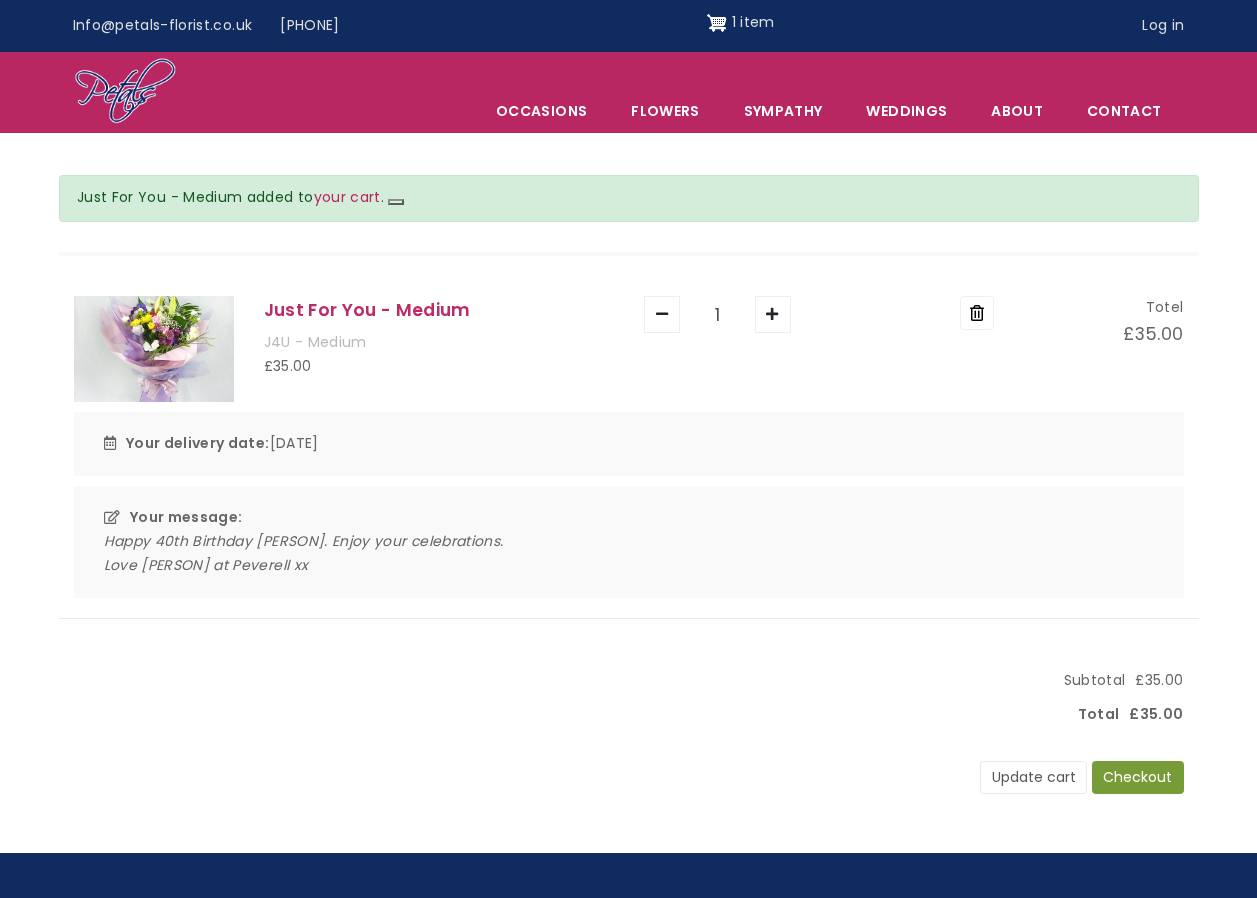 scroll, scrollTop: 0, scrollLeft: 0, axis: both 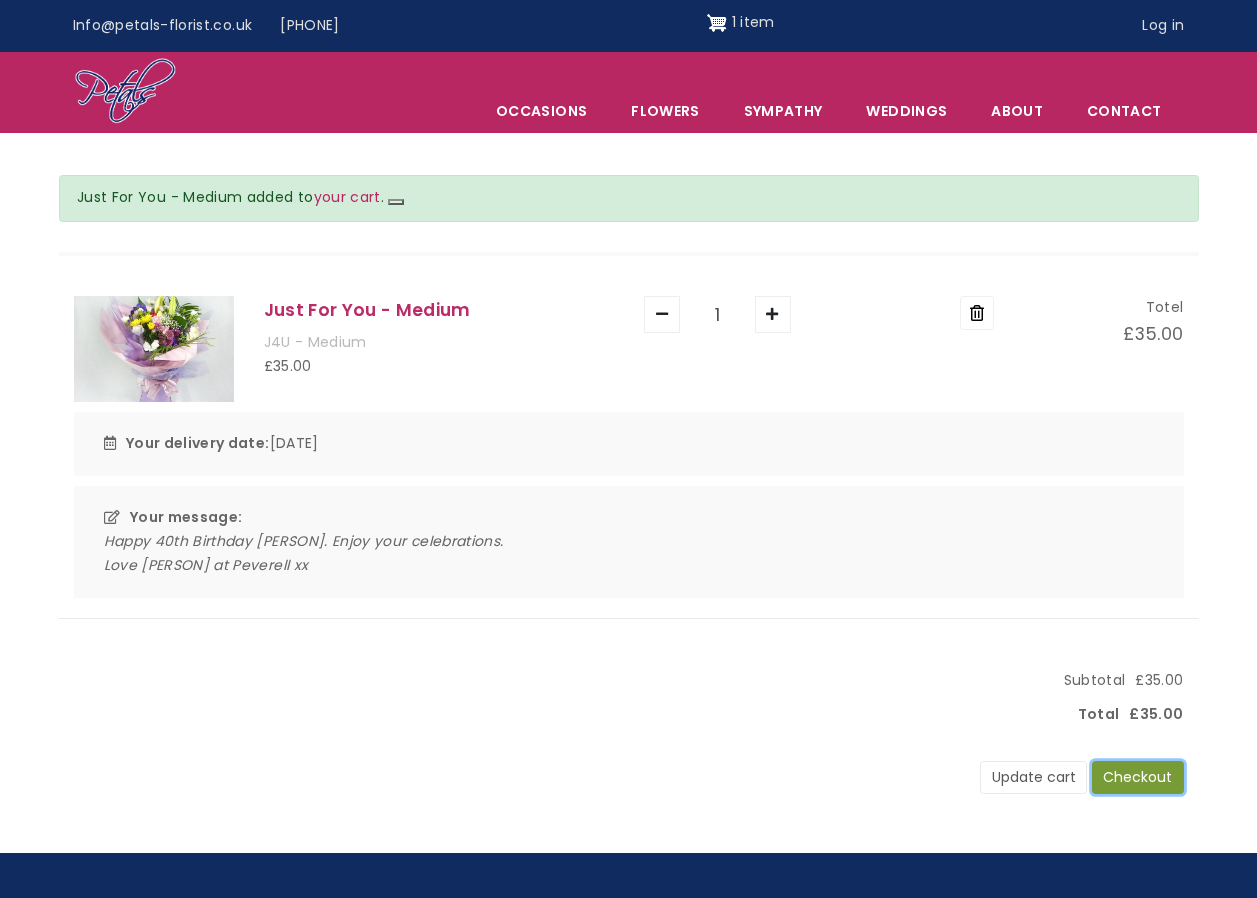 click on "Checkout" at bounding box center [1138, 778] 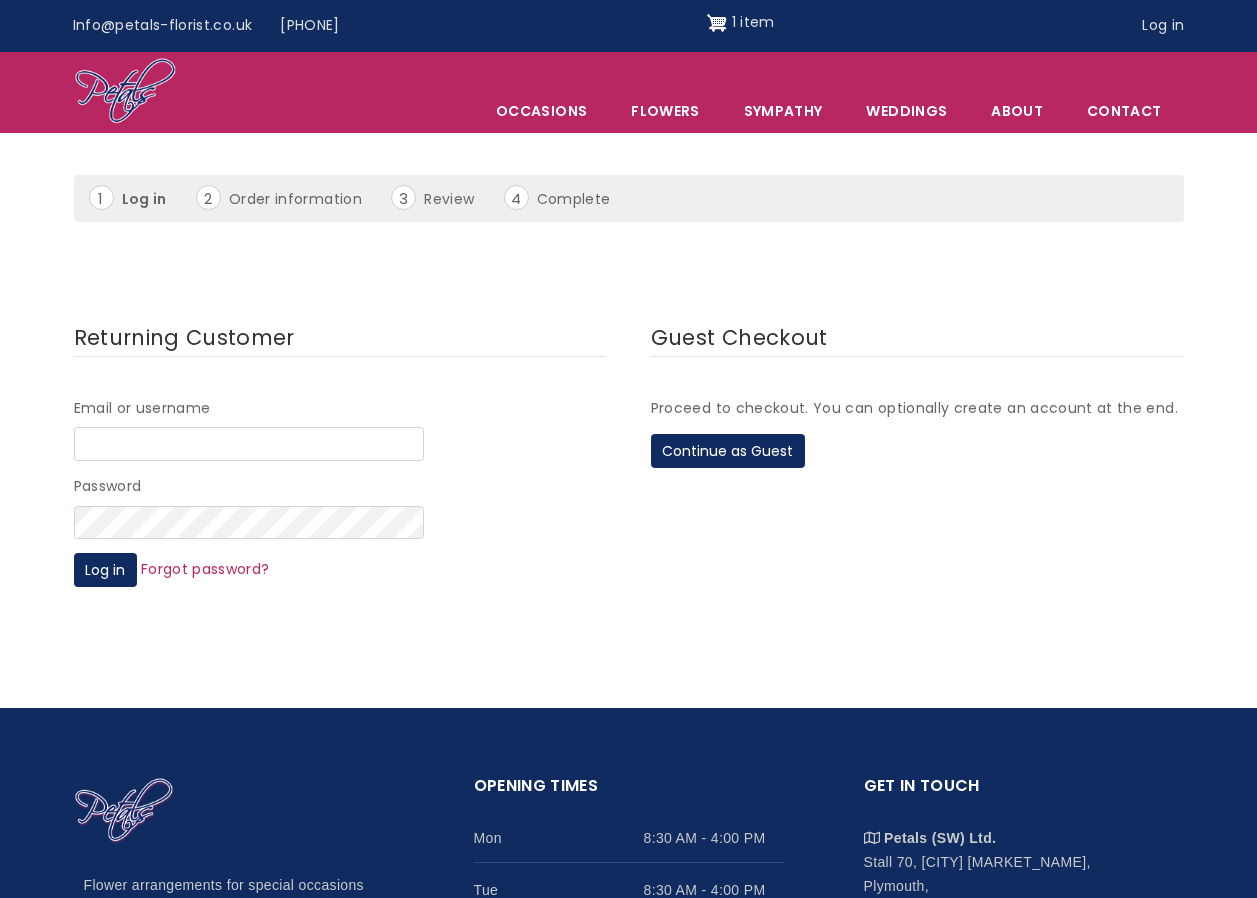 scroll, scrollTop: 0, scrollLeft: 0, axis: both 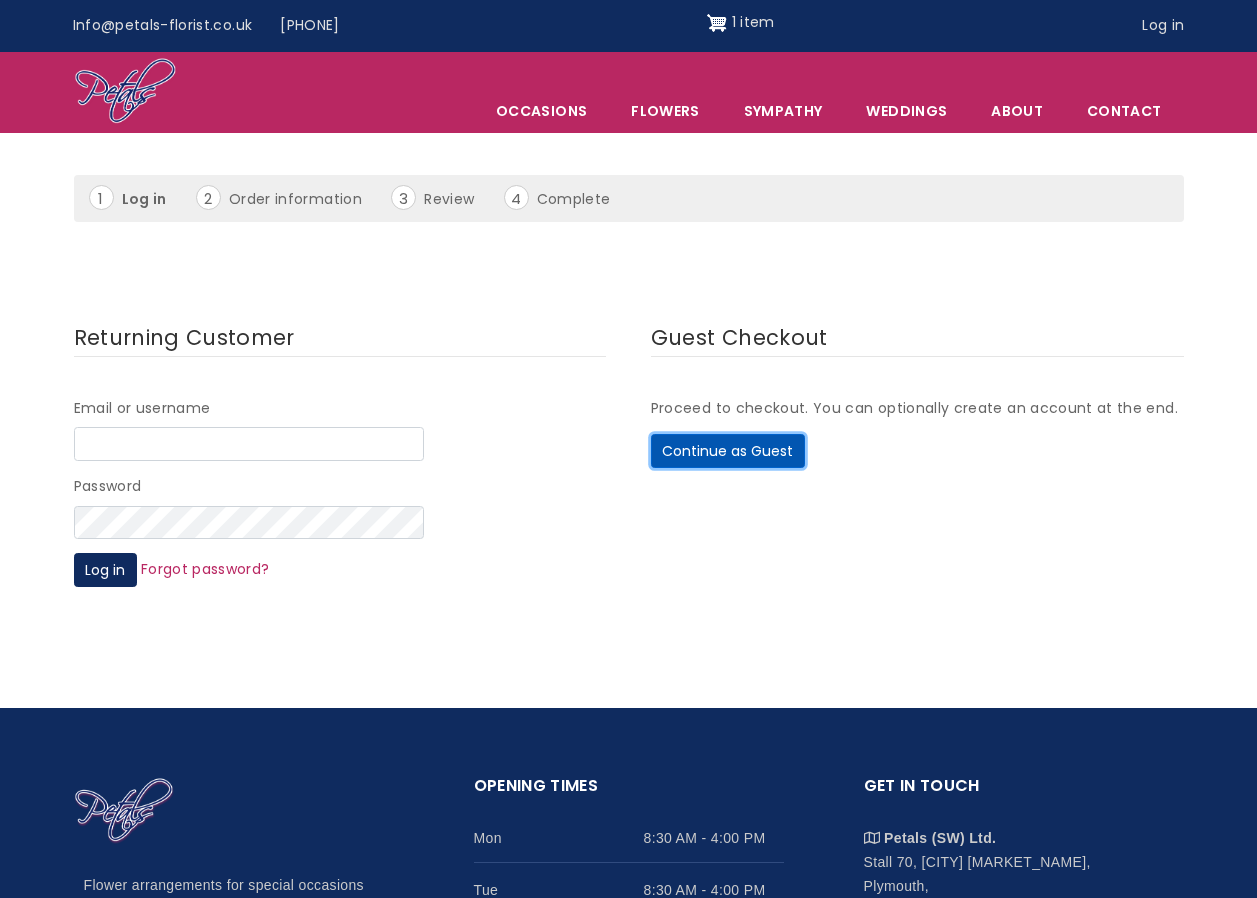 click on "Continue as Guest" at bounding box center (728, 451) 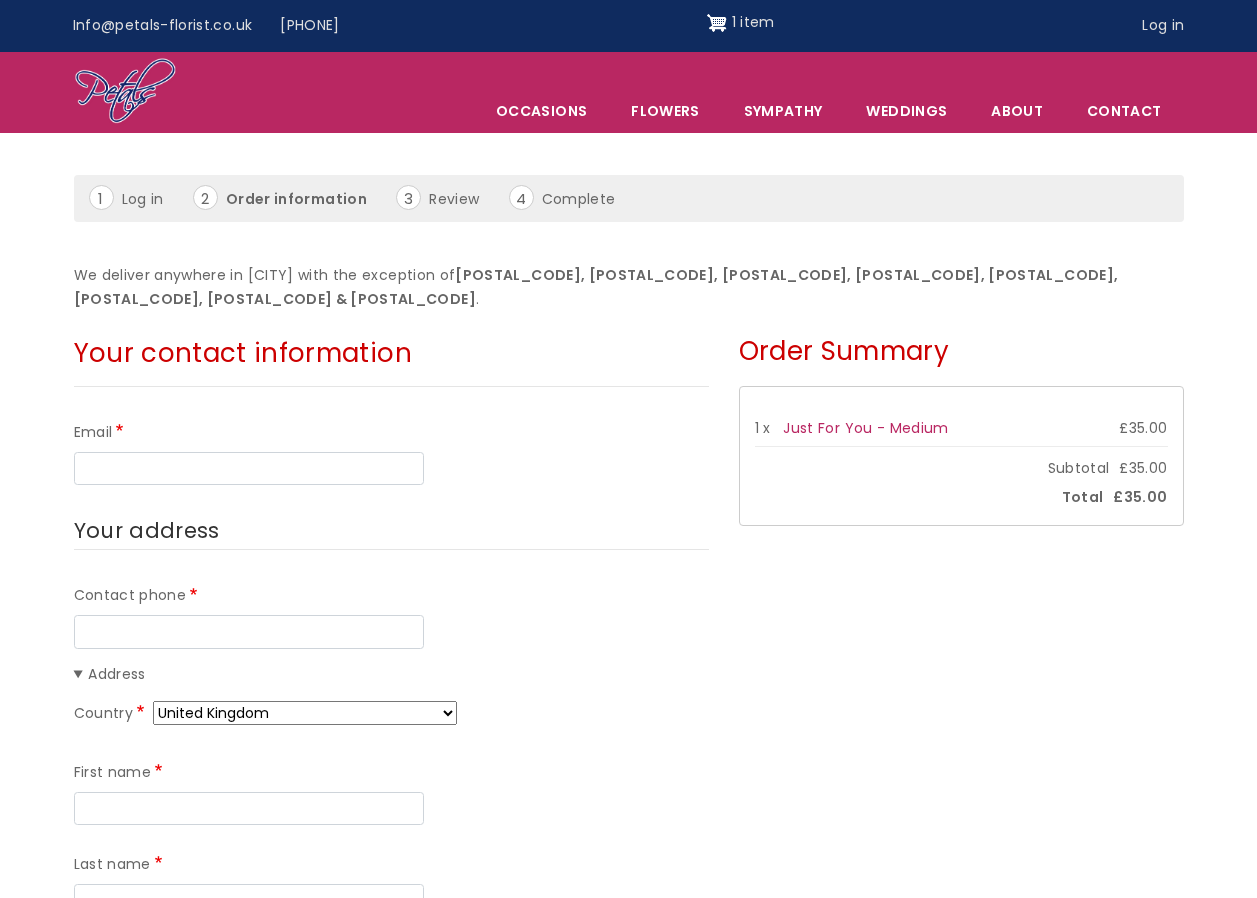 scroll, scrollTop: 0, scrollLeft: 0, axis: both 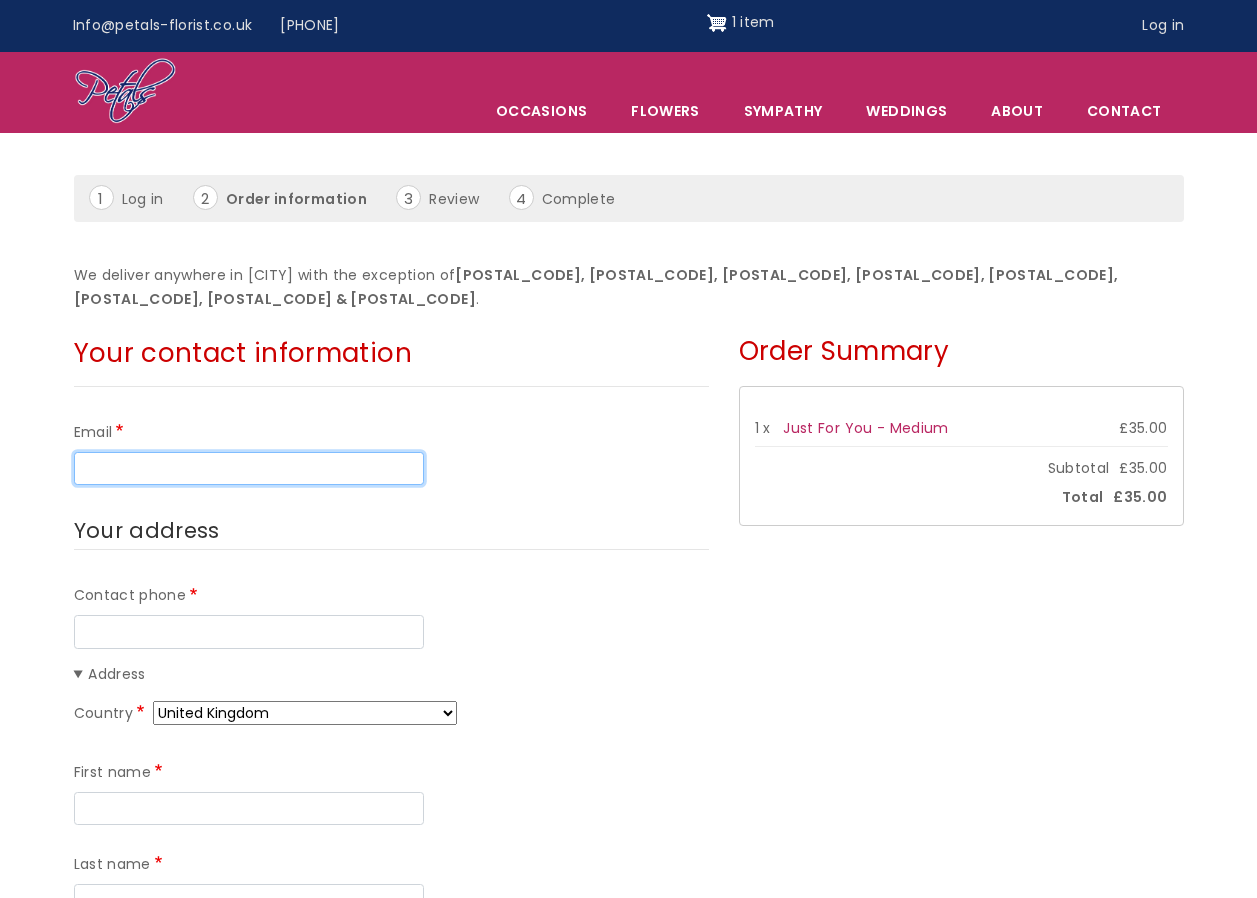 click on "Email" at bounding box center [249, 469] 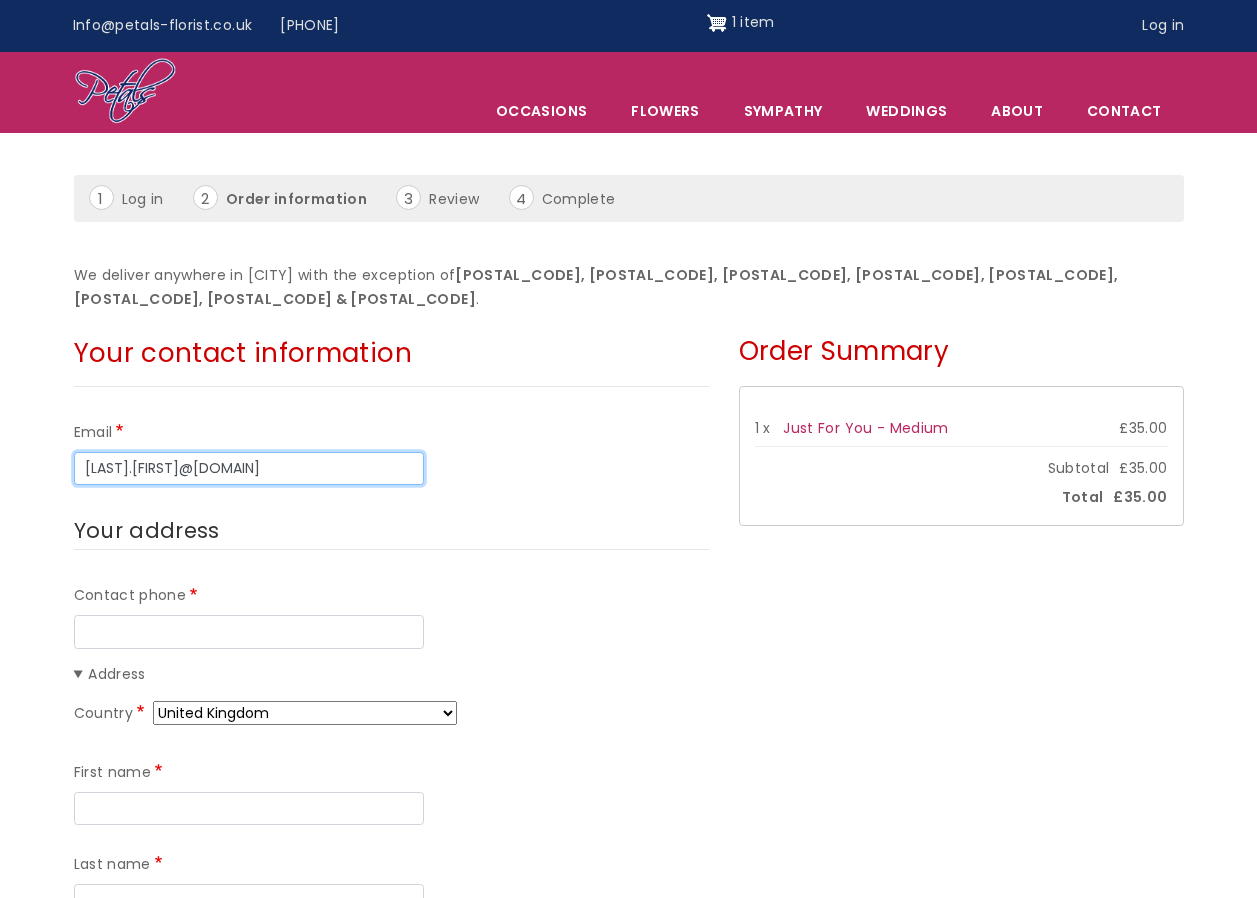 type on "01752796903" 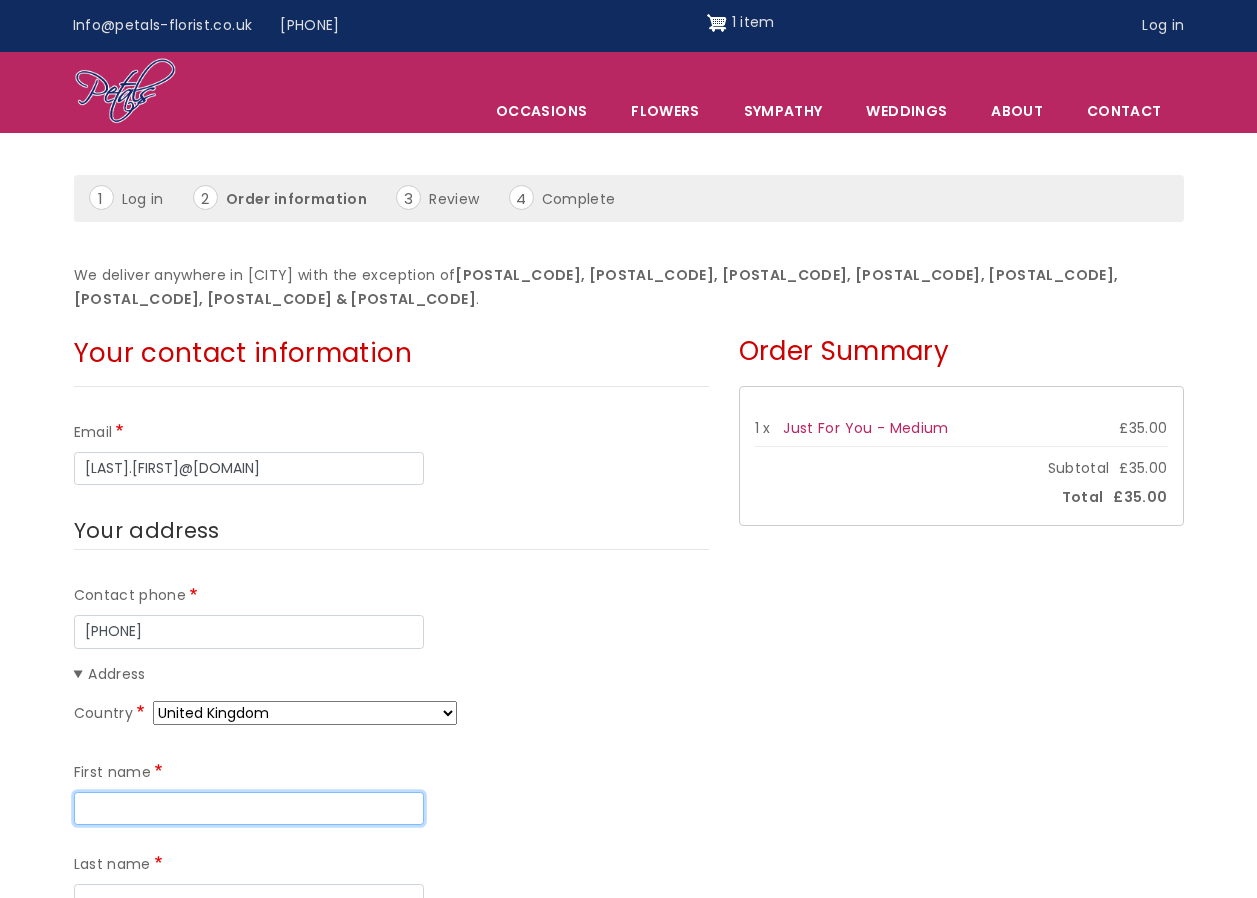 type on "Kerry" 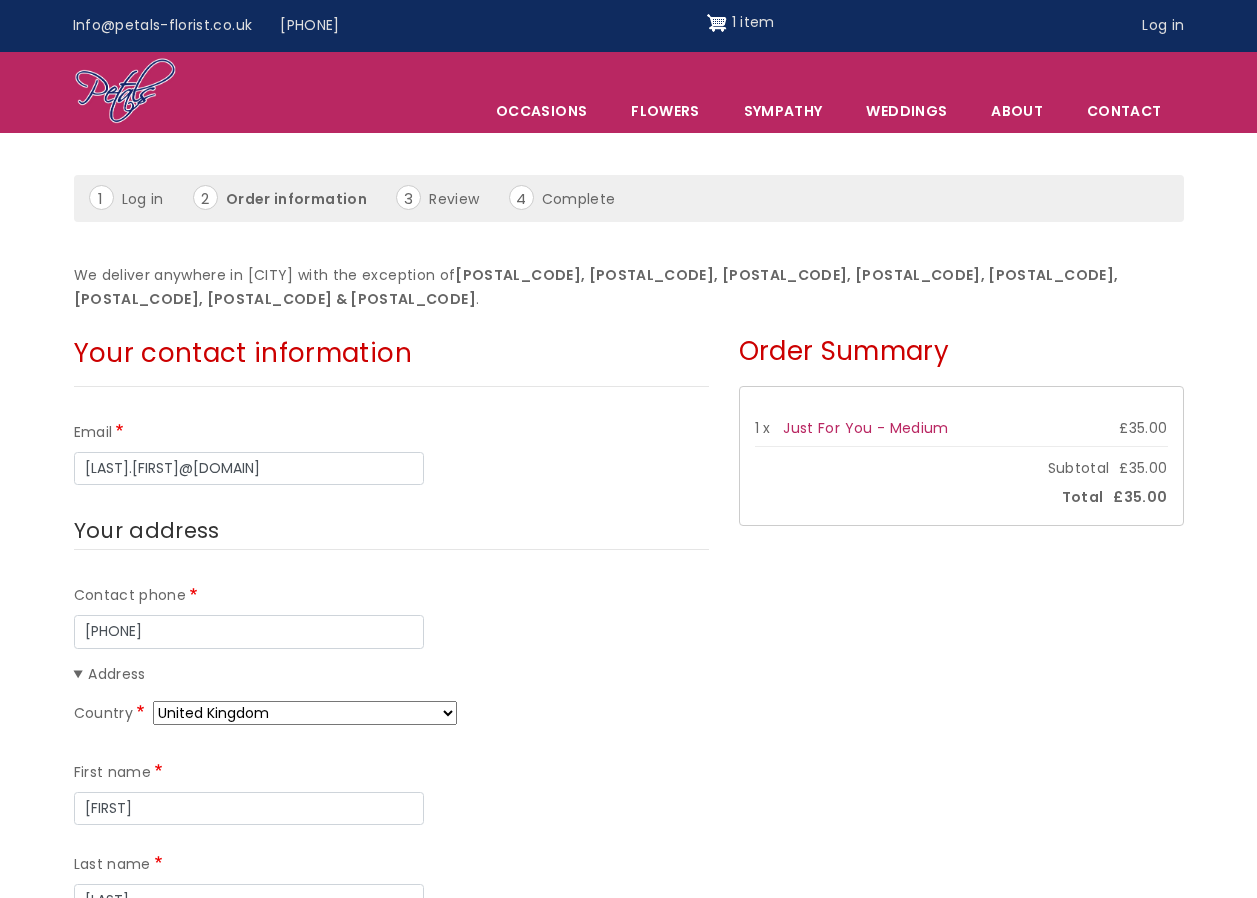 type on "Practice Member" 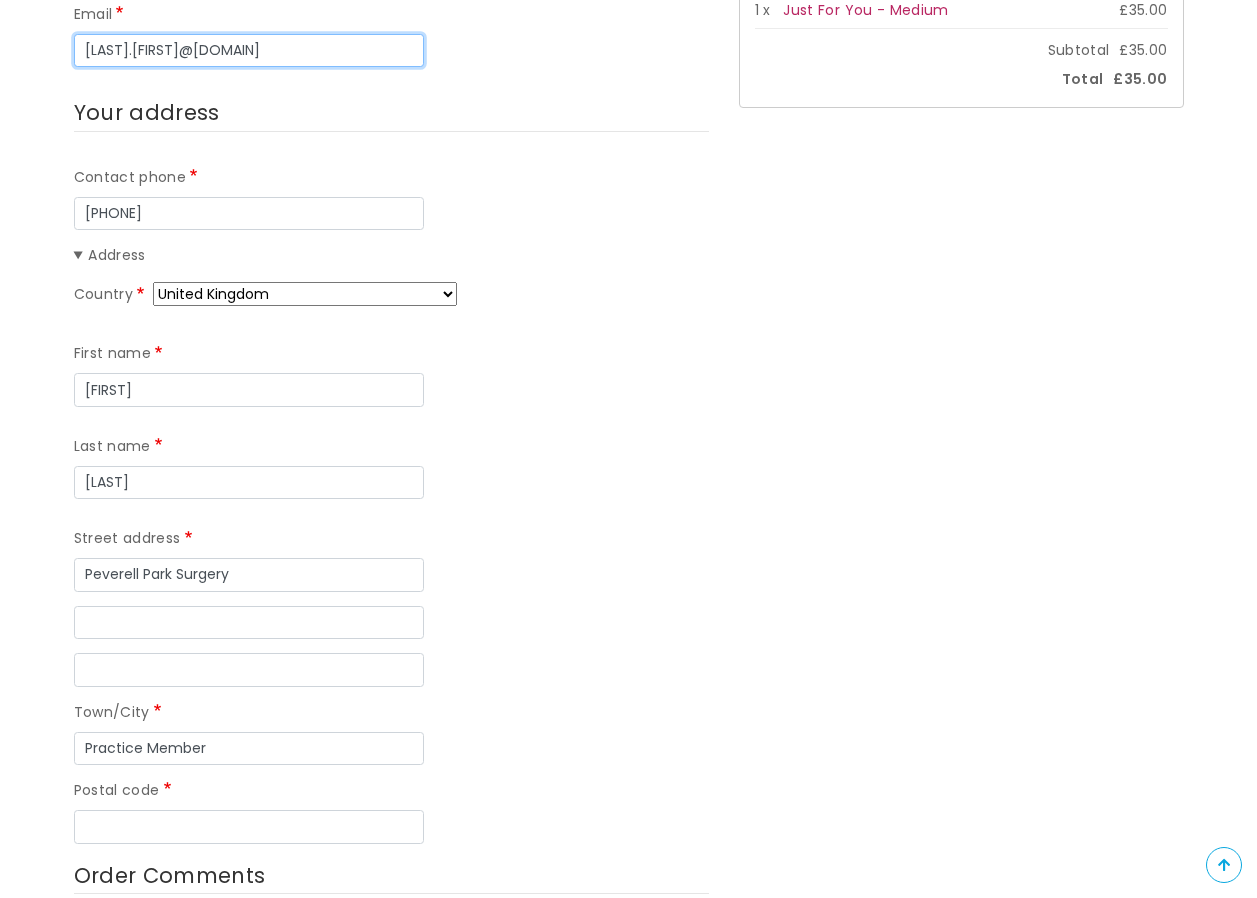 scroll, scrollTop: 500, scrollLeft: 0, axis: vertical 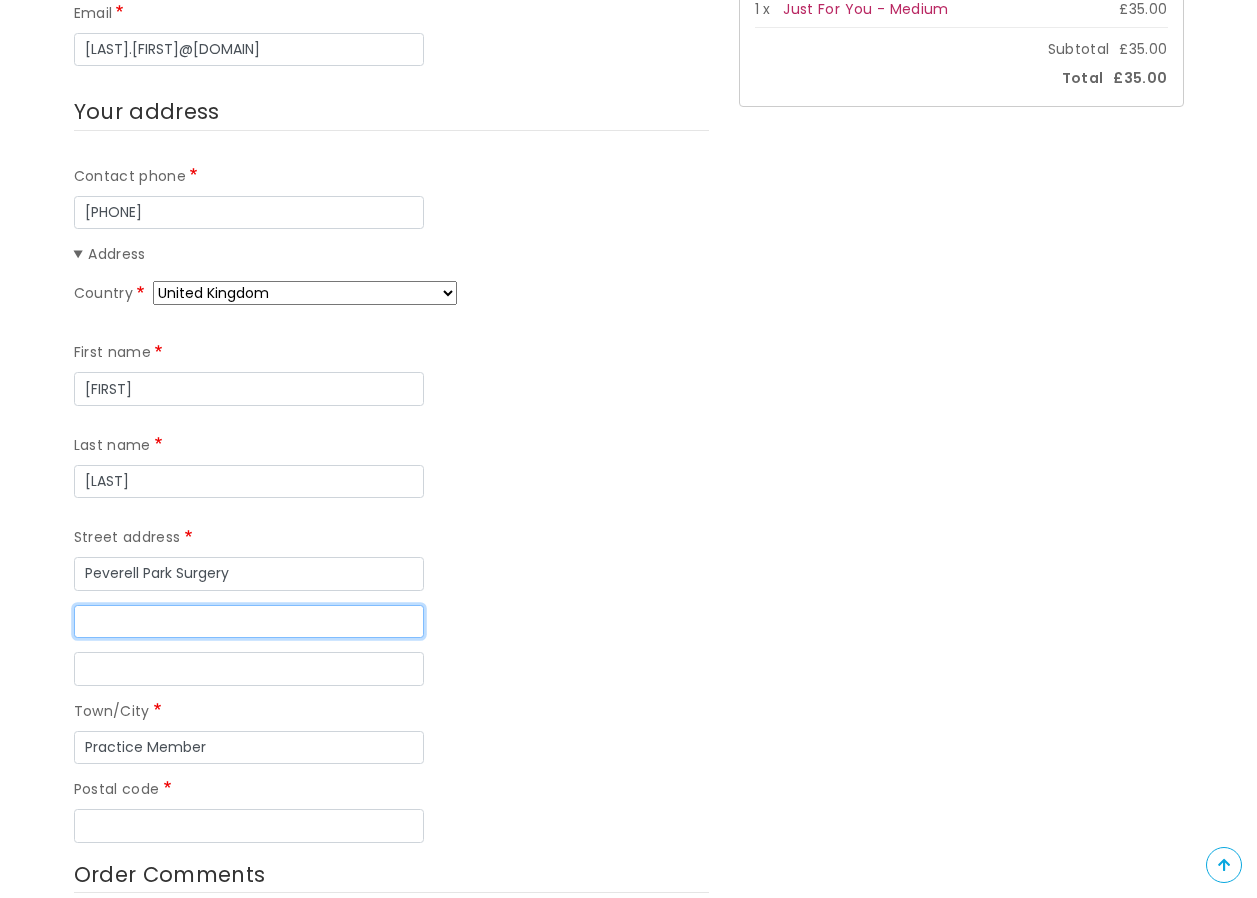 click on "Street address line 2" at bounding box center [249, 622] 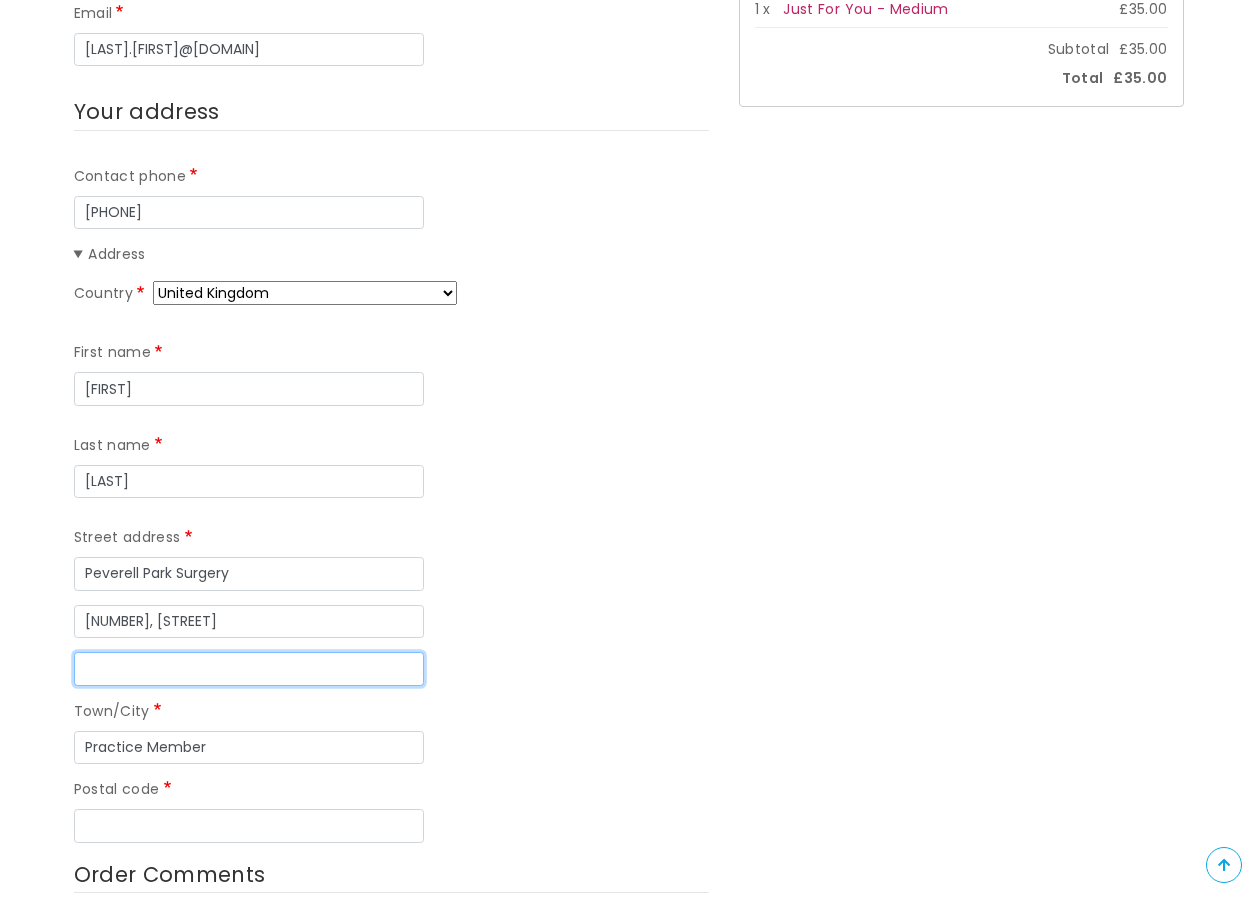 type on "PL2 3PX" 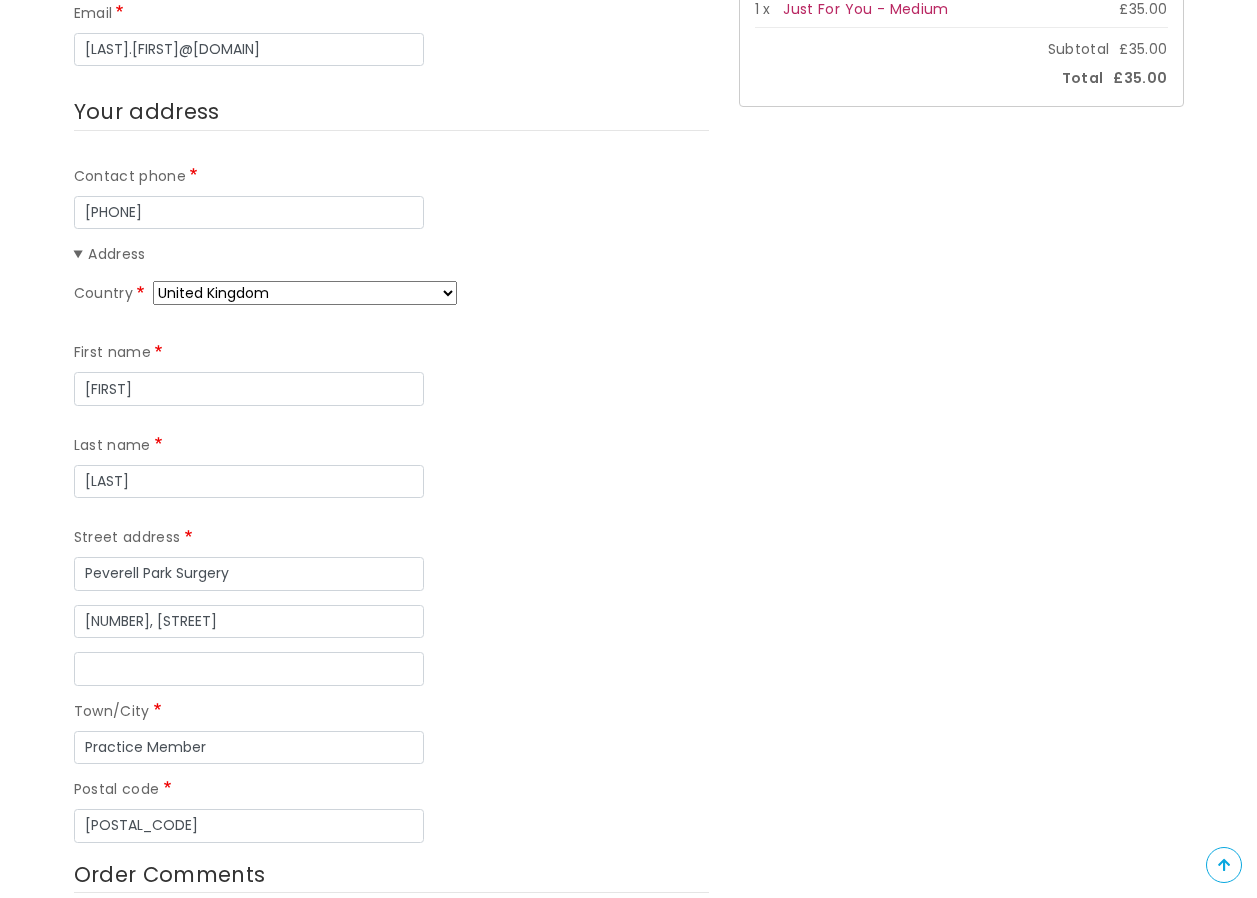 type on "PL8 1DP" 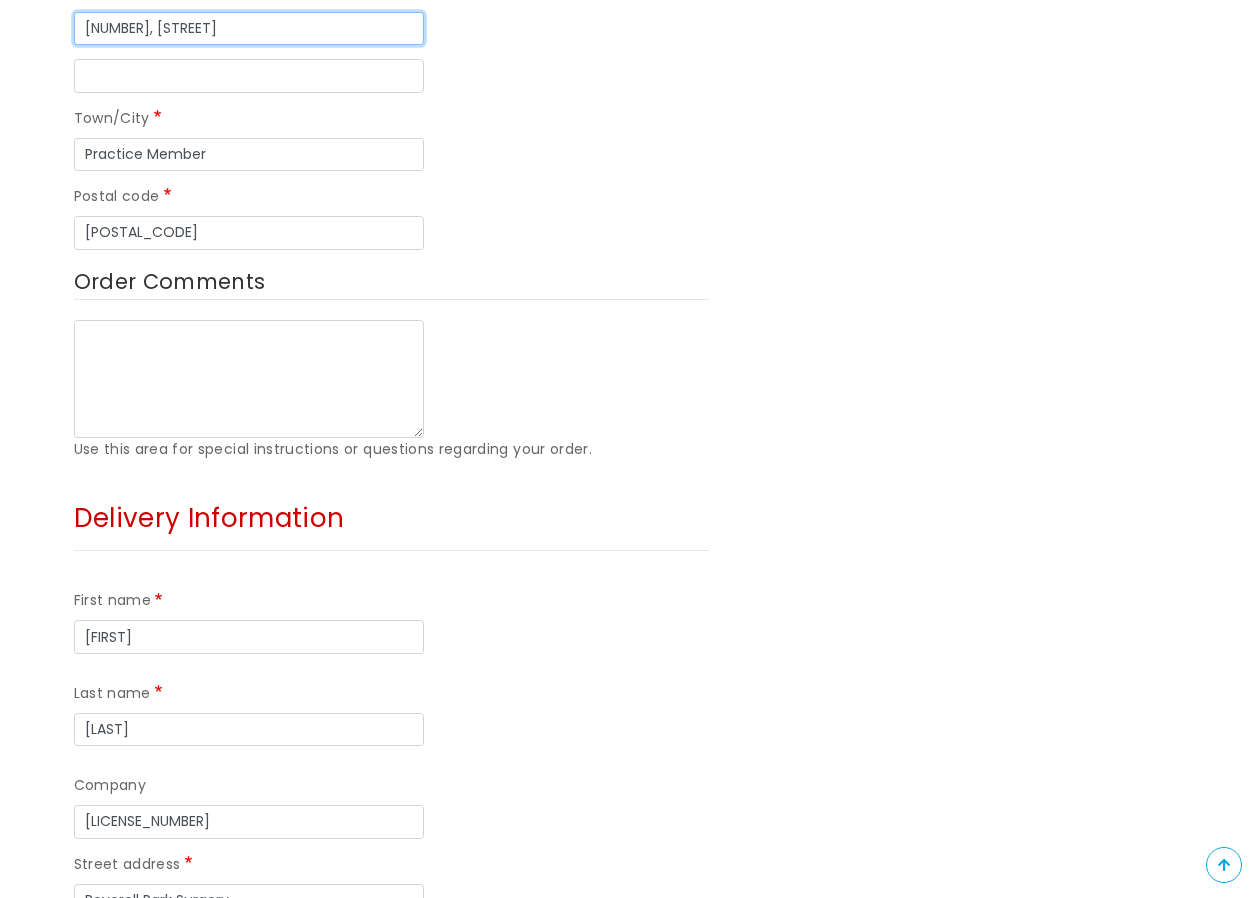 scroll, scrollTop: 1100, scrollLeft: 0, axis: vertical 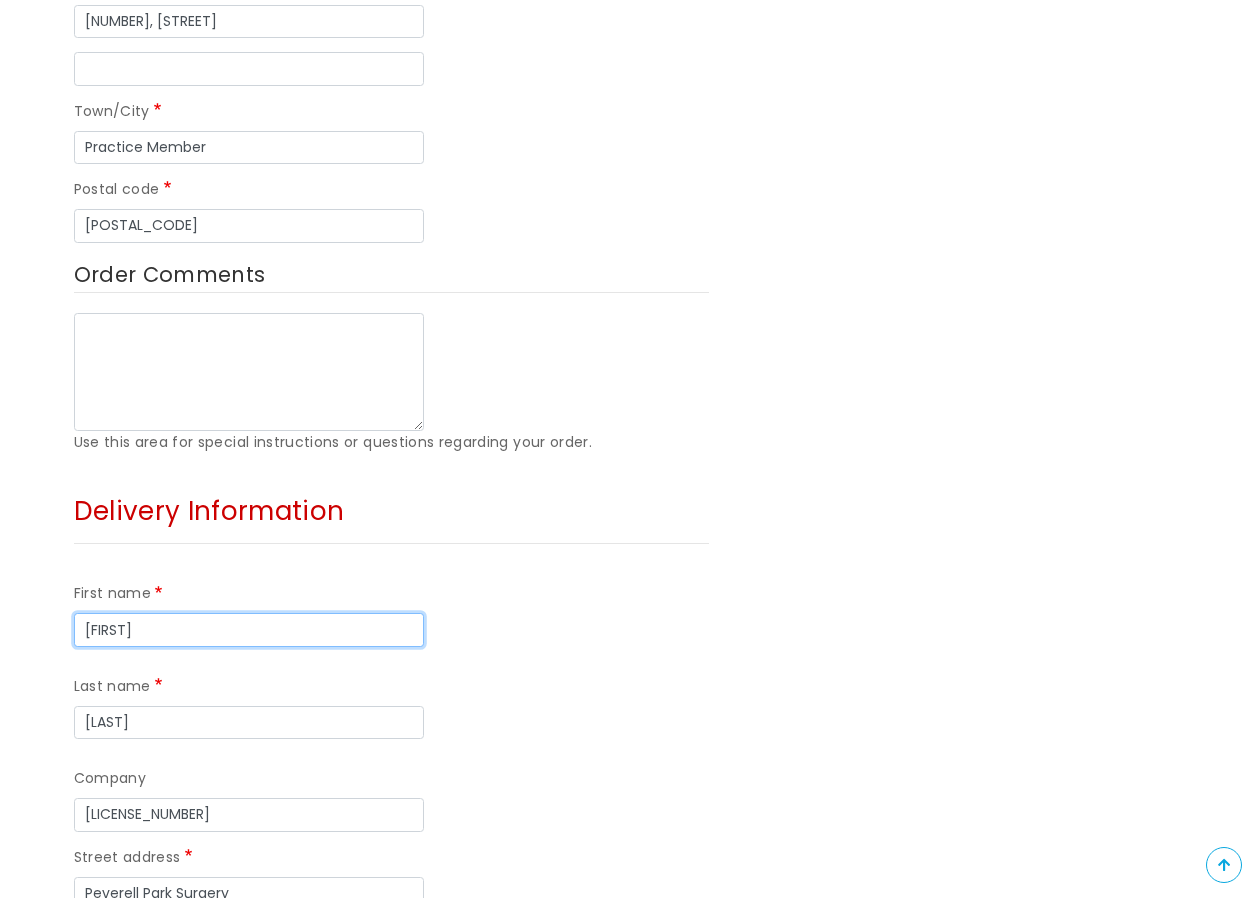 drag, startPoint x: 146, startPoint y: 511, endPoint x: 27, endPoint y: 511, distance: 119 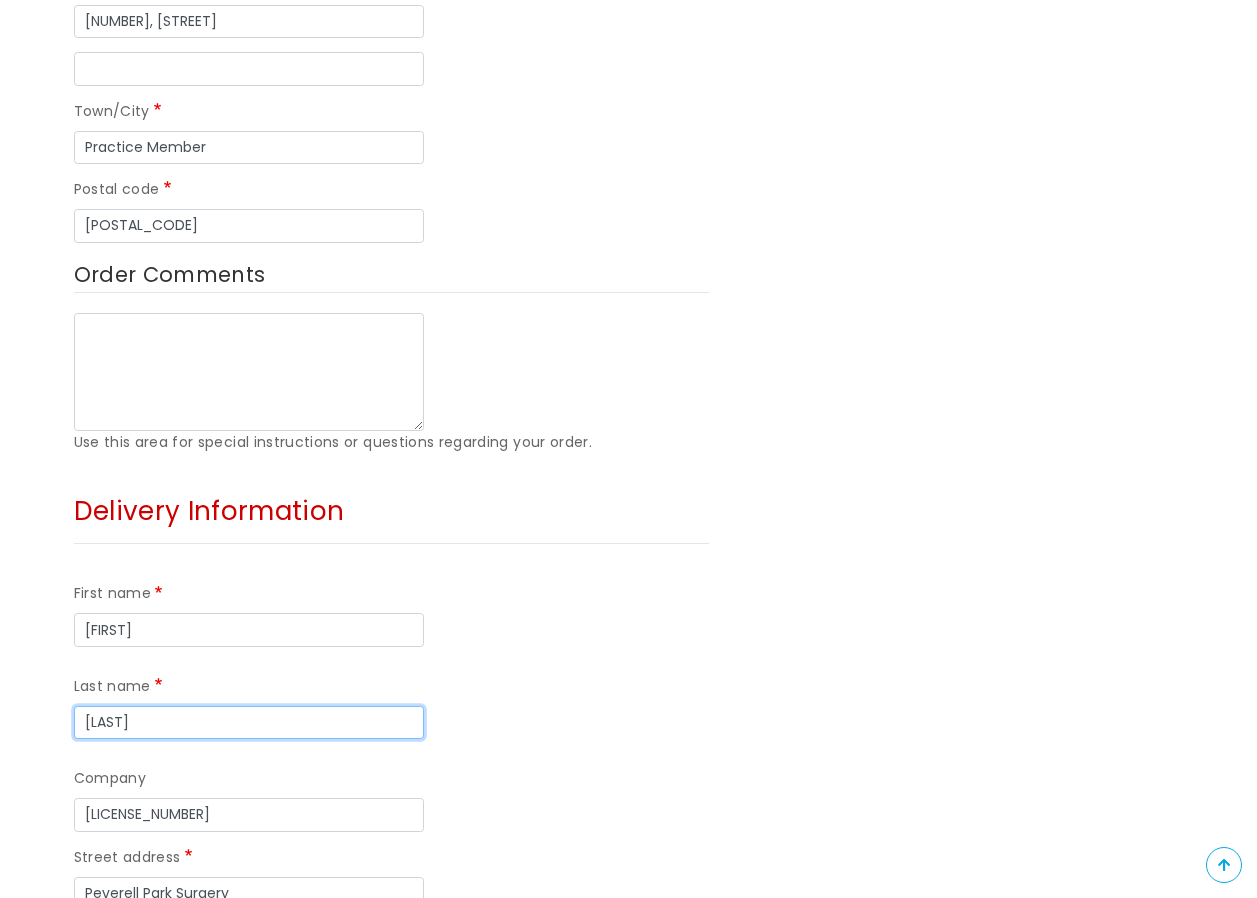 type on "Tanner" 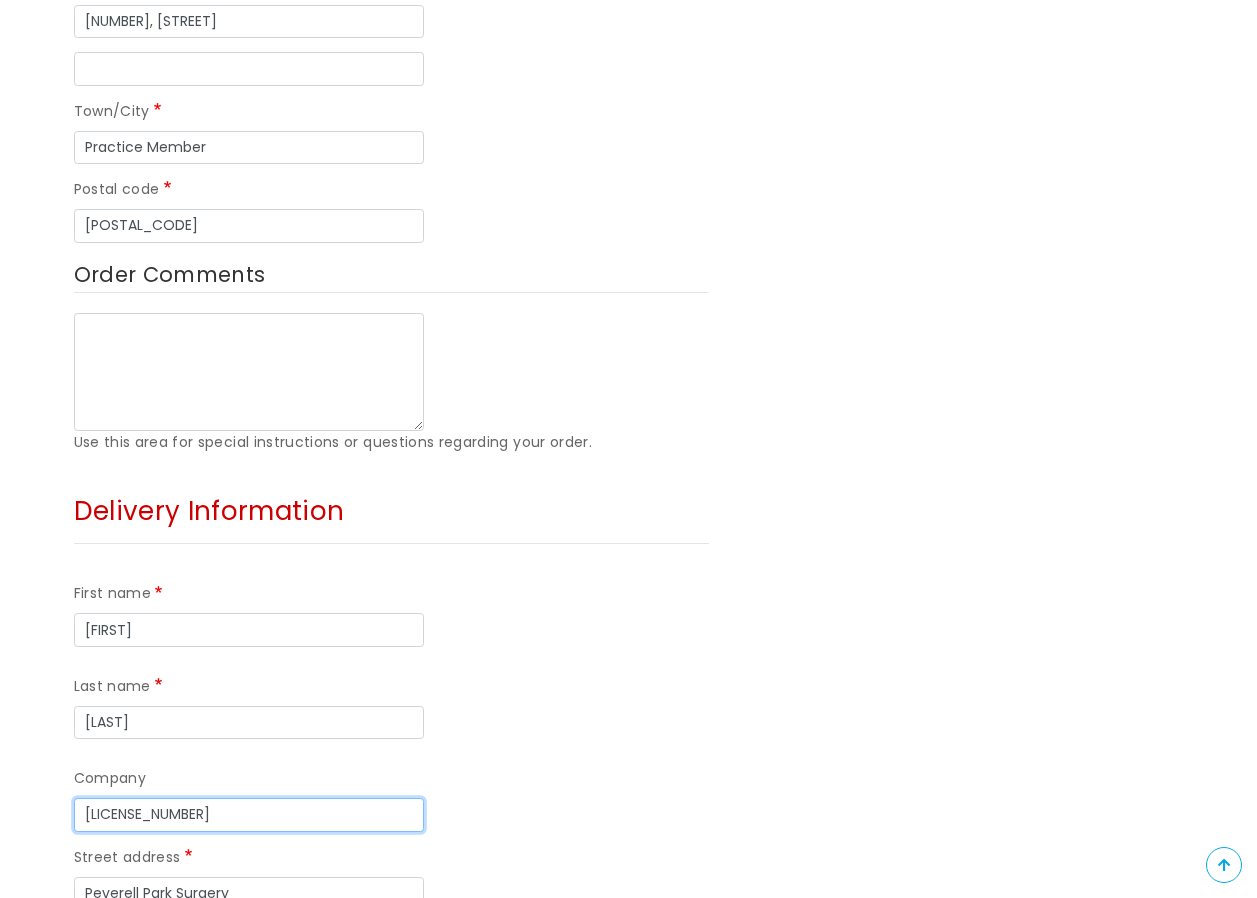 drag, startPoint x: 152, startPoint y: 602, endPoint x: 72, endPoint y: 600, distance: 80.024994 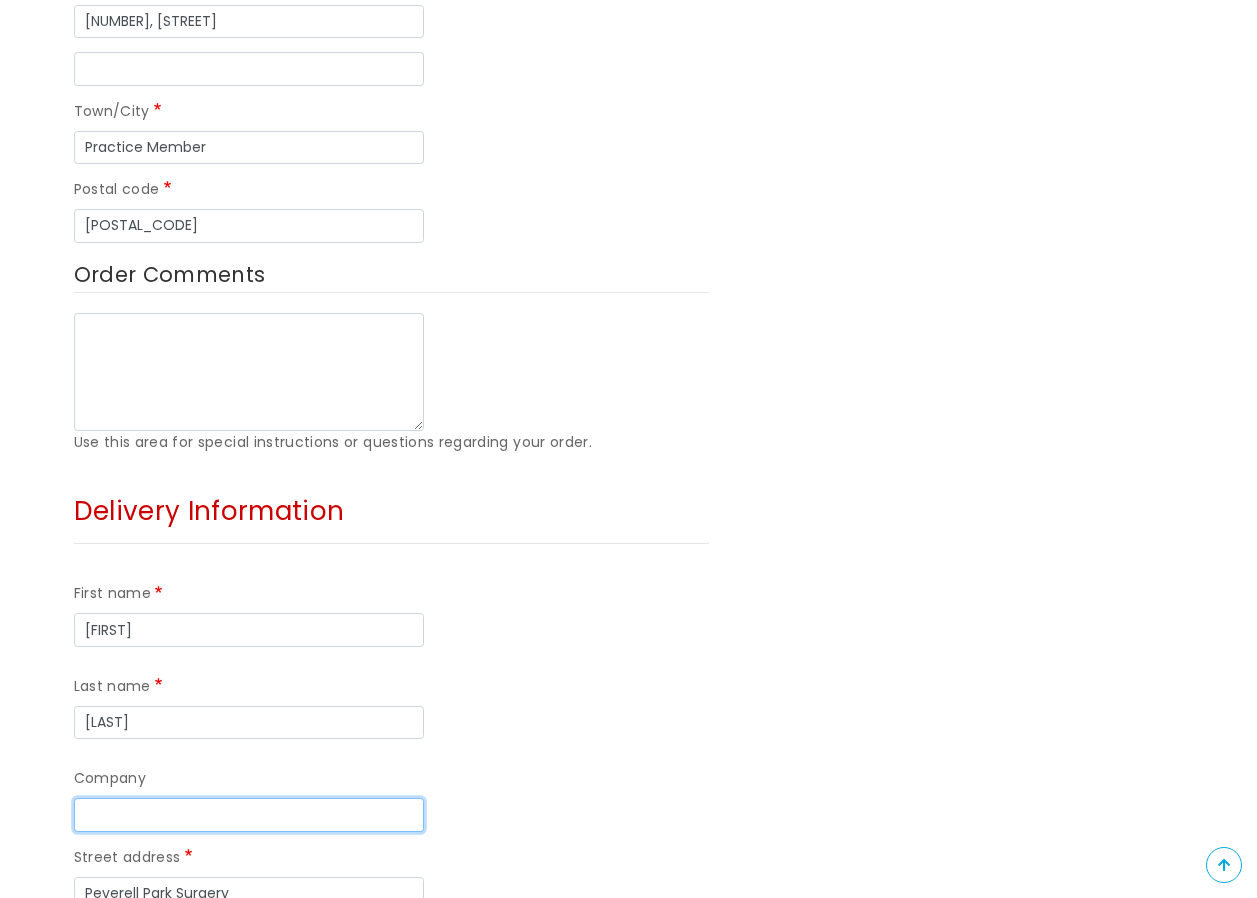 type 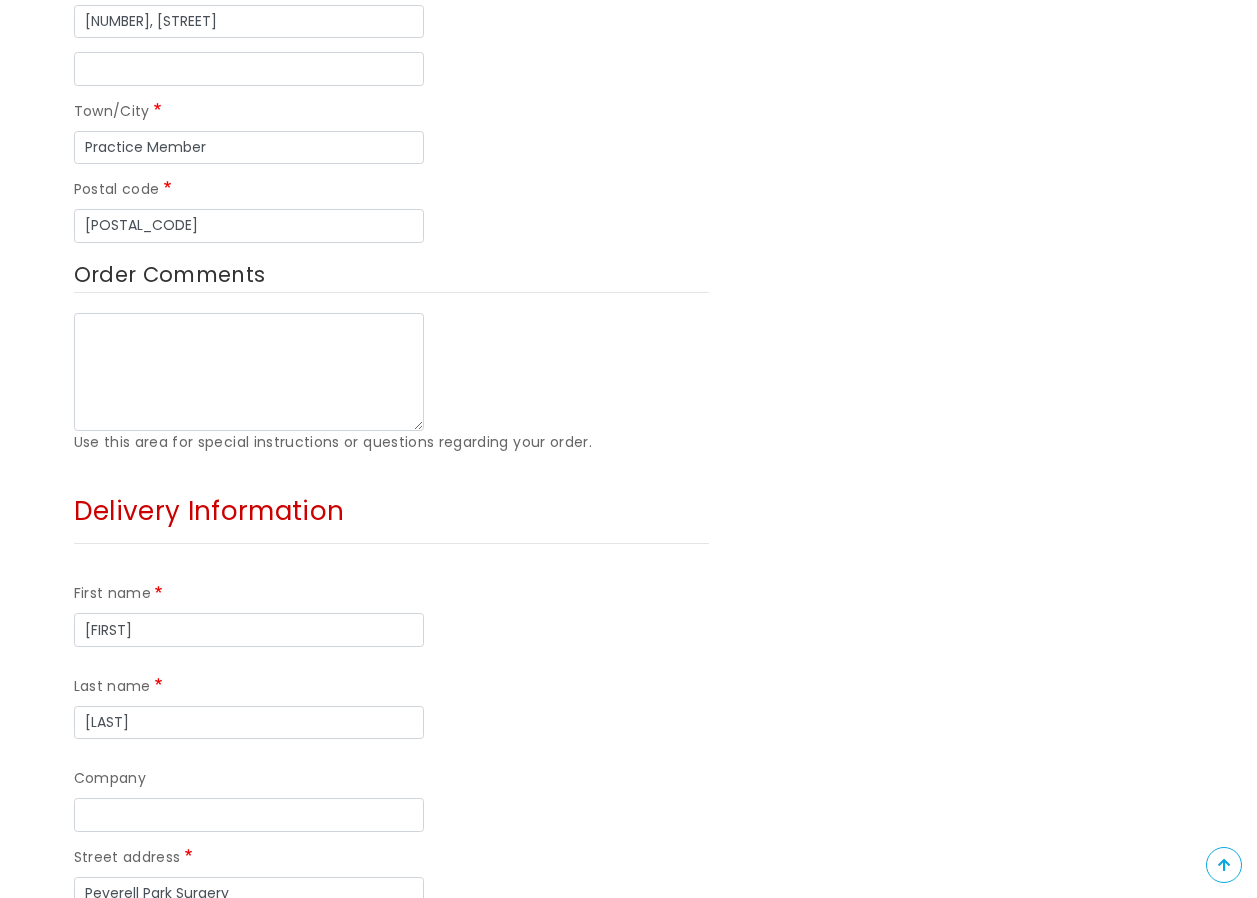 click on "Street address line 2" at bounding box center (249, 941) 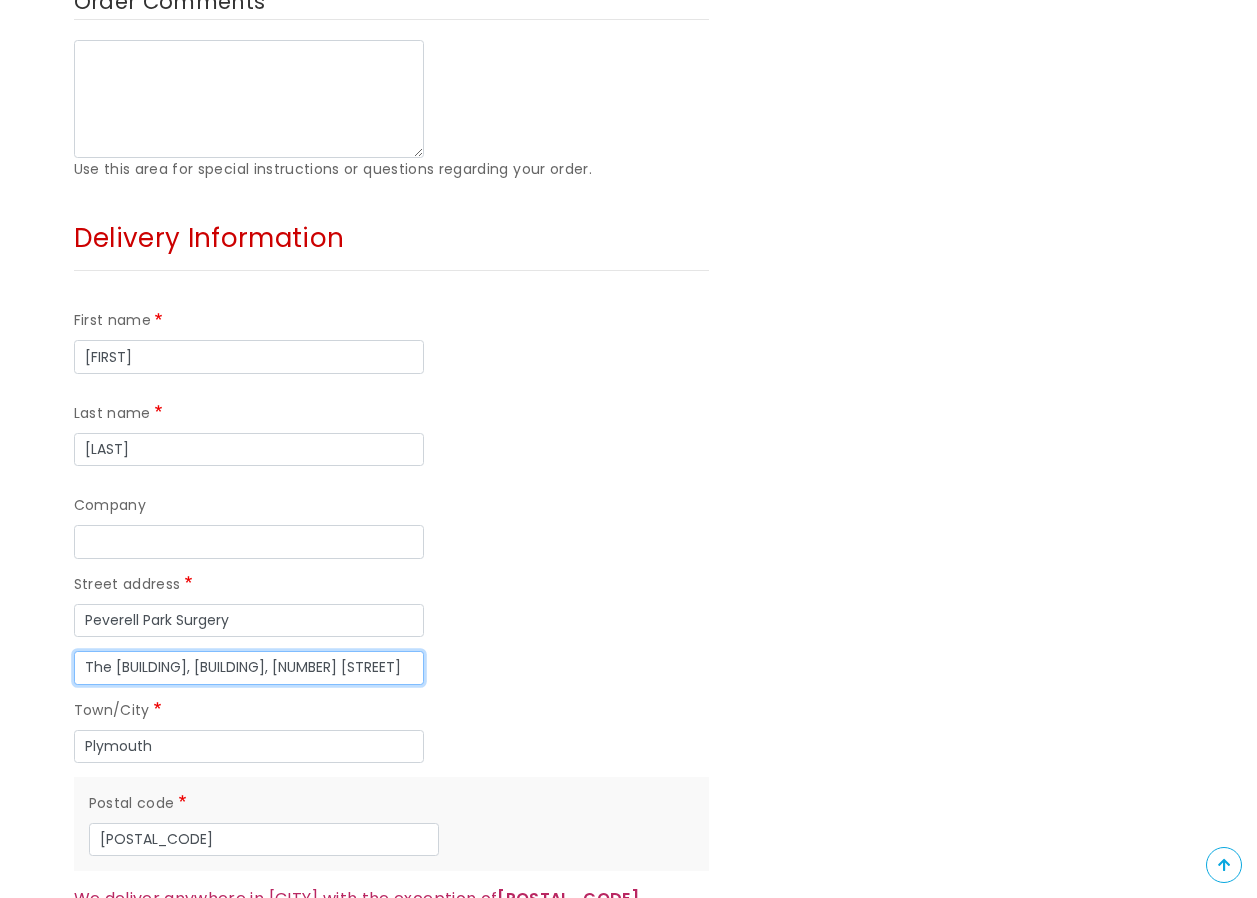scroll, scrollTop: 1400, scrollLeft: 0, axis: vertical 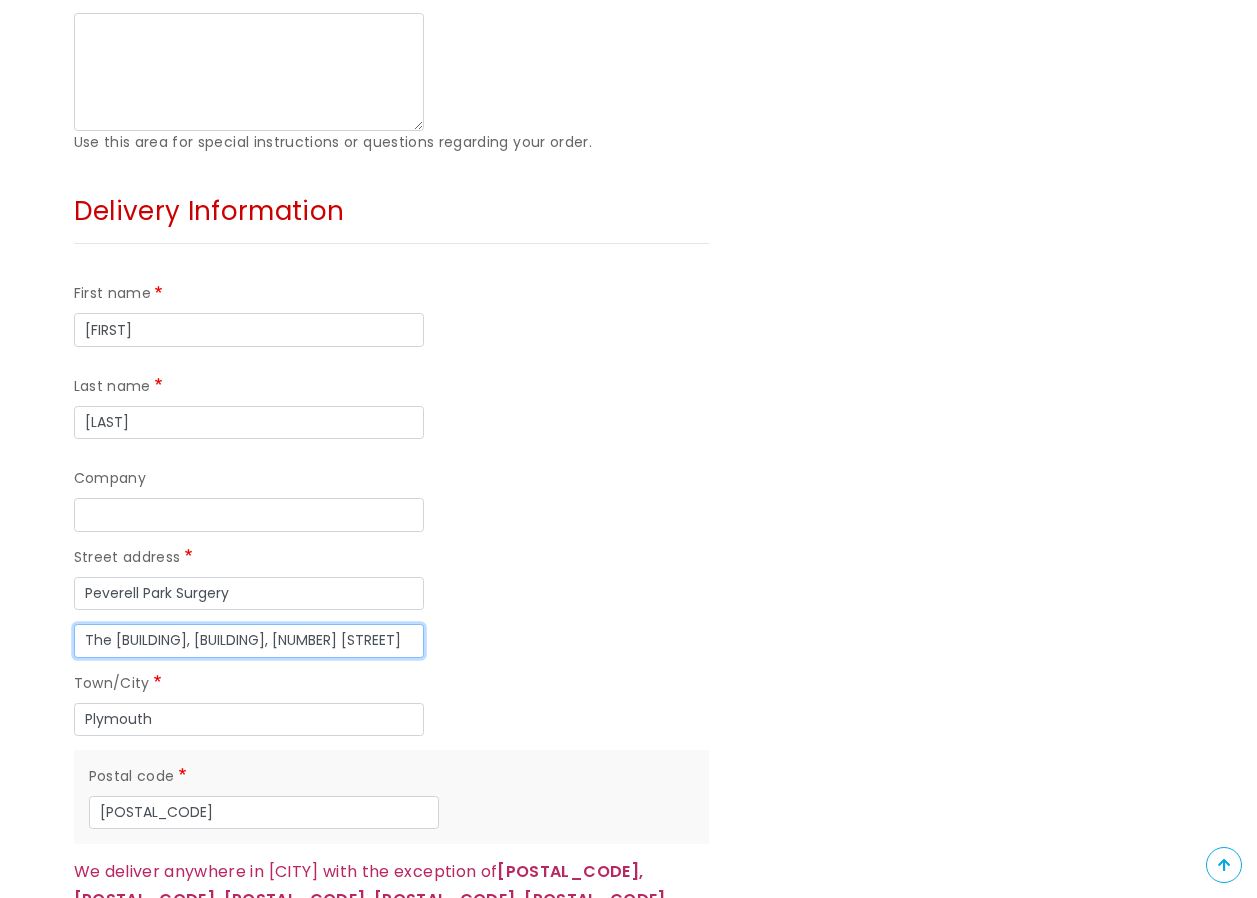 type on "The Stables, Pounds House, 162 Outland Road" 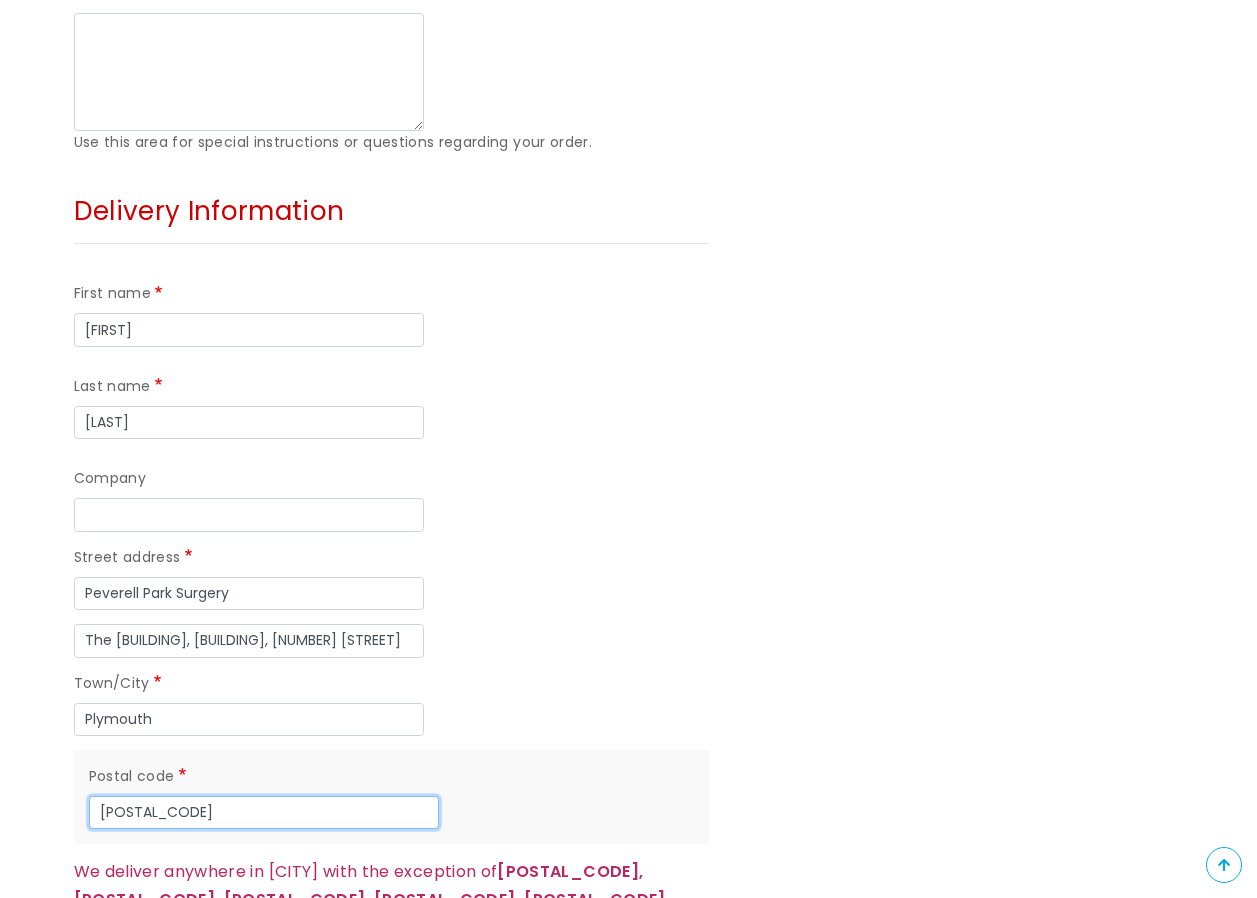drag, startPoint x: 164, startPoint y: 602, endPoint x: 55, endPoint y: 598, distance: 109.07337 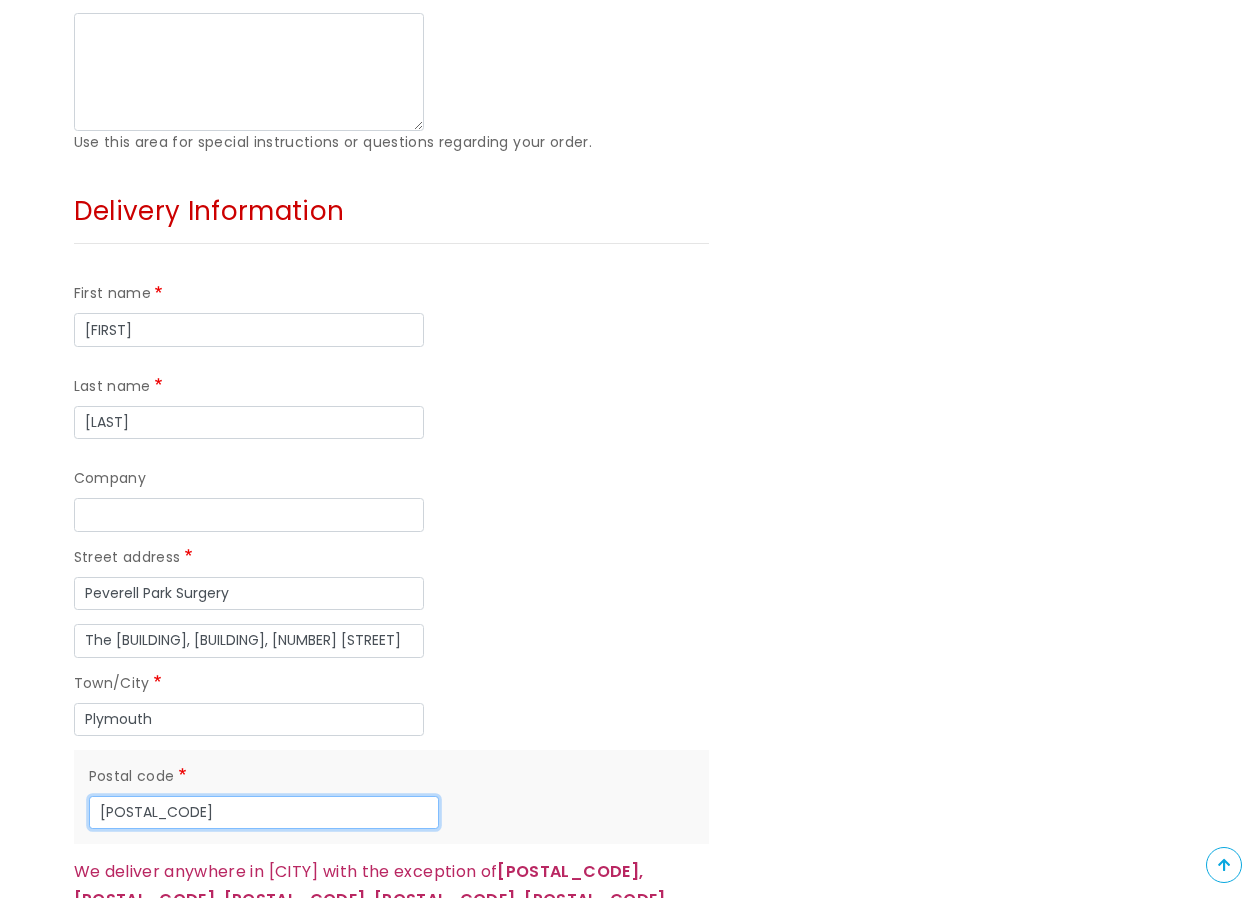 type on "PL2 3PX" 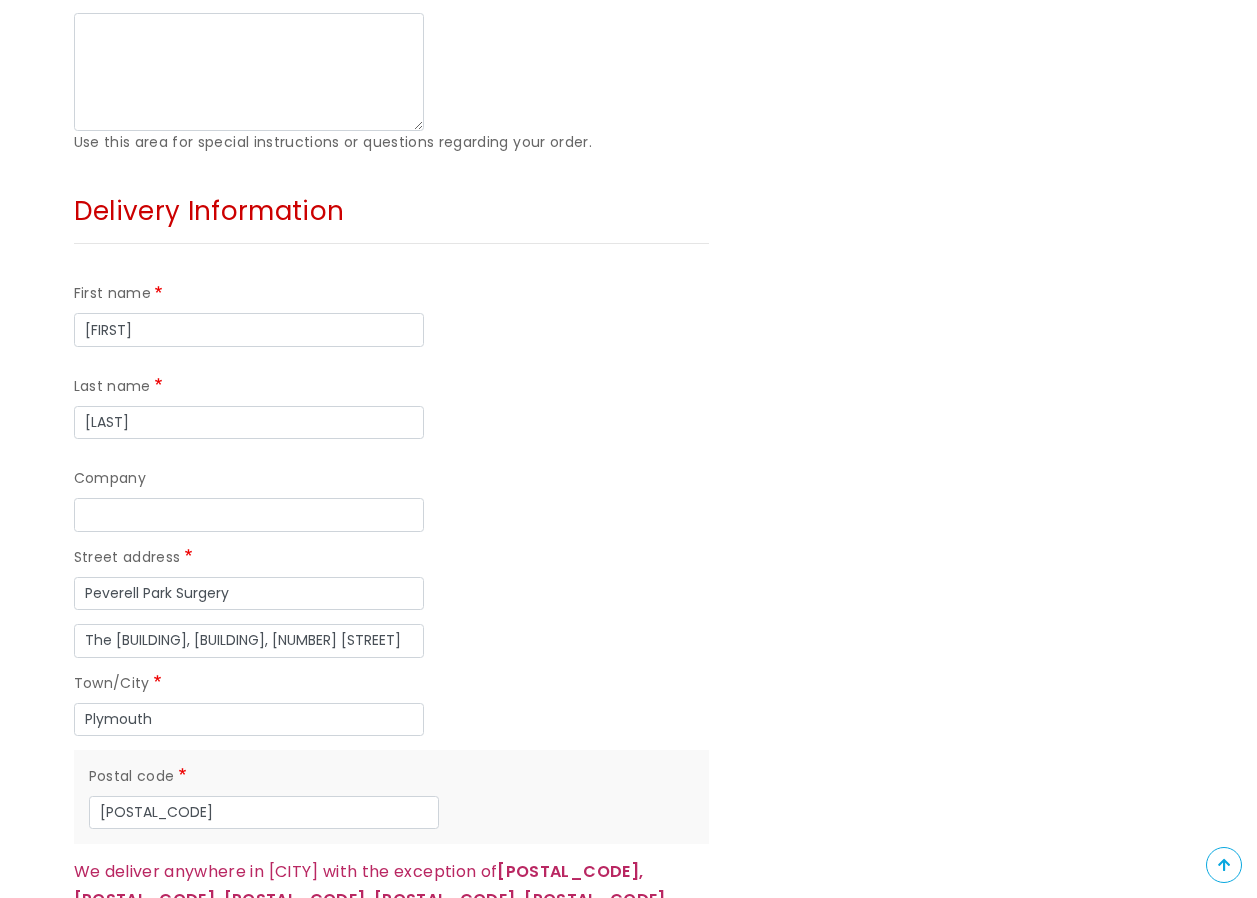 click on "Your contact information
Email
kerry.heveran@nhs.net
Your address
Contact phone
01752796903
Address
Country
Afghanistan Åland Islands Albania Algeria American Samoa Andorra Angola Anguilla Antarctica Antigua & Barbuda Argentina Armenia Aruba Ascension Island Australia Austria Azerbaijan Bahamas Bahrain Bangladesh Barbados Belarus Belgium Belize Benin Bermuda Bhutan Bolivia Bosnia & Herzegovina Botswana Bouvet Island Brazil British Indian Ocean Territory British Virgin Islands Brunei Bulgaria Burkina Faso Burundi Cambodia Cameroon Canada Canary Islands Cape Verde Caribbean Netherlands Cayman Islands Central African Republic Ceuta & Melilla Chad Chile China Christmas Island Clipperton Island Cocos (Keeling) Islands Colombia Comoros Congo - Brazzaville Congo - Kinshasa Cuba" at bounding box center [391, 89] 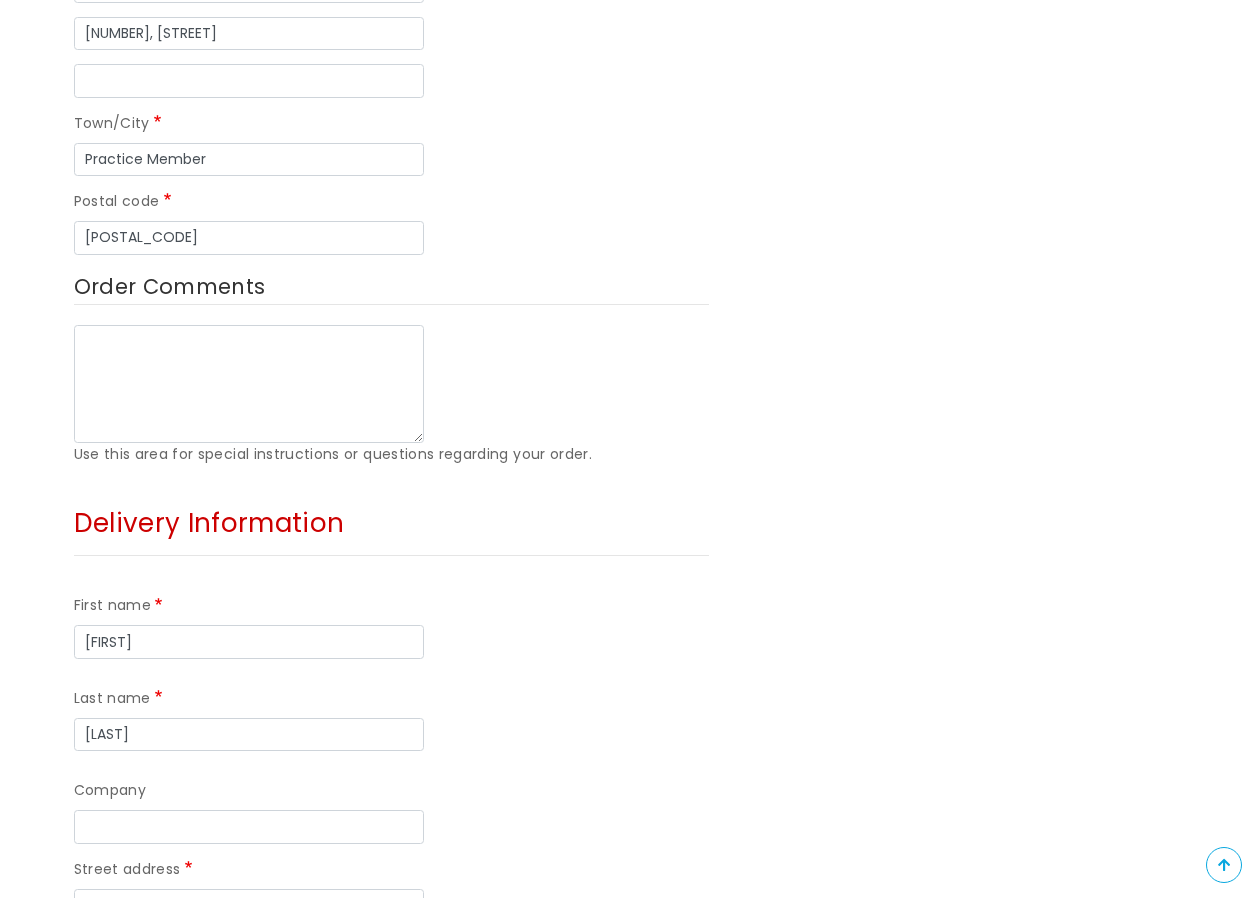 scroll, scrollTop: 1100, scrollLeft: 0, axis: vertical 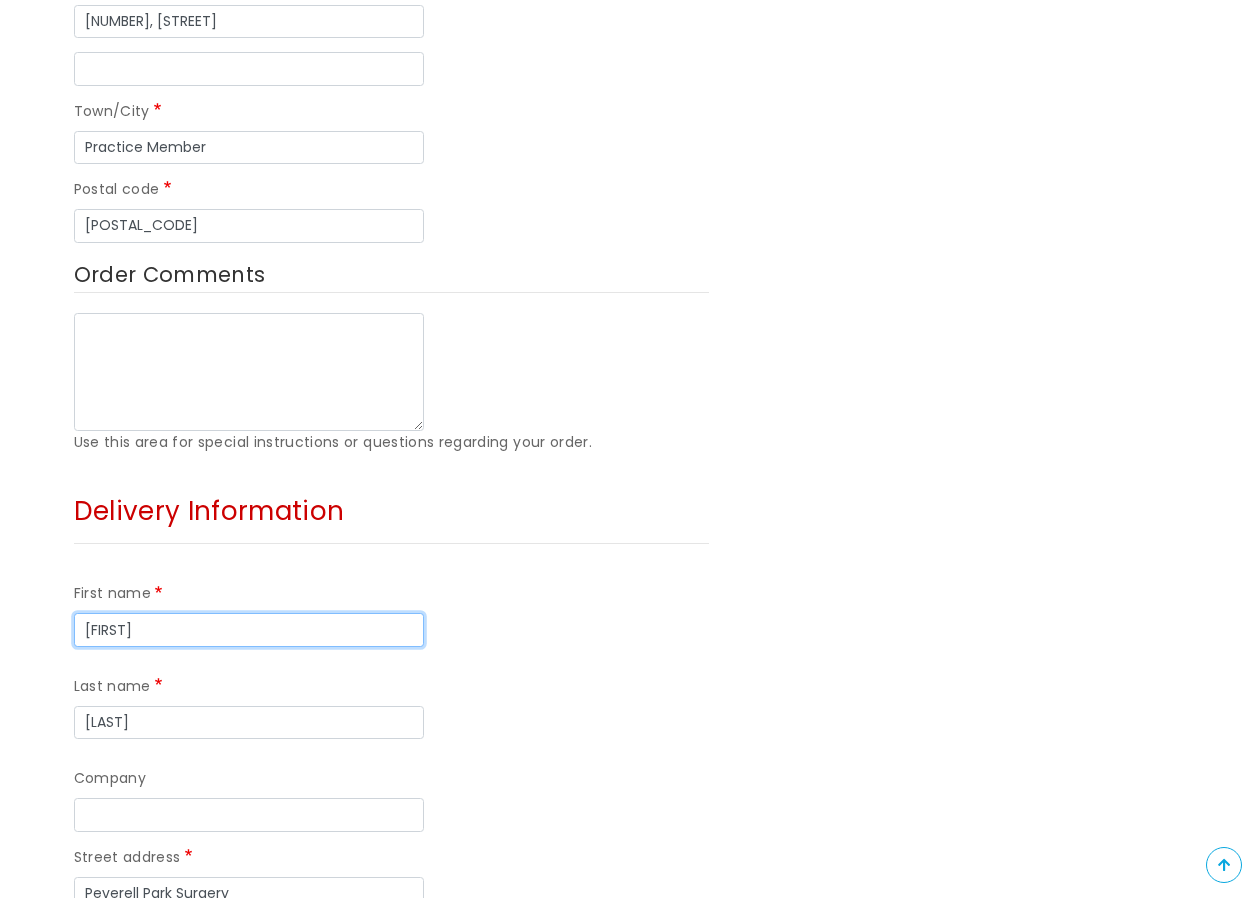click on "Ceirian" at bounding box center (249, 630) 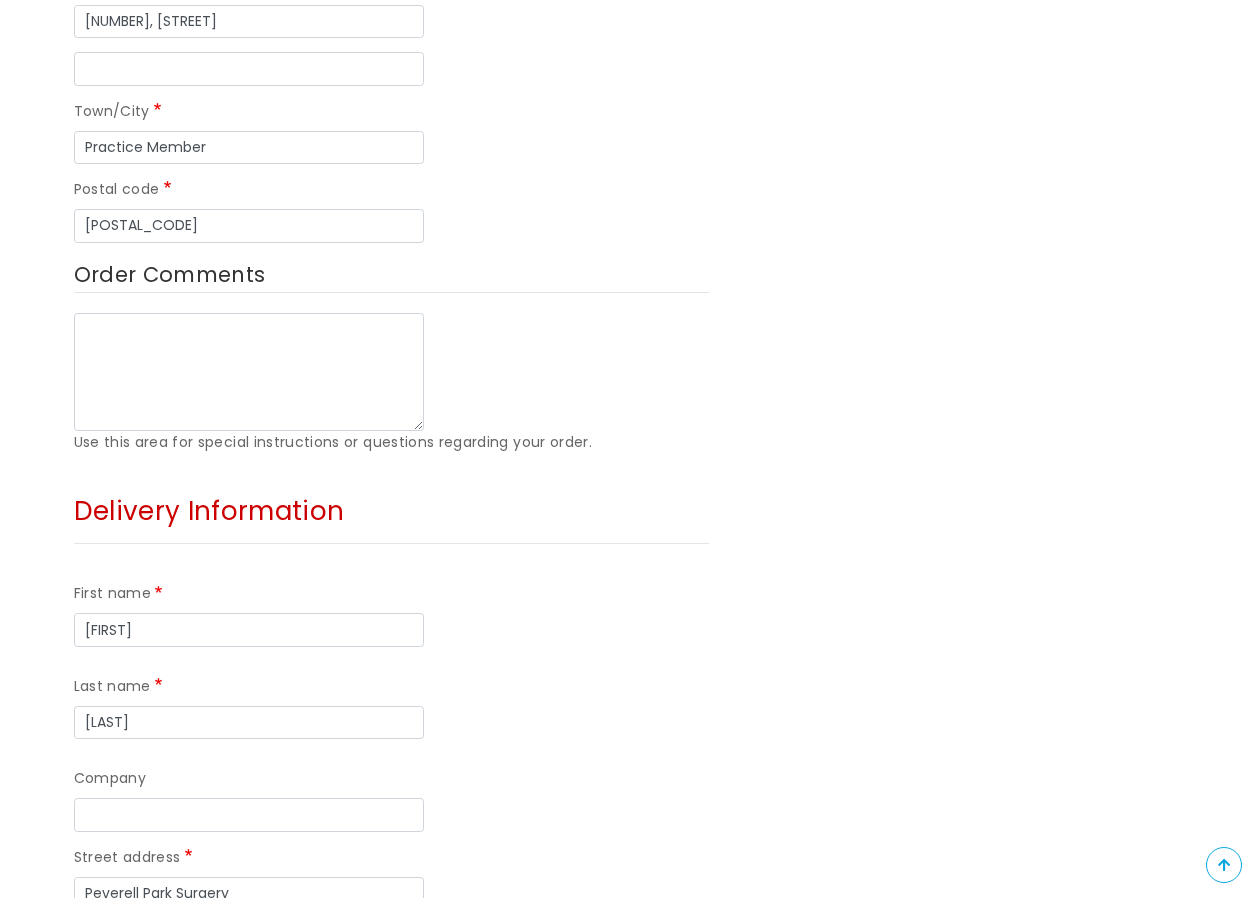click on "Company" at bounding box center [391, 799] 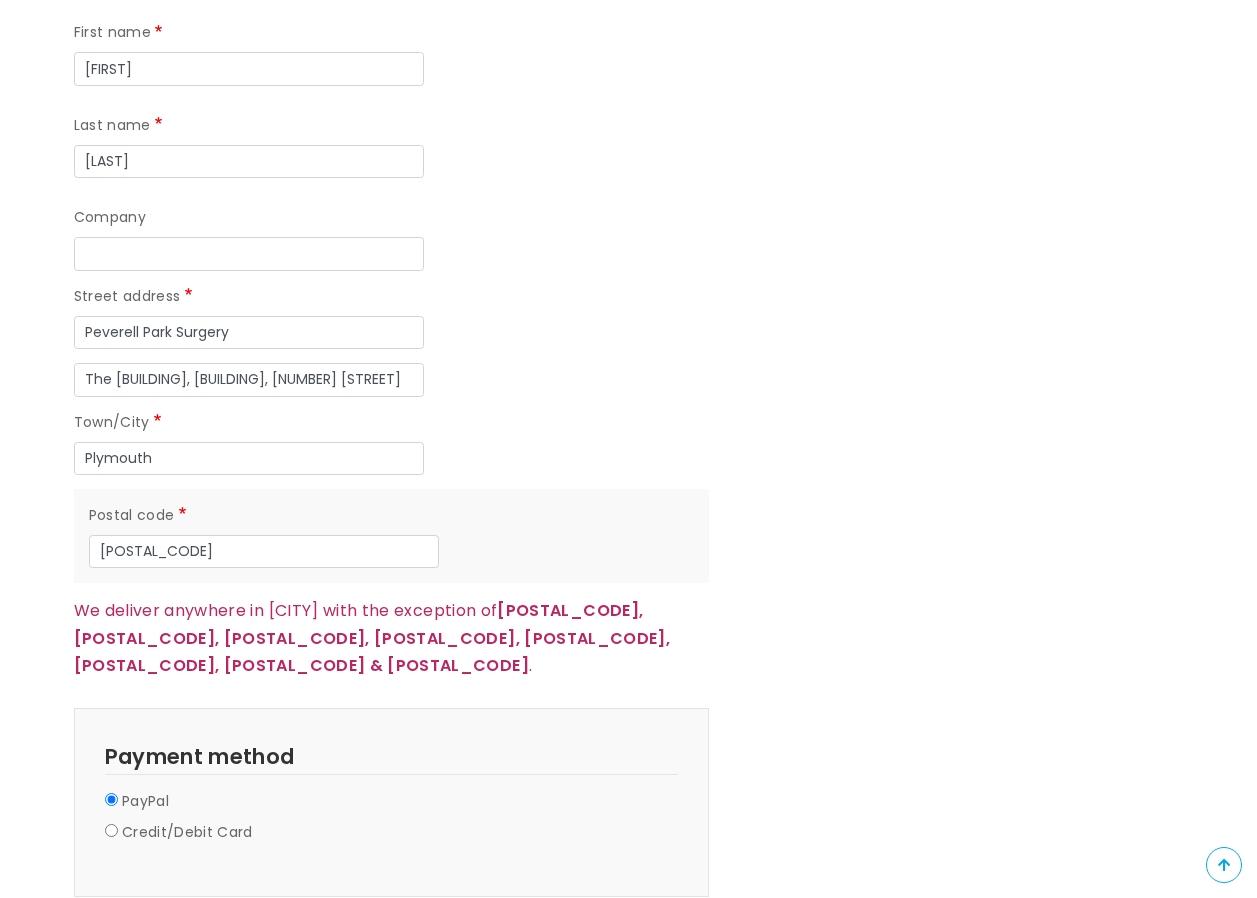 scroll, scrollTop: 1700, scrollLeft: 0, axis: vertical 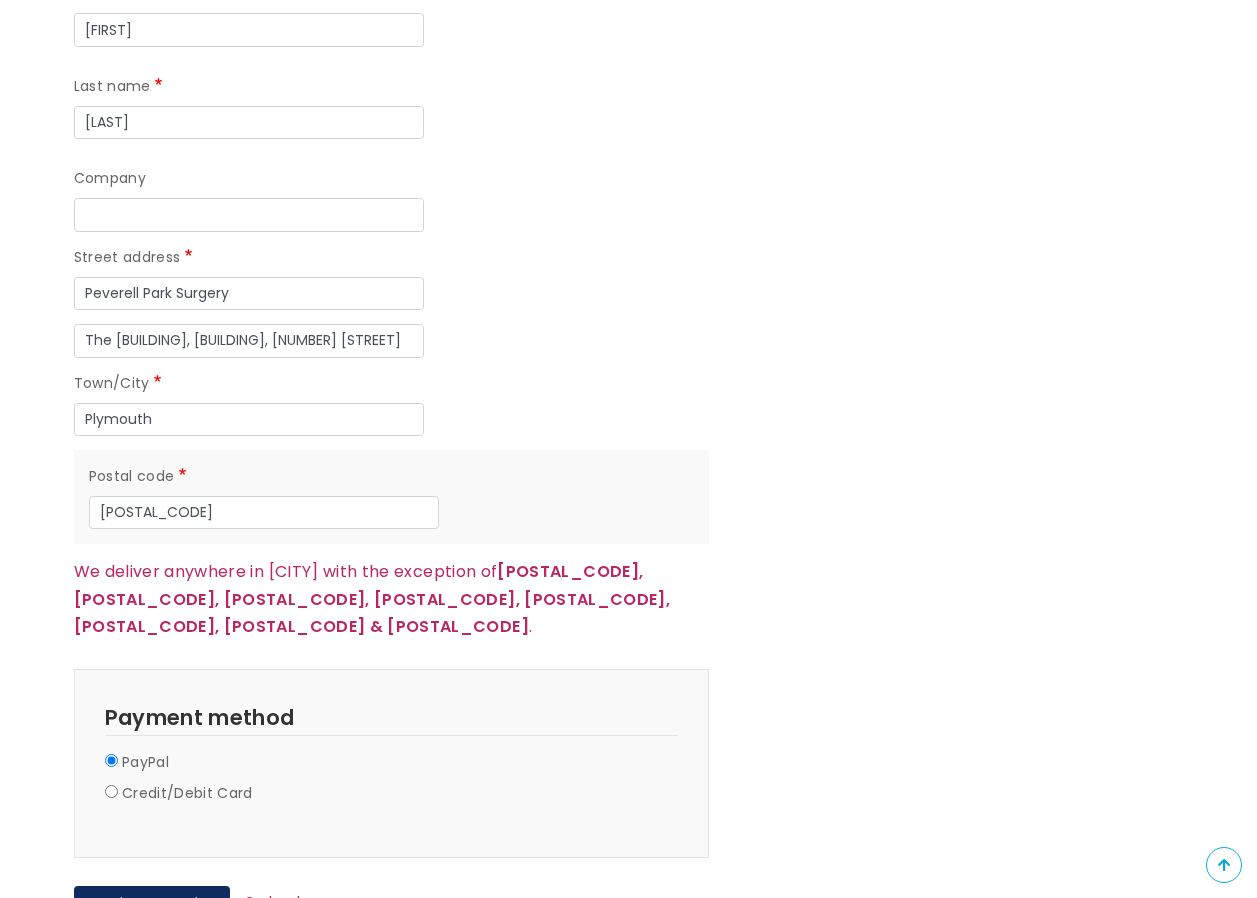 click on "Credit/Debit Card" at bounding box center [187, 794] 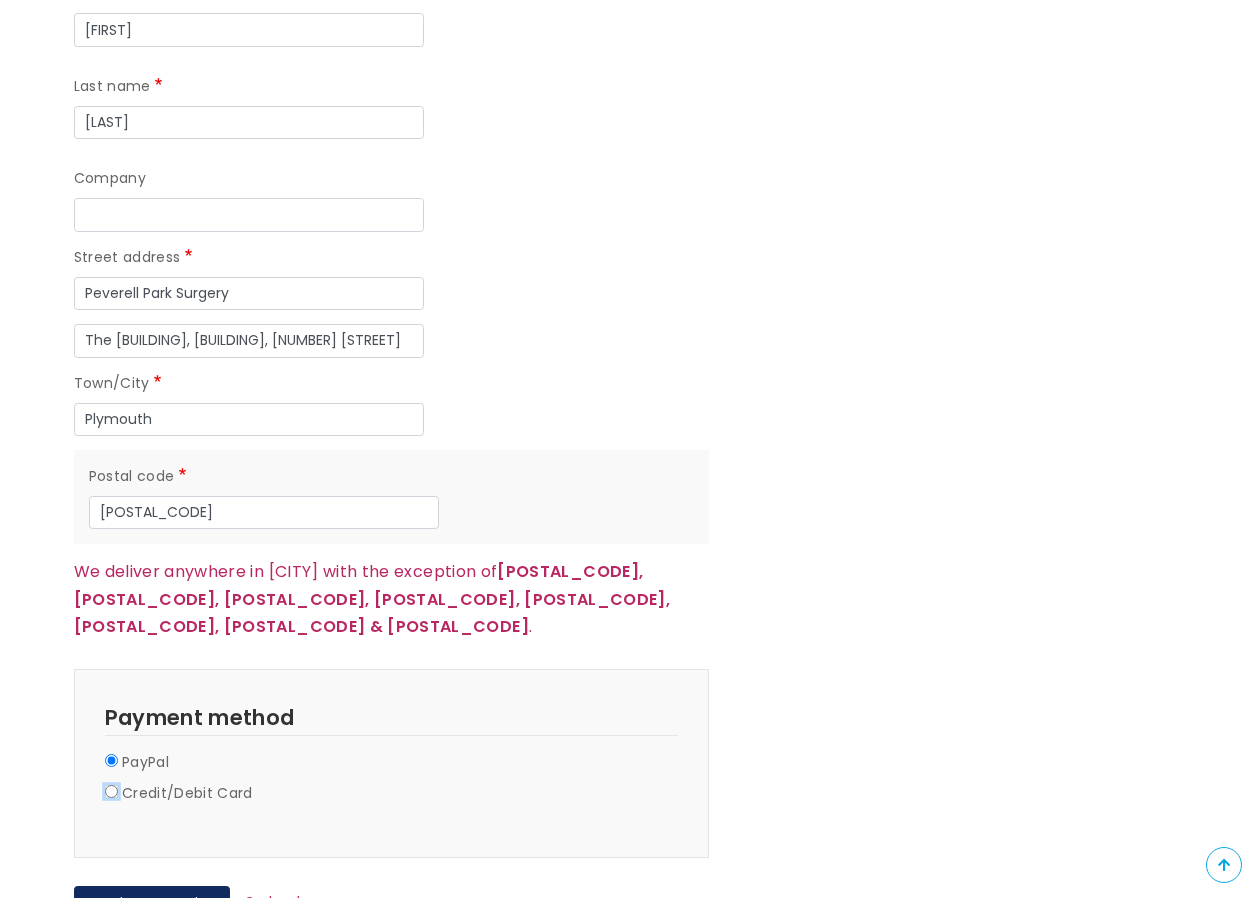 click on "Credit/Debit Card" at bounding box center [111, 791] 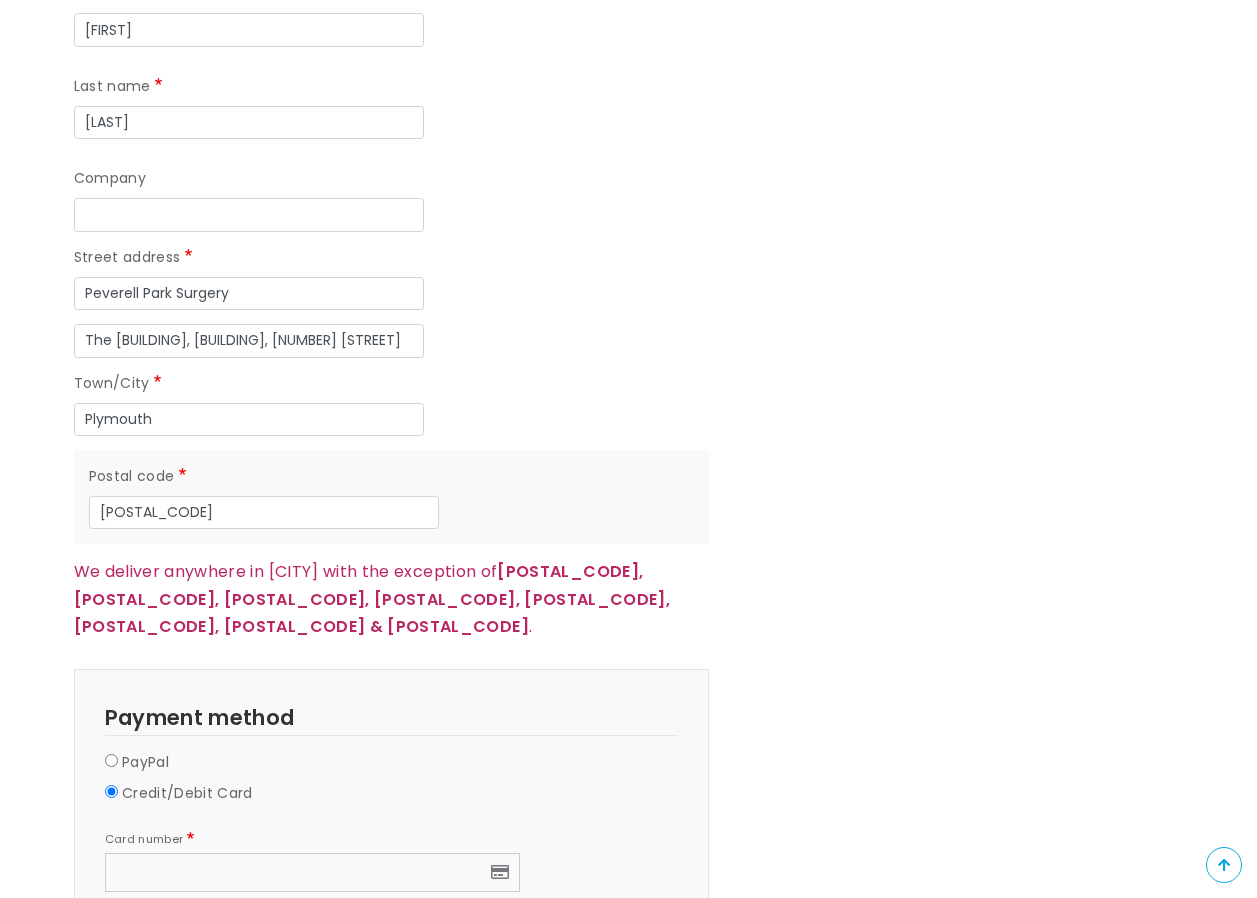 click on "Card number" at bounding box center [151, 839] 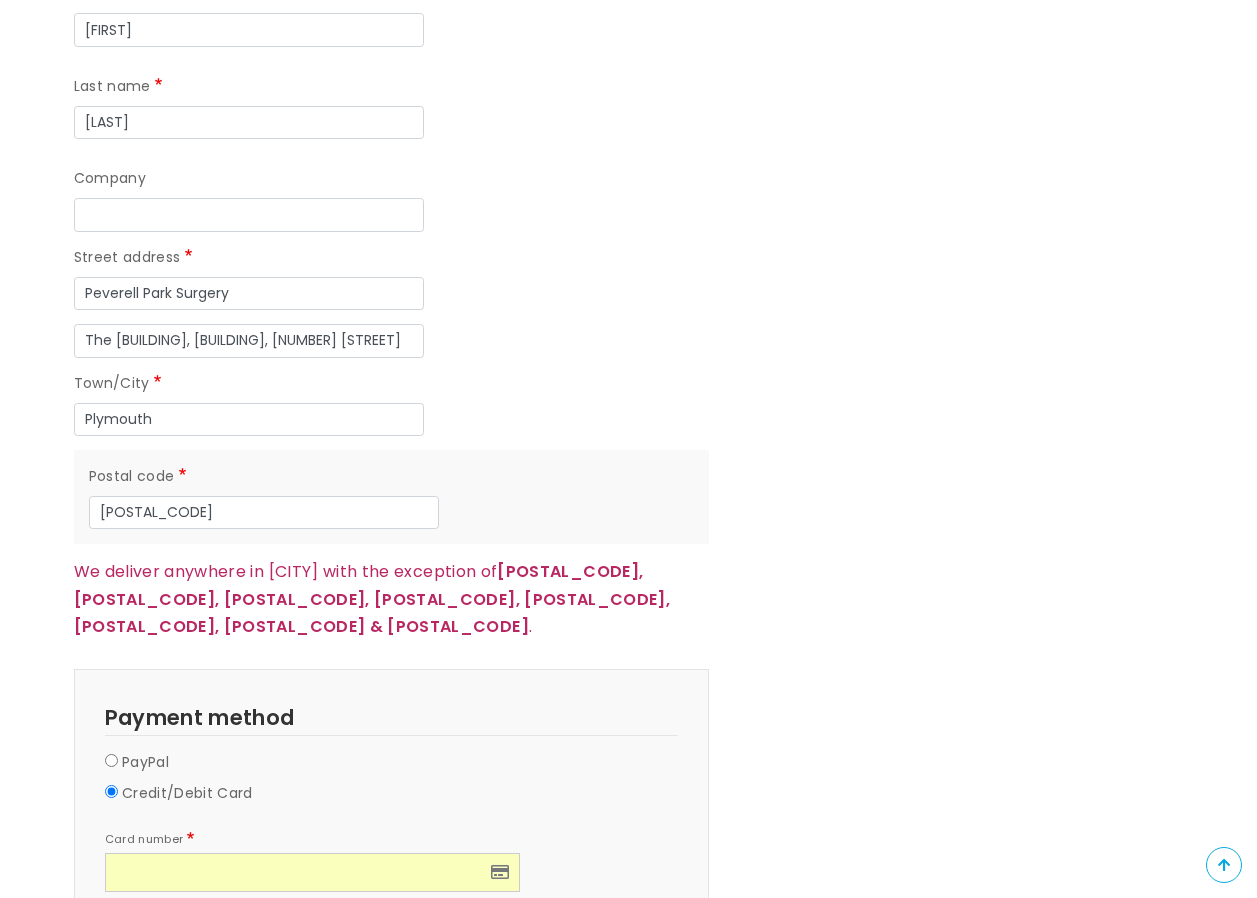 click on "Continue to review" at bounding box center [152, 1047] 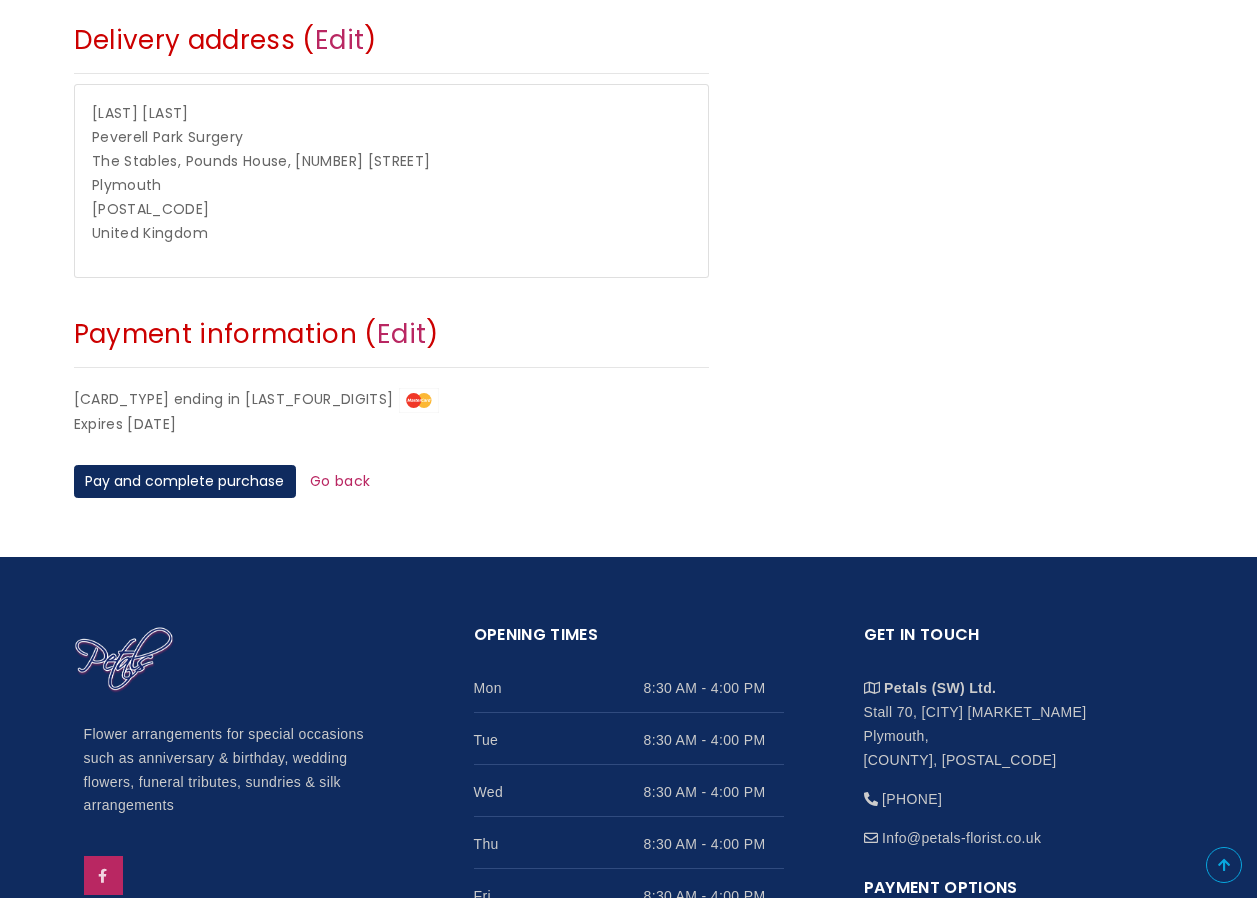scroll, scrollTop: 800, scrollLeft: 0, axis: vertical 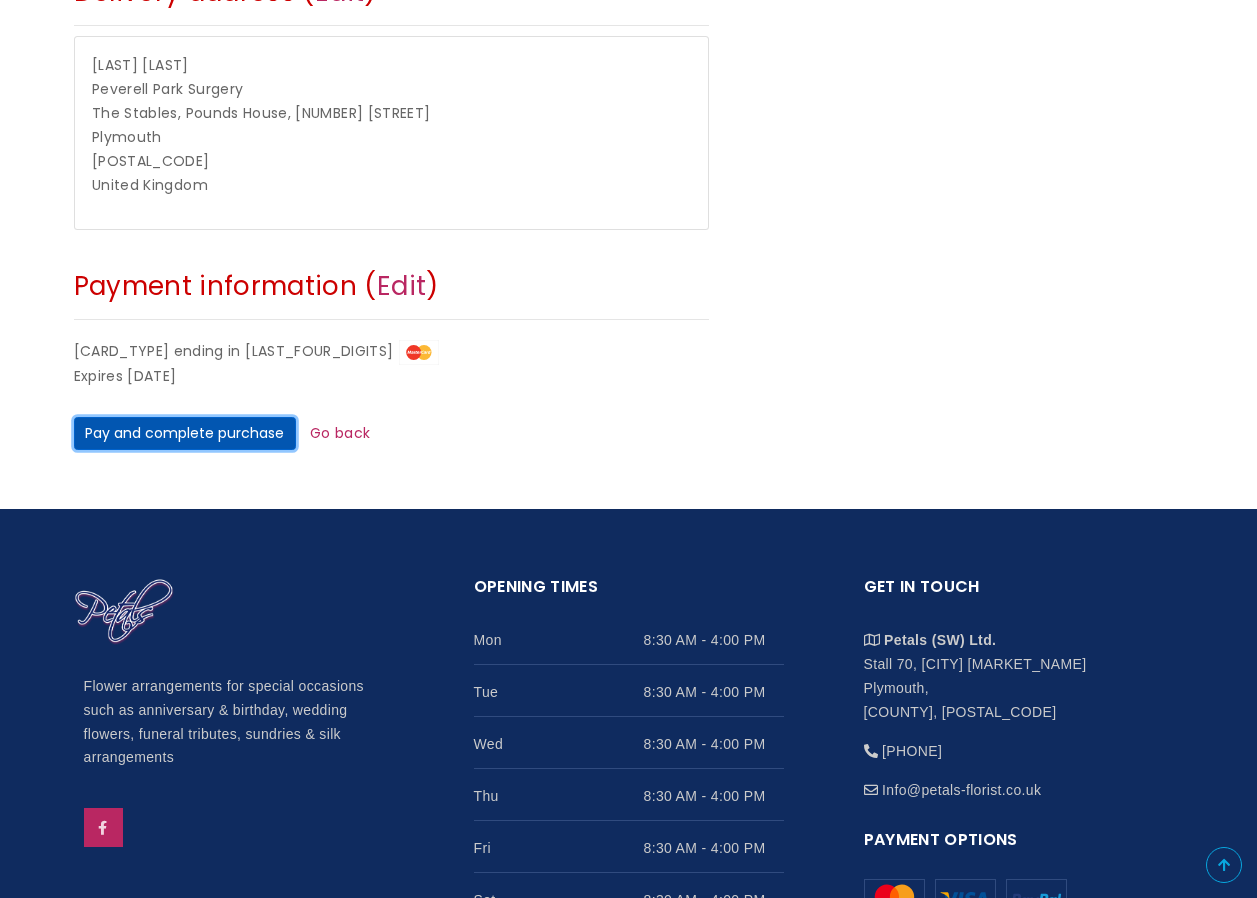 click on "Pay and complete purchase" at bounding box center (185, 434) 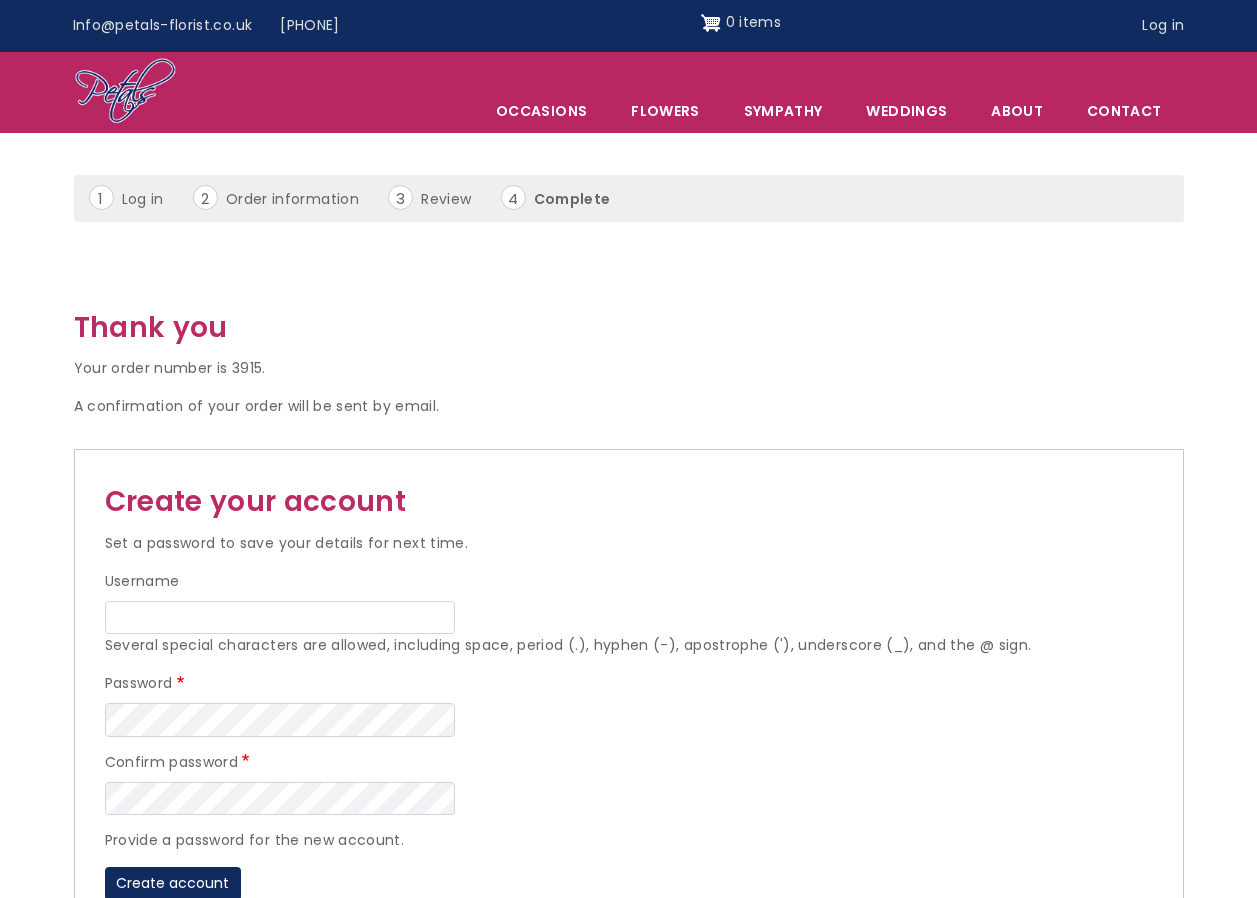 scroll, scrollTop: 0, scrollLeft: 0, axis: both 